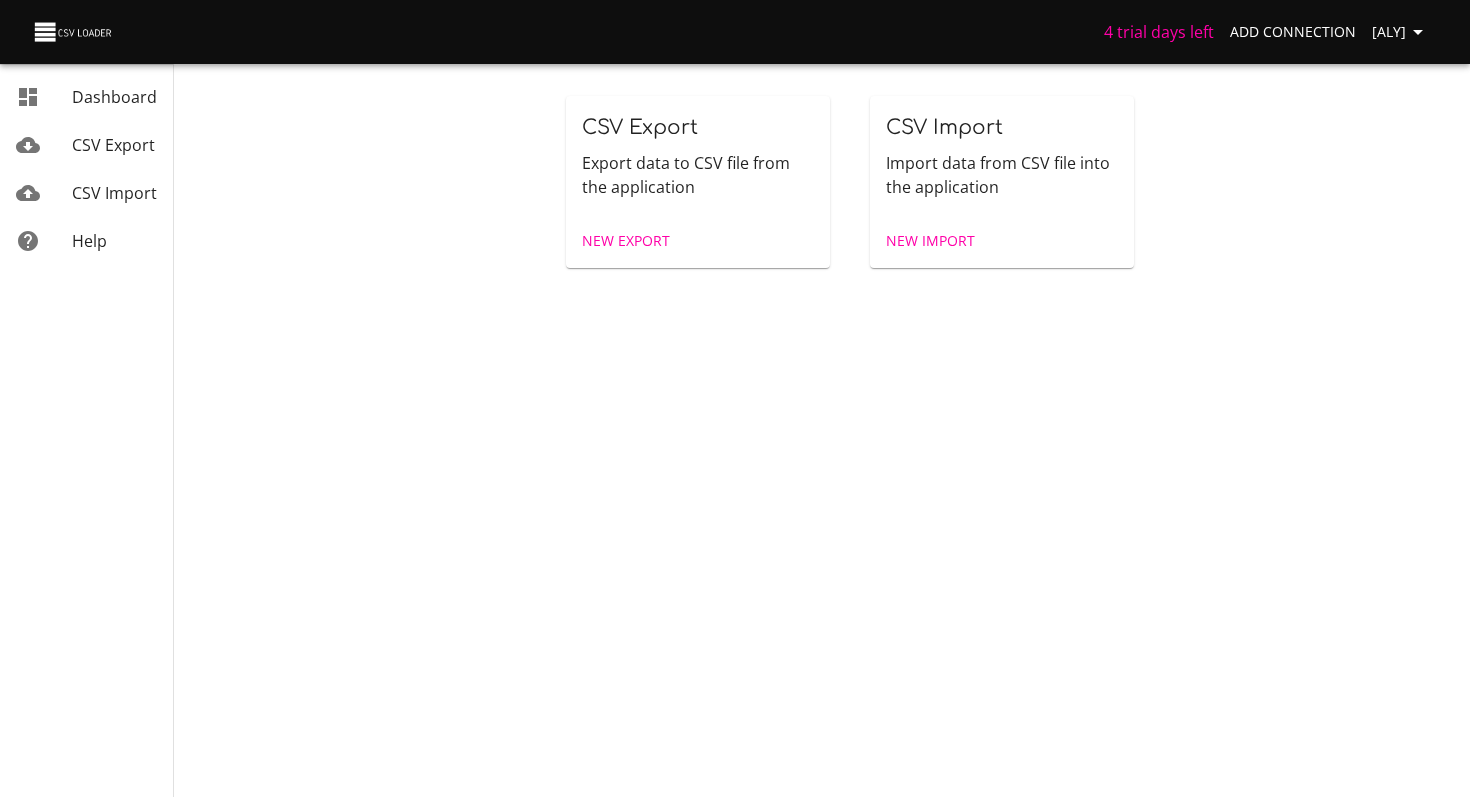 scroll, scrollTop: 0, scrollLeft: 0, axis: both 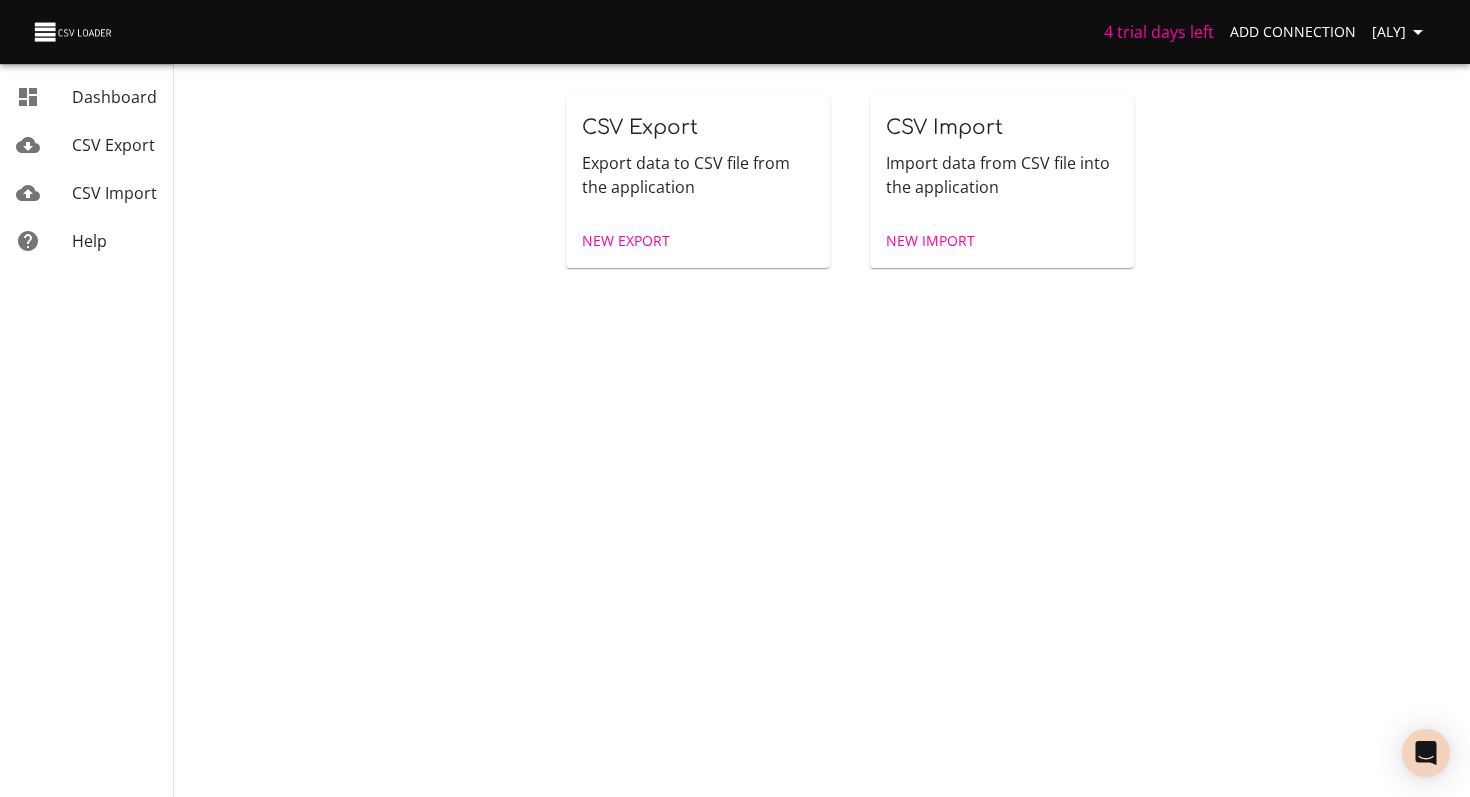click on "New Import" at bounding box center (930, 241) 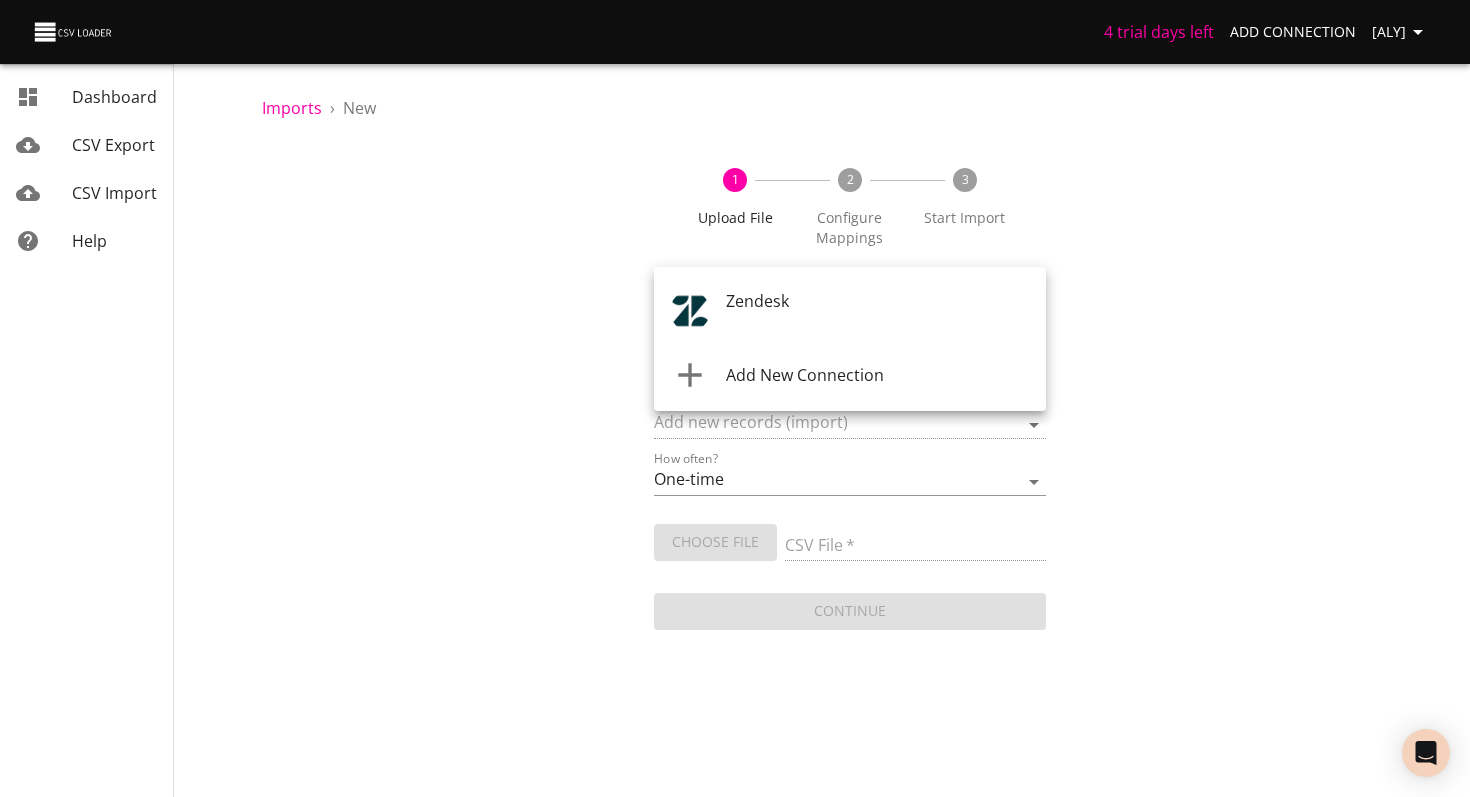 click on "4 trial days left Add Connection [Aly] Dashboard CSV Export CSV Import Help Imports › New 1 Upload File 2 Configure Mappings 3 Start Import Where are you importing?   * ​ What are you importing?   * What do you want to do?   * Add new records (import) How often? One-time Auto import Choose File CSV File   * Continue
Dashboard CSV Export CSV Import Help
Zendesk Add New Connection" at bounding box center [735, 398] 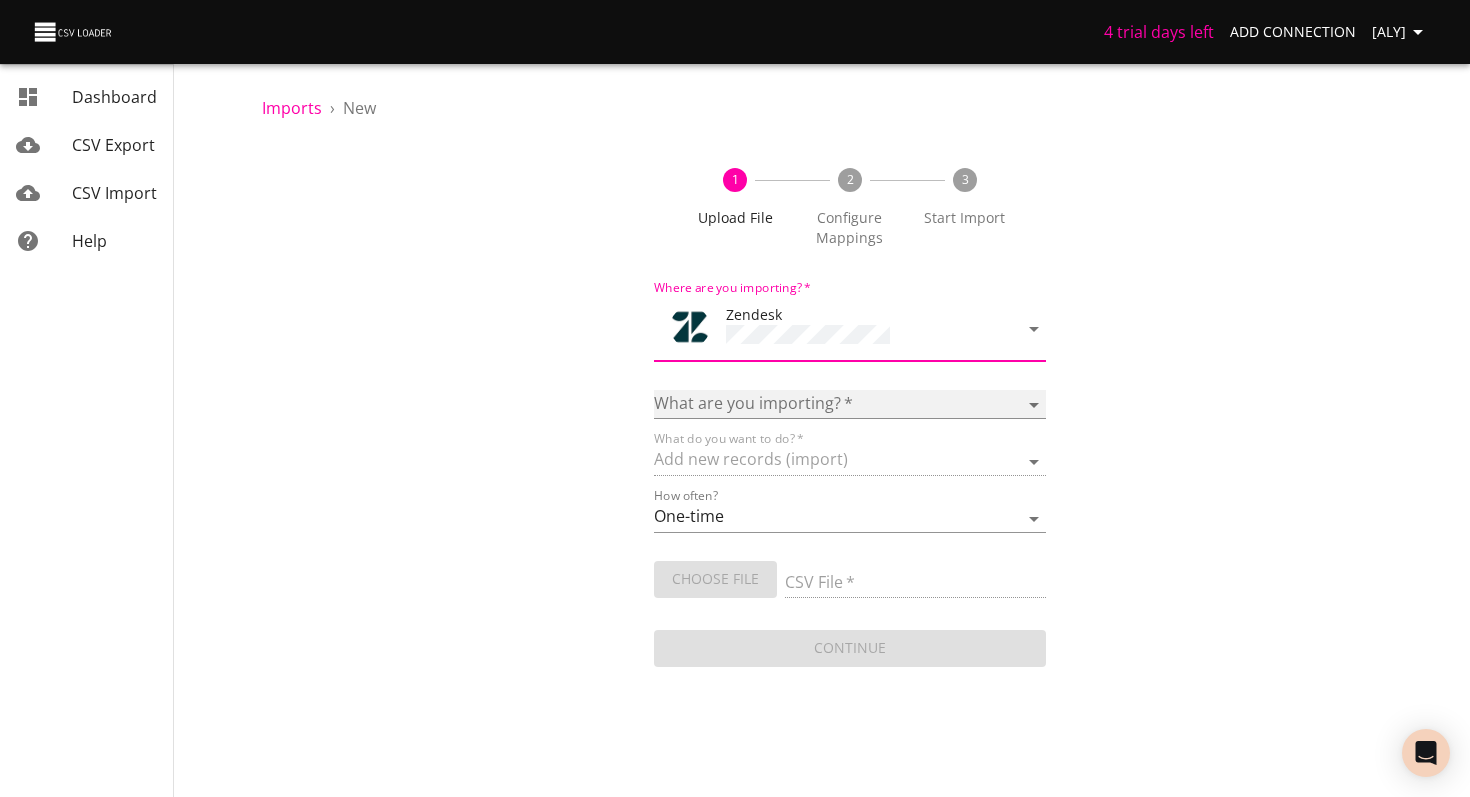 click on "Article categories Articles Comments Organizations Ticket forms Tickets Users" at bounding box center (850, 404) 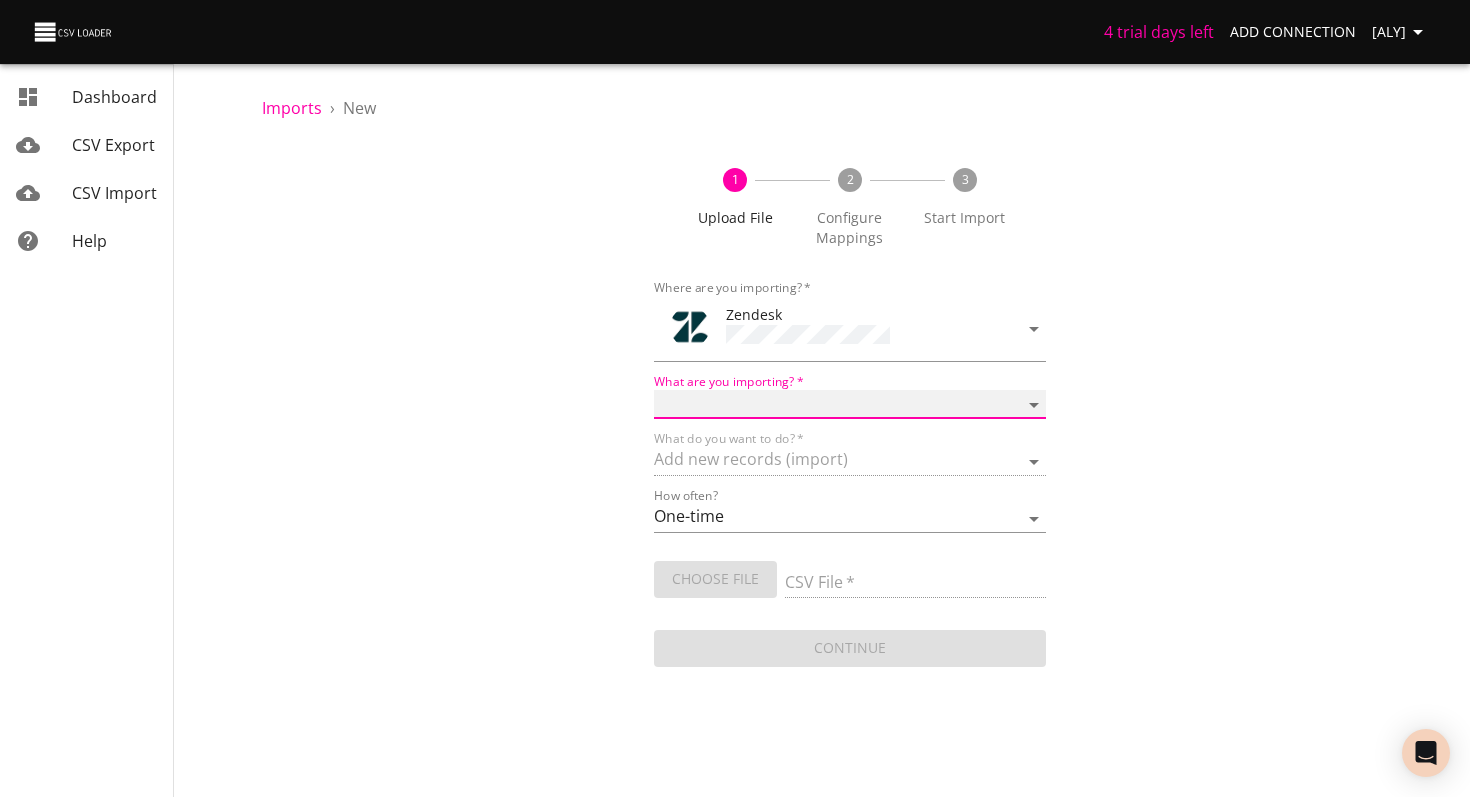 select on "tickets" 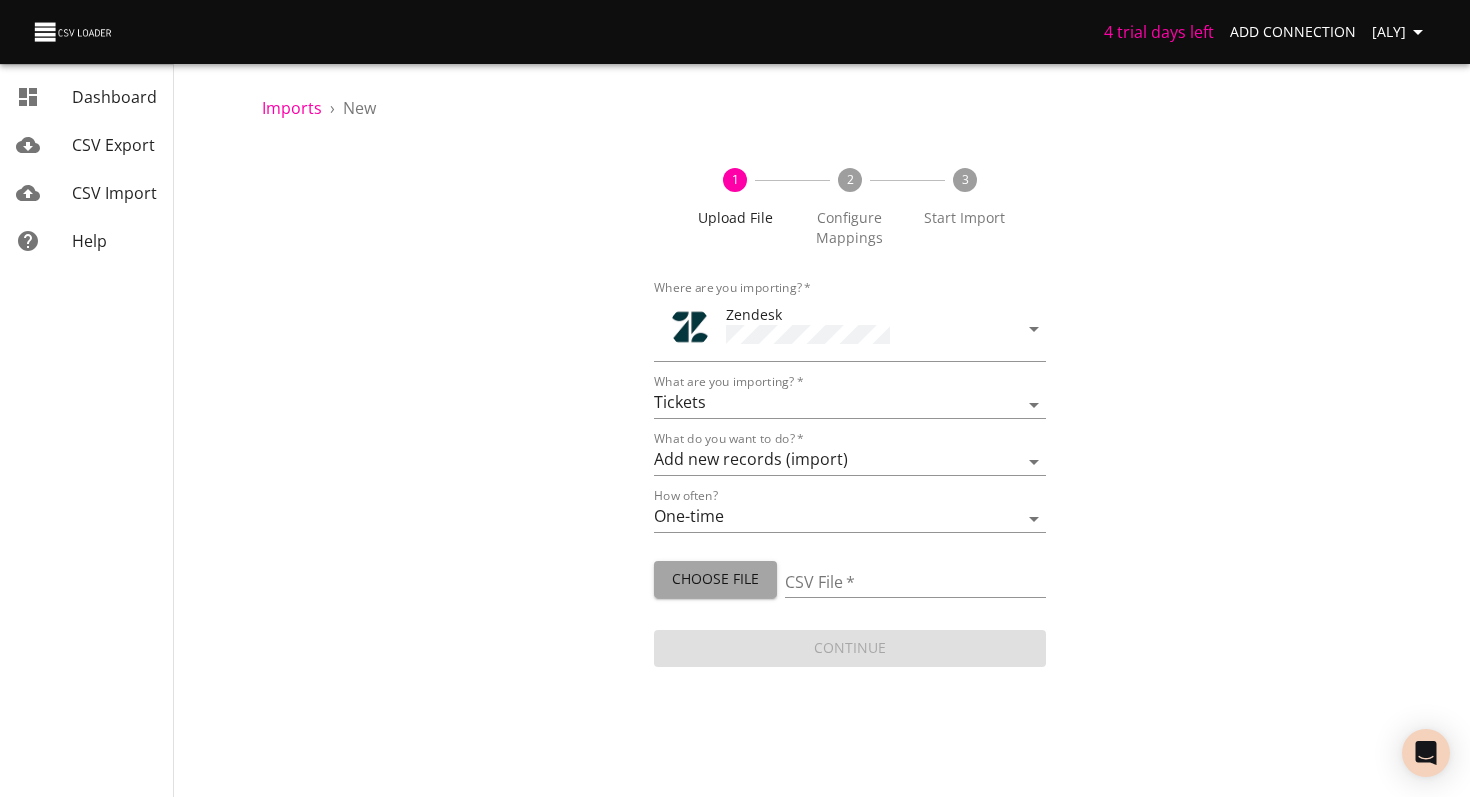 click on "Choose File" at bounding box center (715, 579) 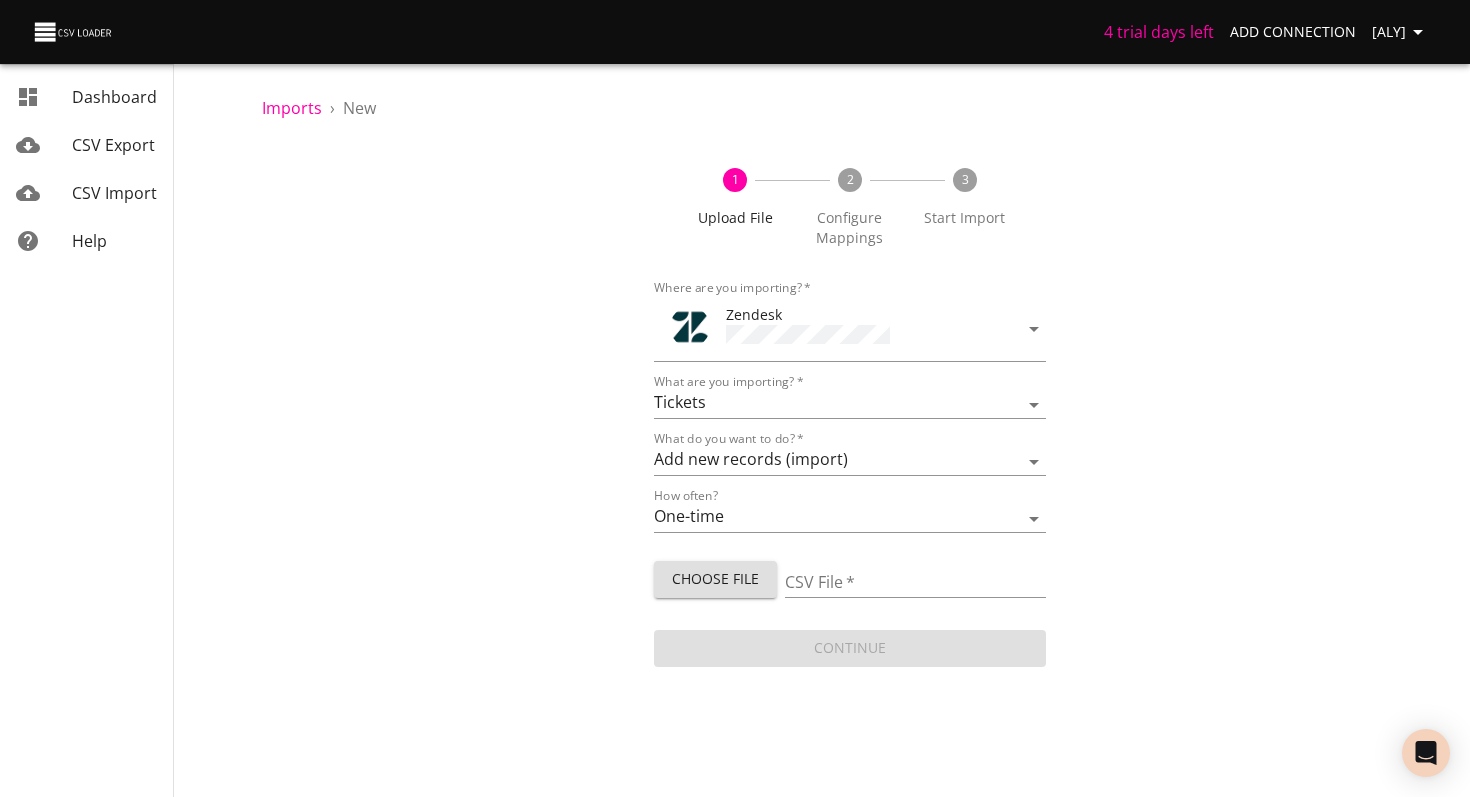 type 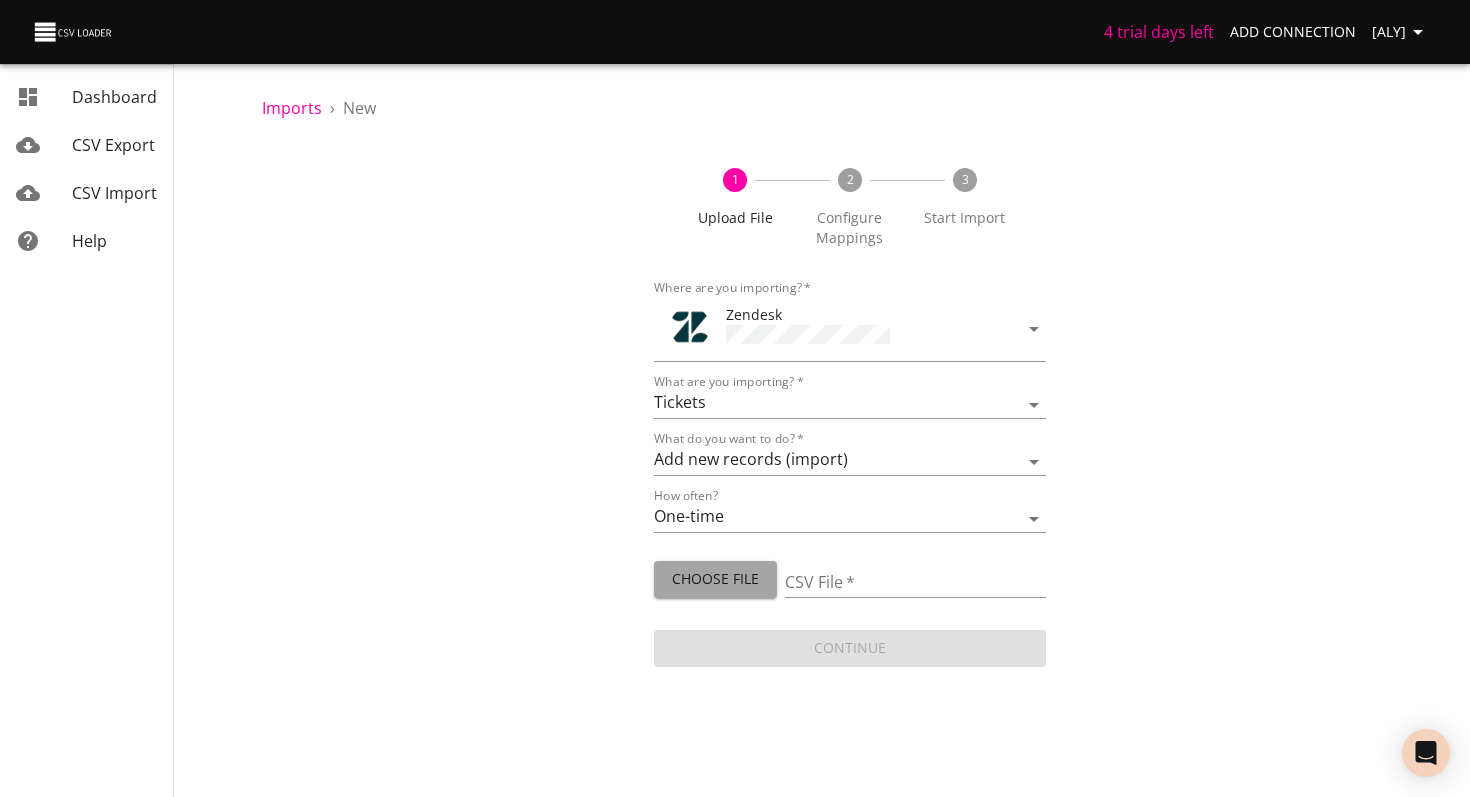 click on "Choose File" at bounding box center (715, 579) 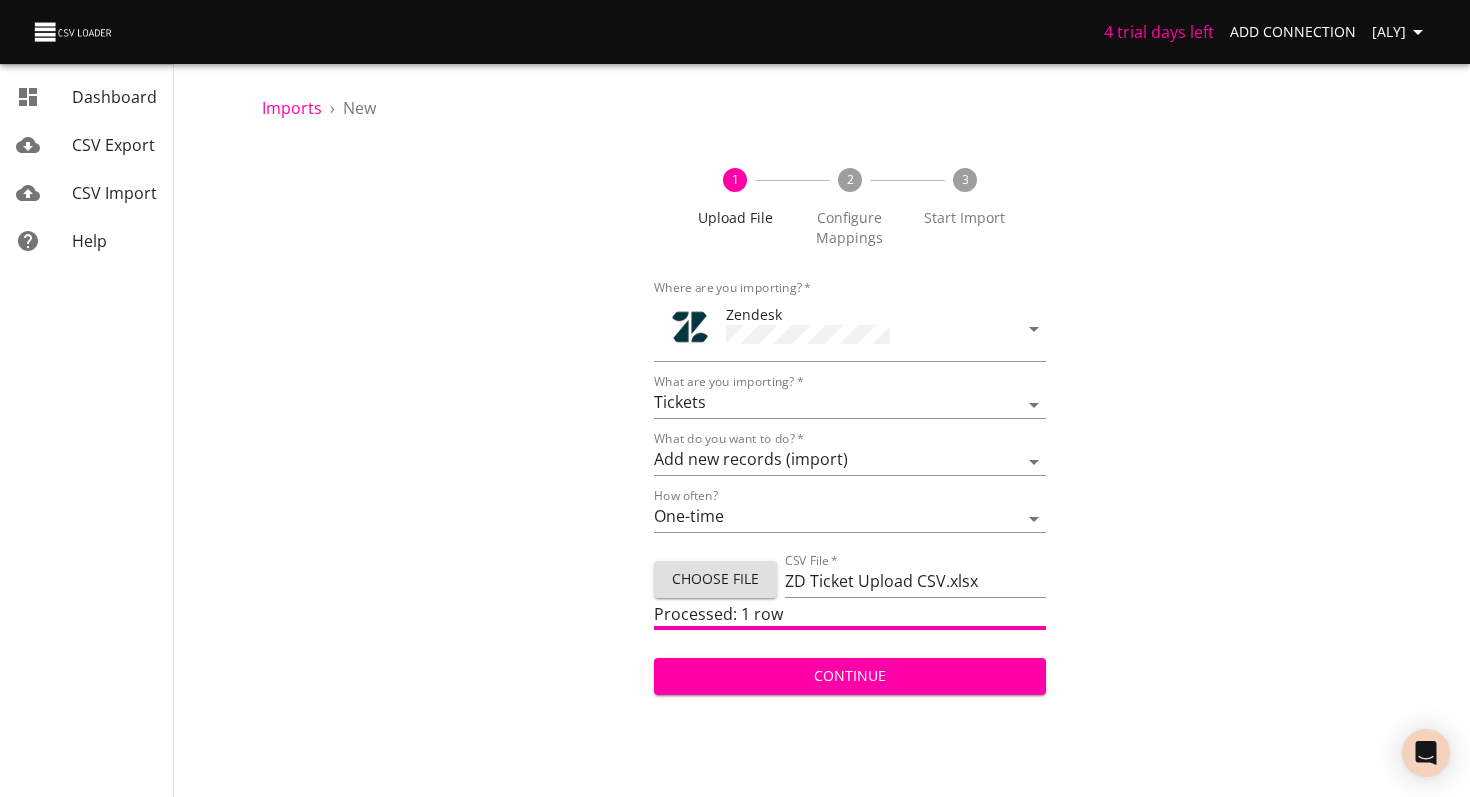 click on "Choose File" at bounding box center [715, 579] 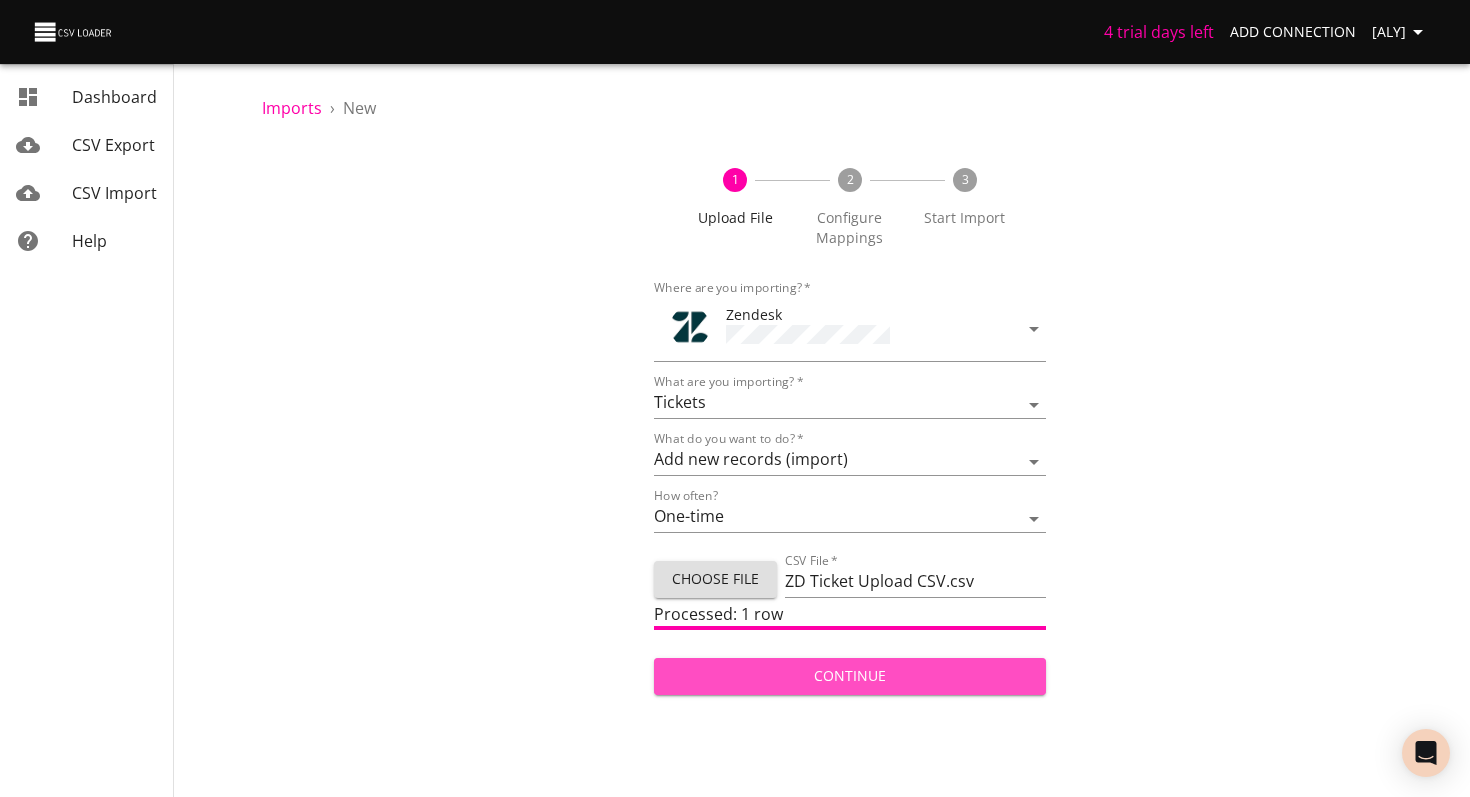 click on "Continue" at bounding box center [850, 676] 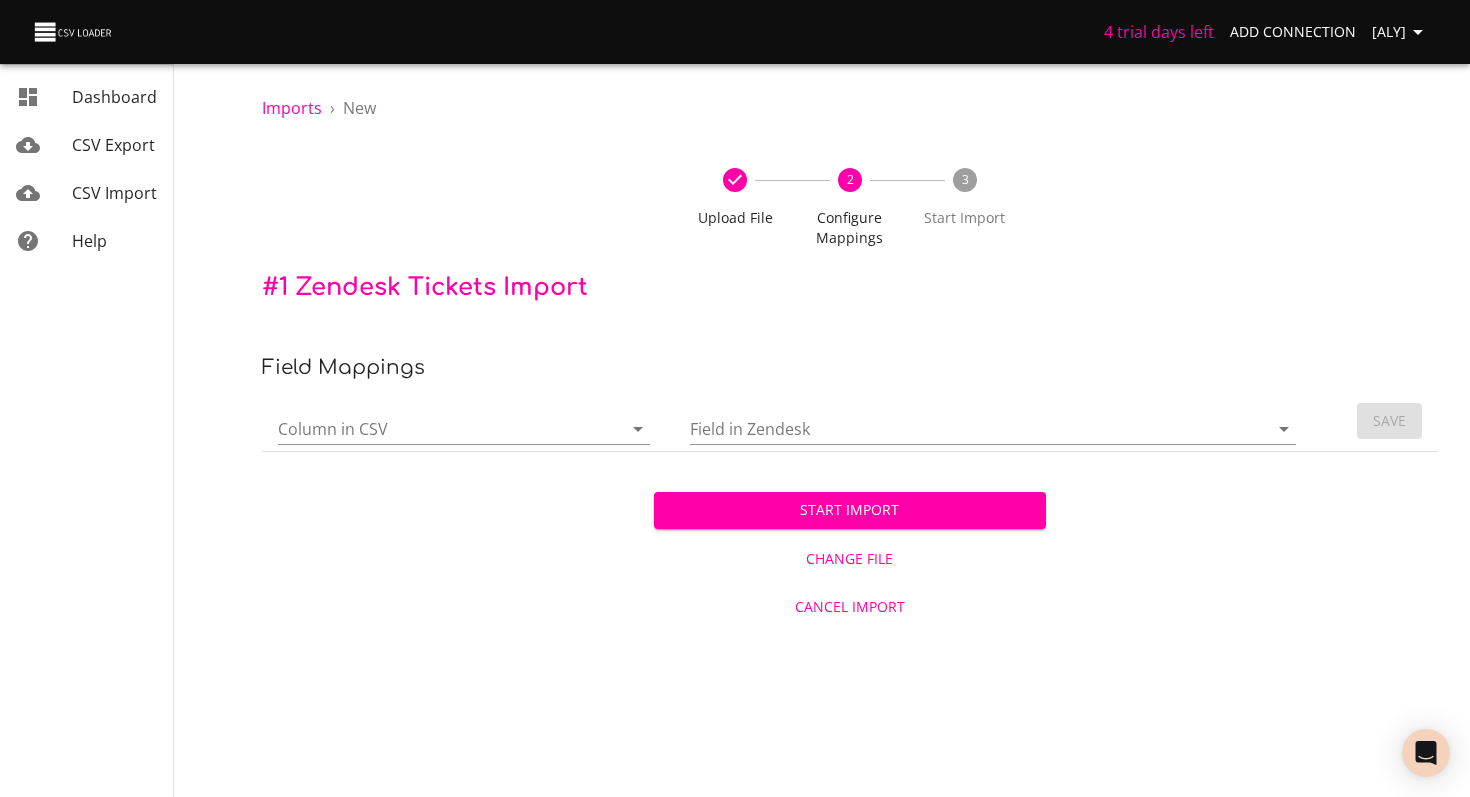 click on "Column in CSV" at bounding box center (433, 428) 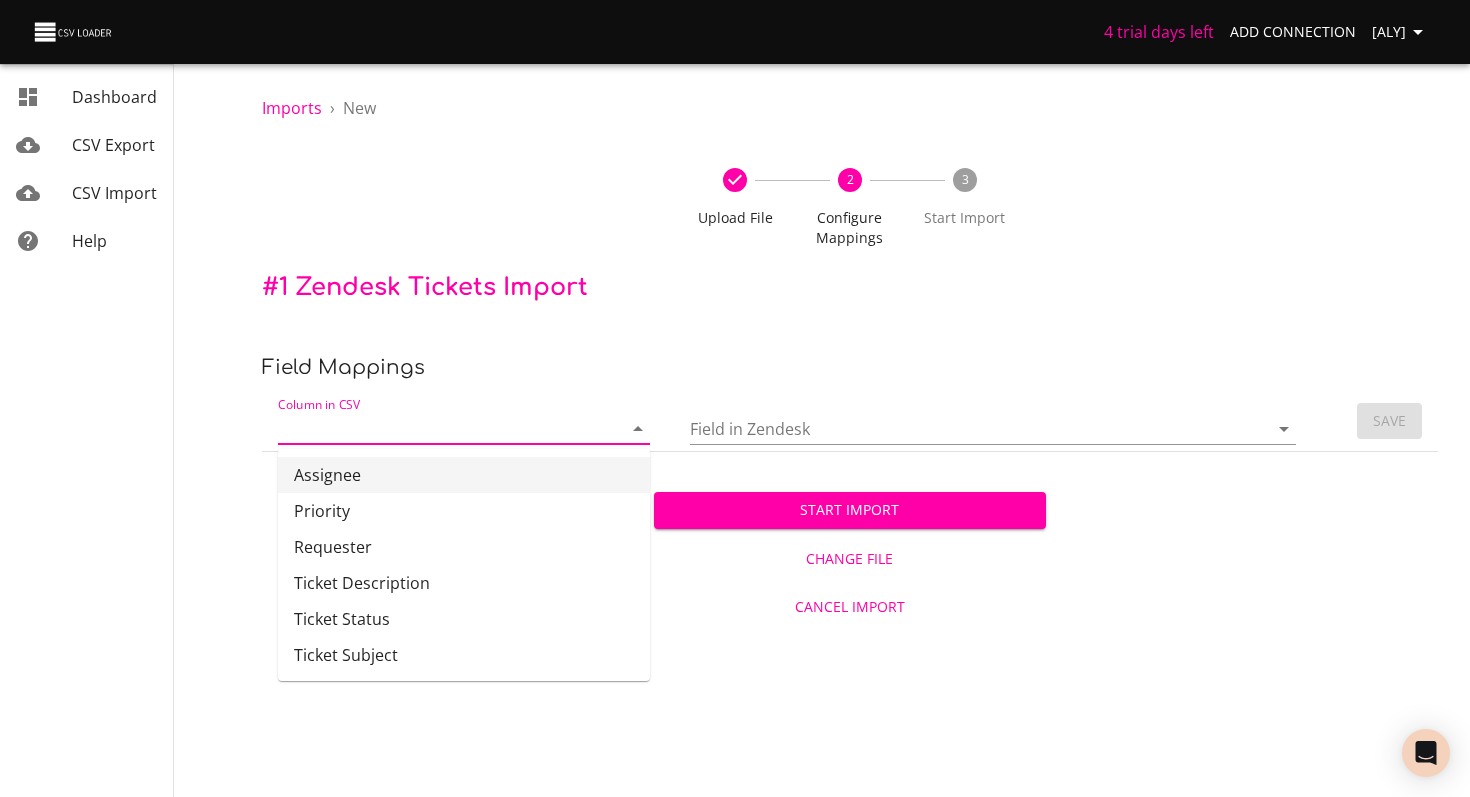 click on "Assignee" at bounding box center (464, 475) 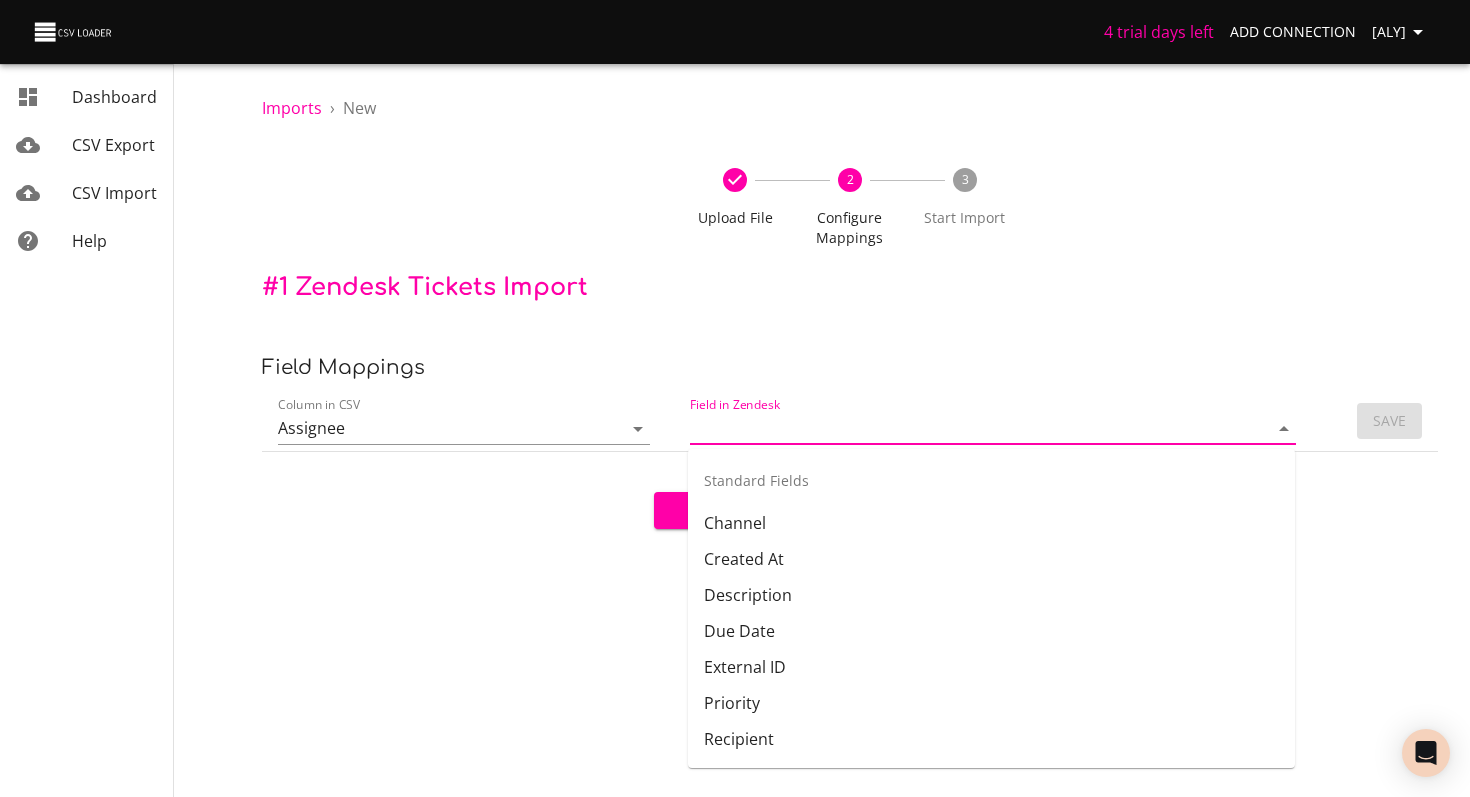 click on "Field in Zendesk" at bounding box center (962, 428) 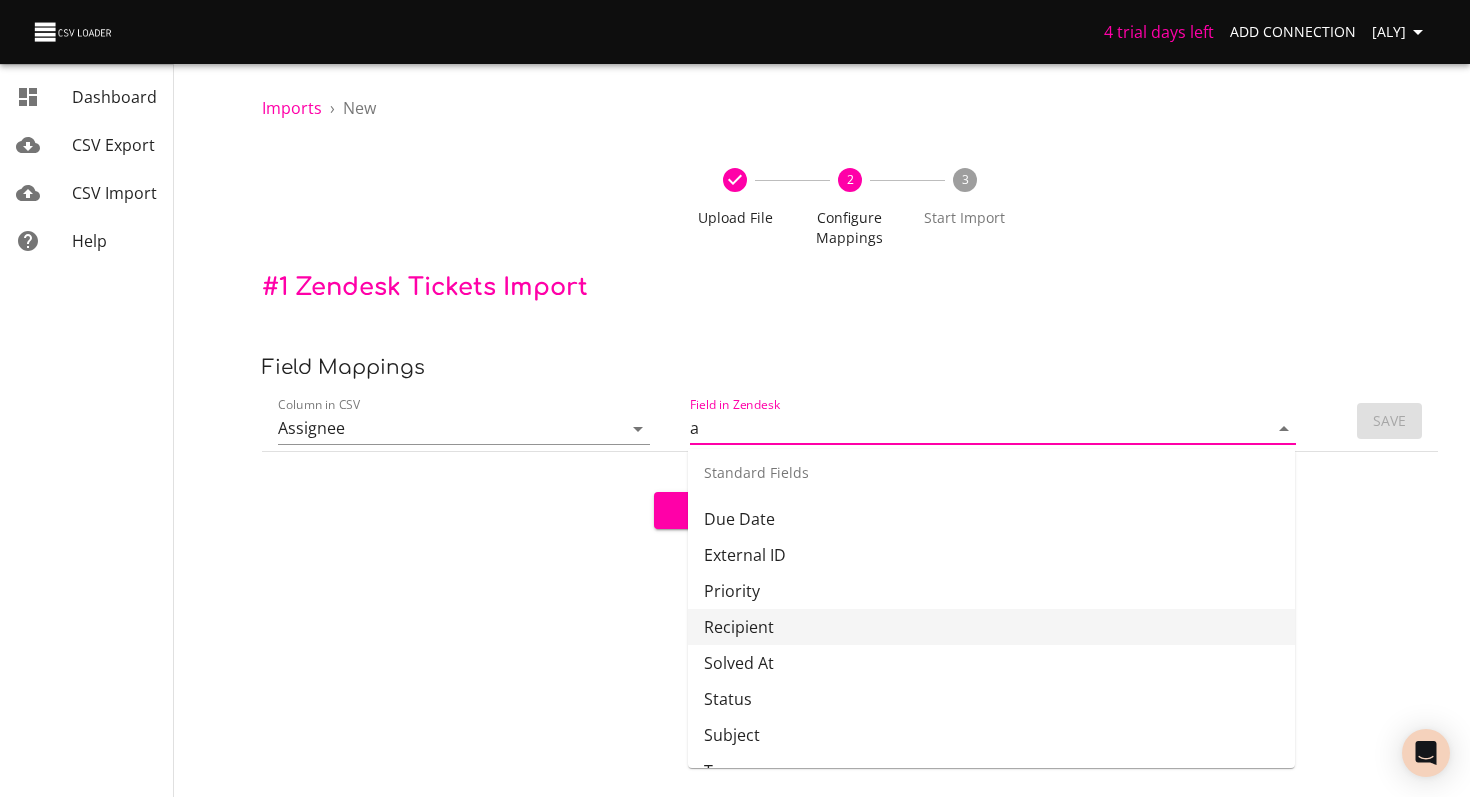 scroll, scrollTop: 0, scrollLeft: 0, axis: both 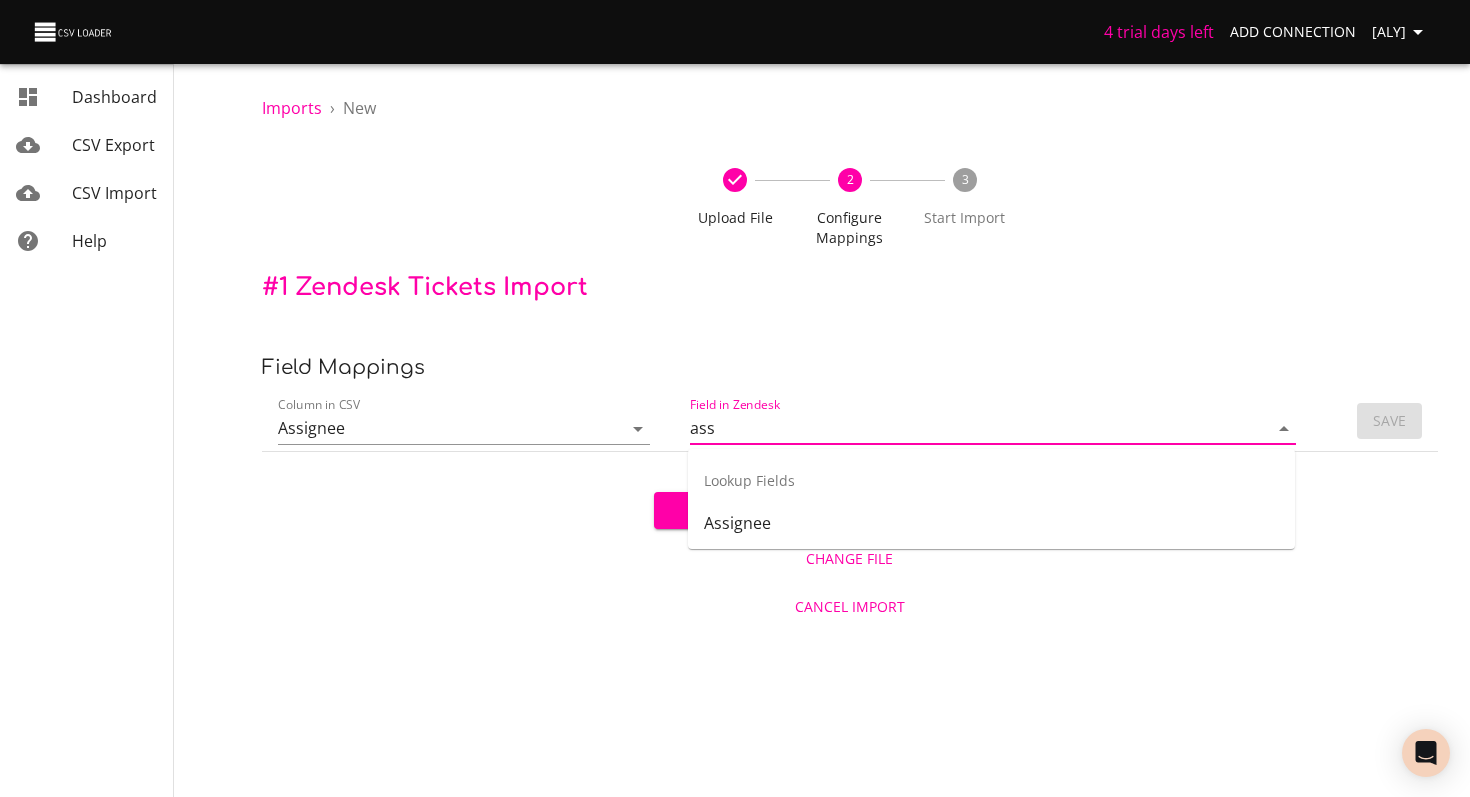 click on "Assignee" at bounding box center (991, 523) 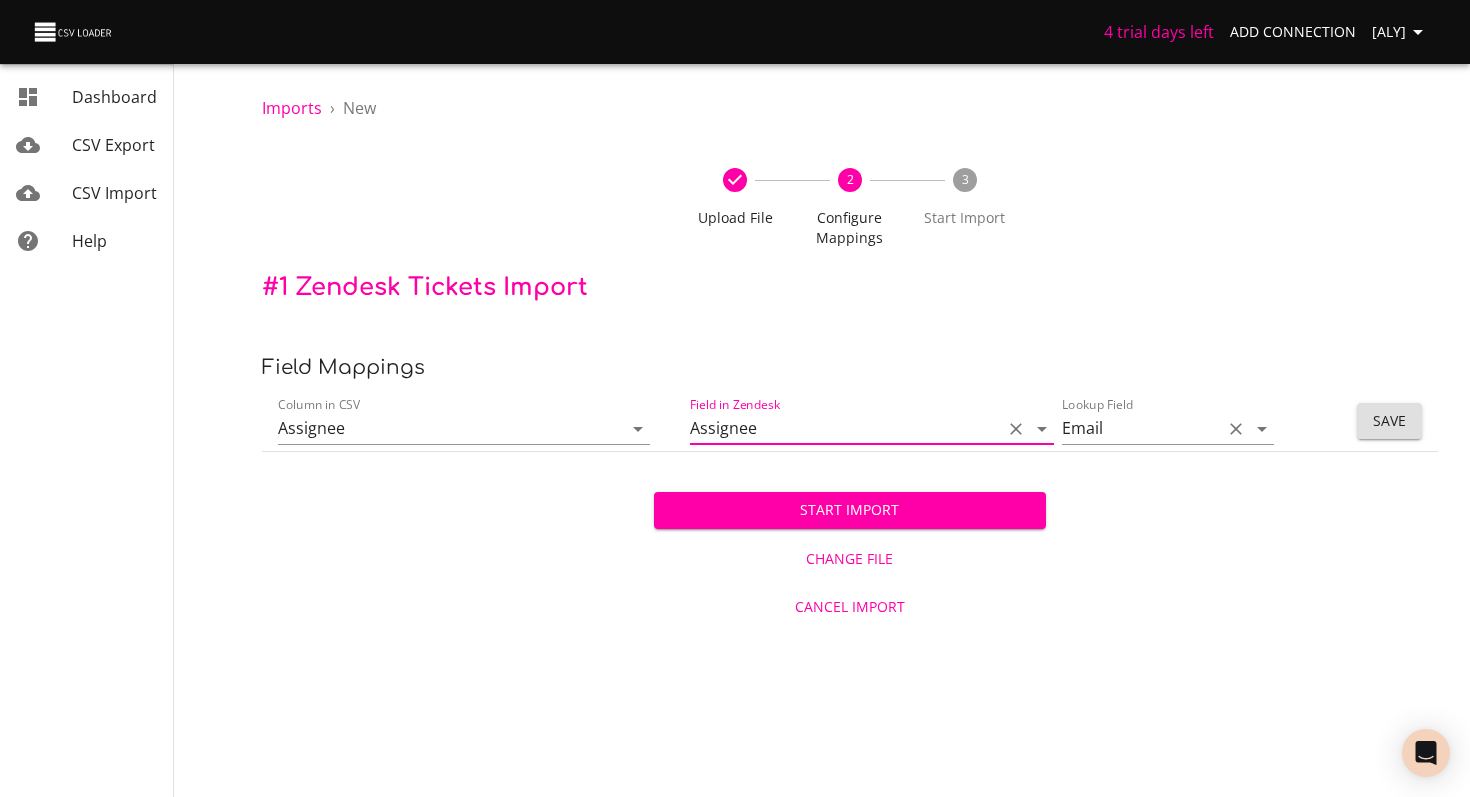 type on "Assignee" 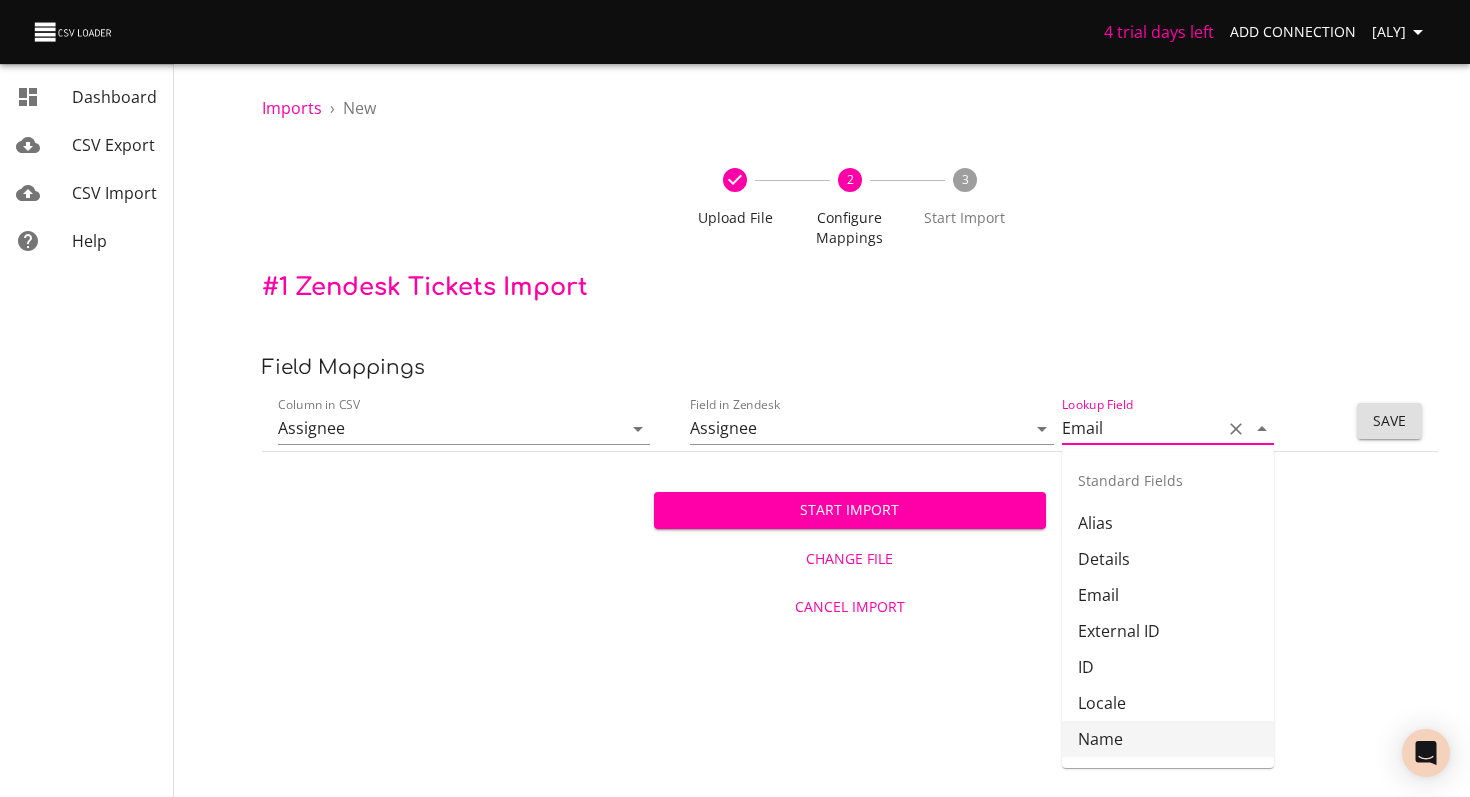 click on "Name" at bounding box center [1168, 739] 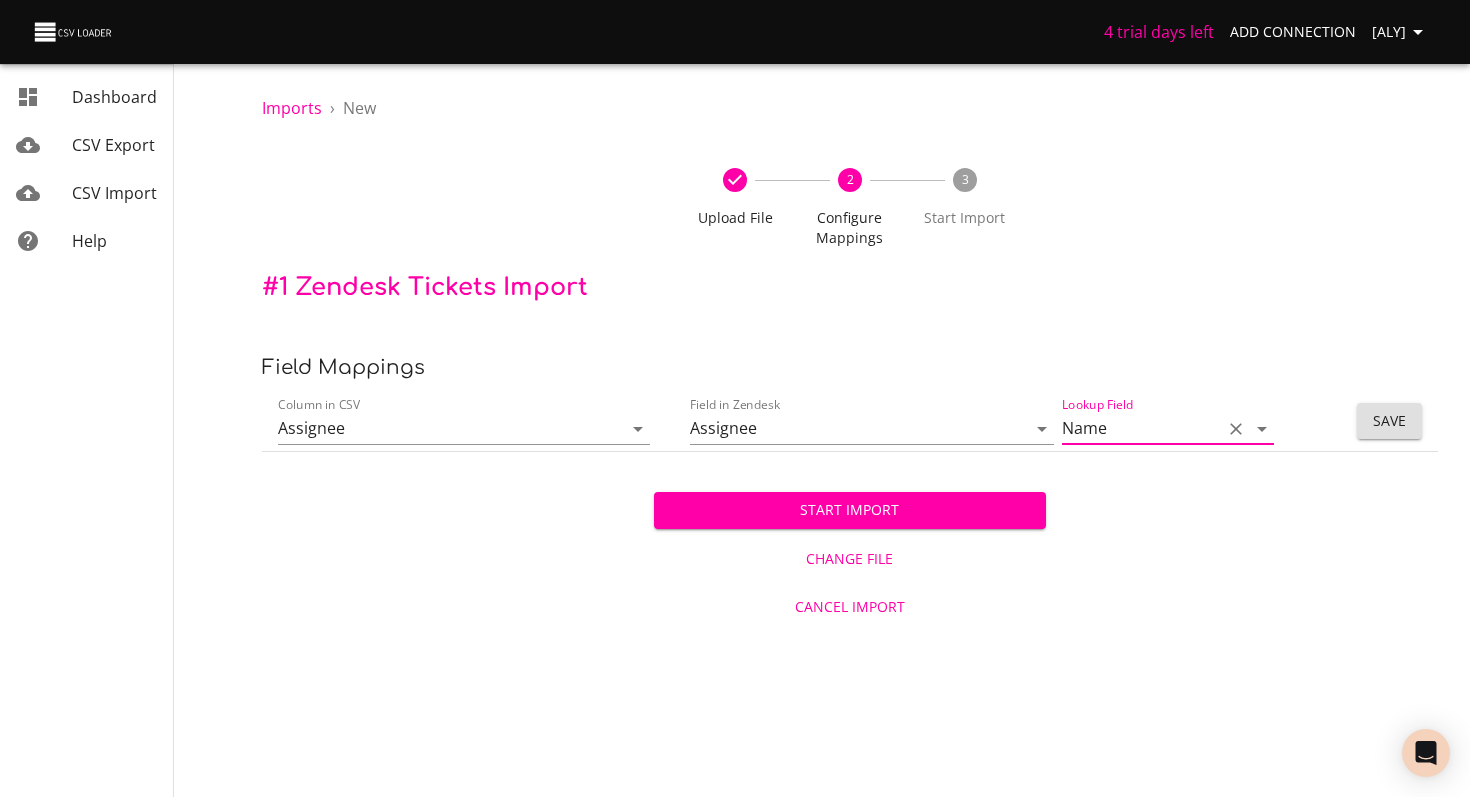 type on "Name" 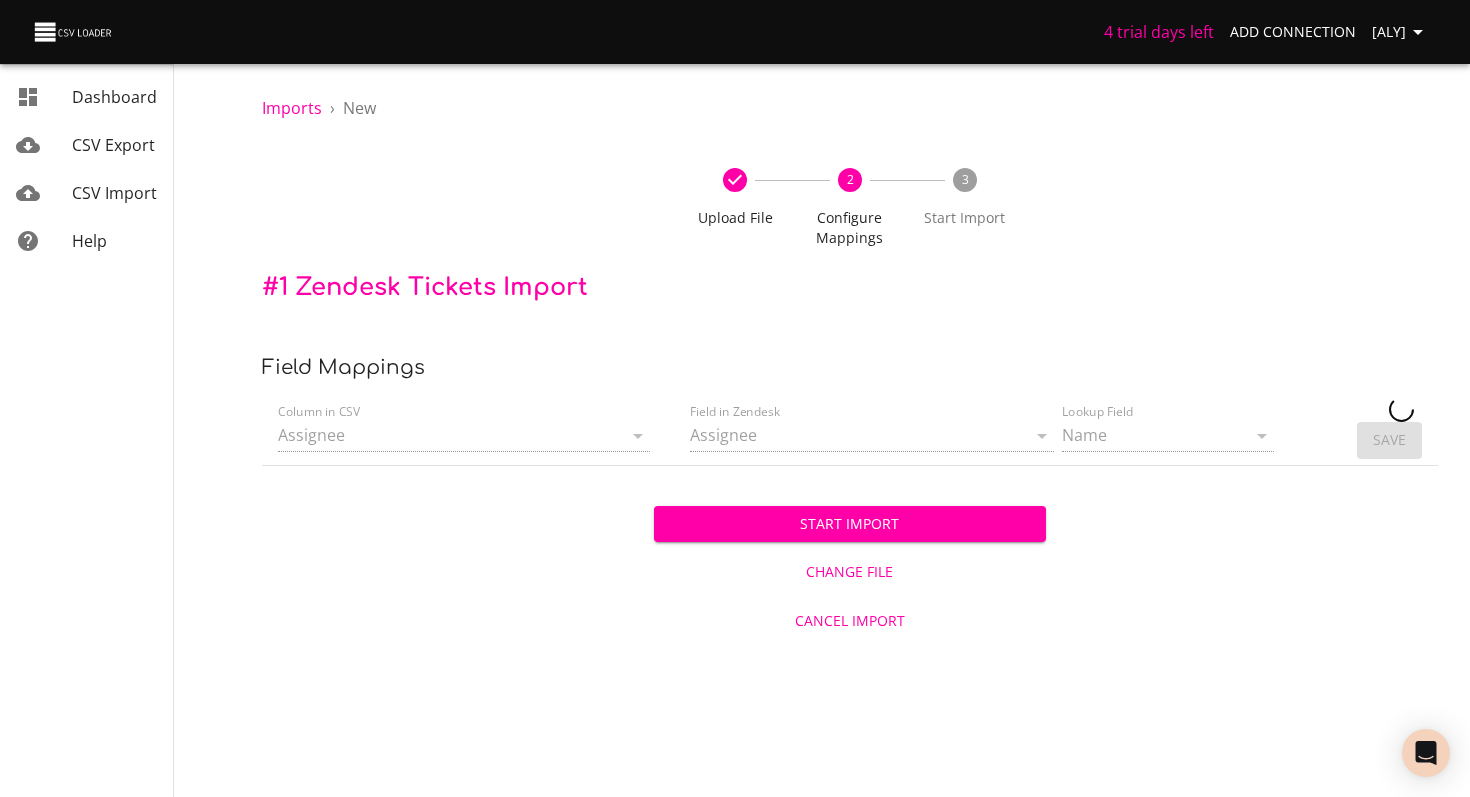type 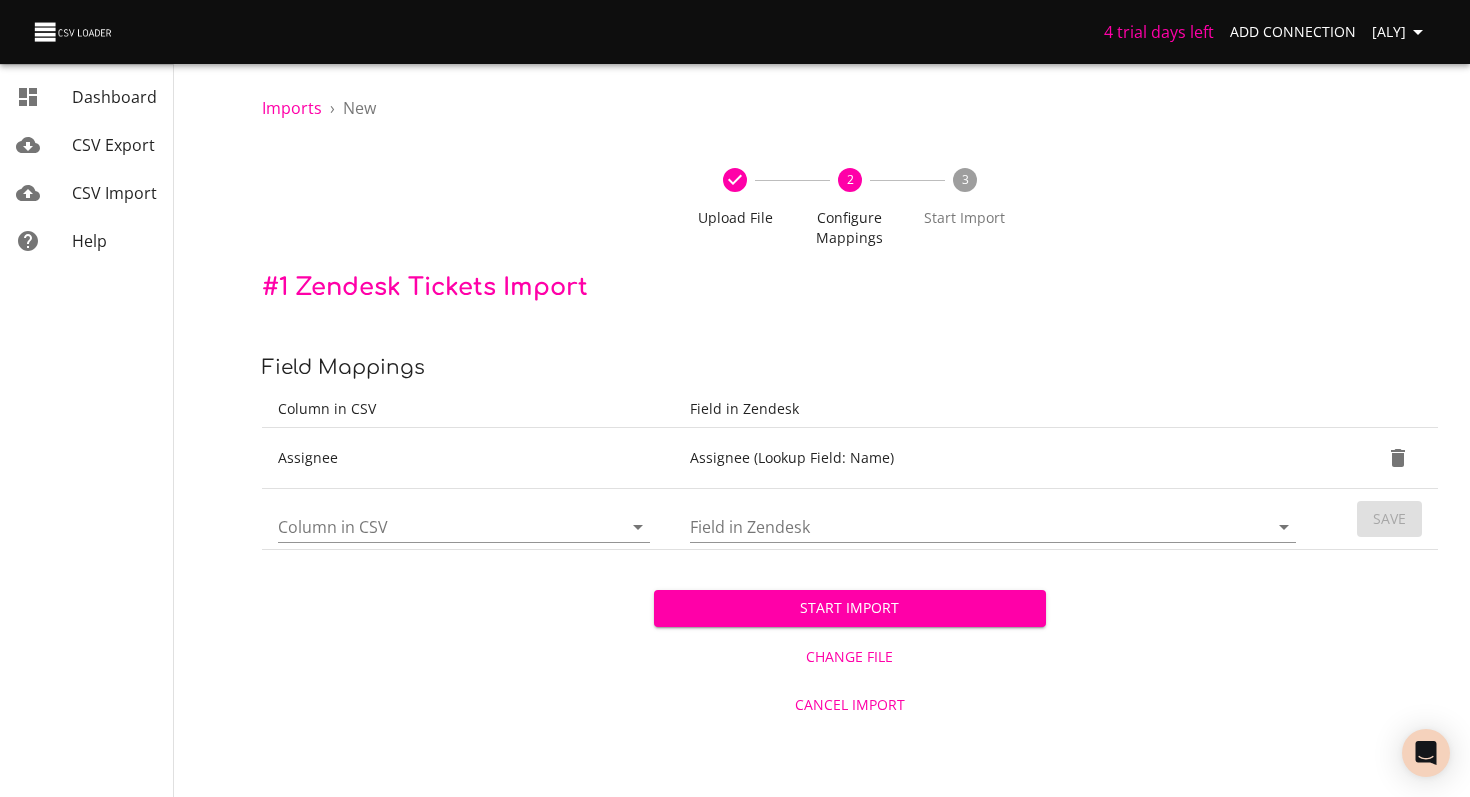 click on "Column in CSV" at bounding box center (433, 526) 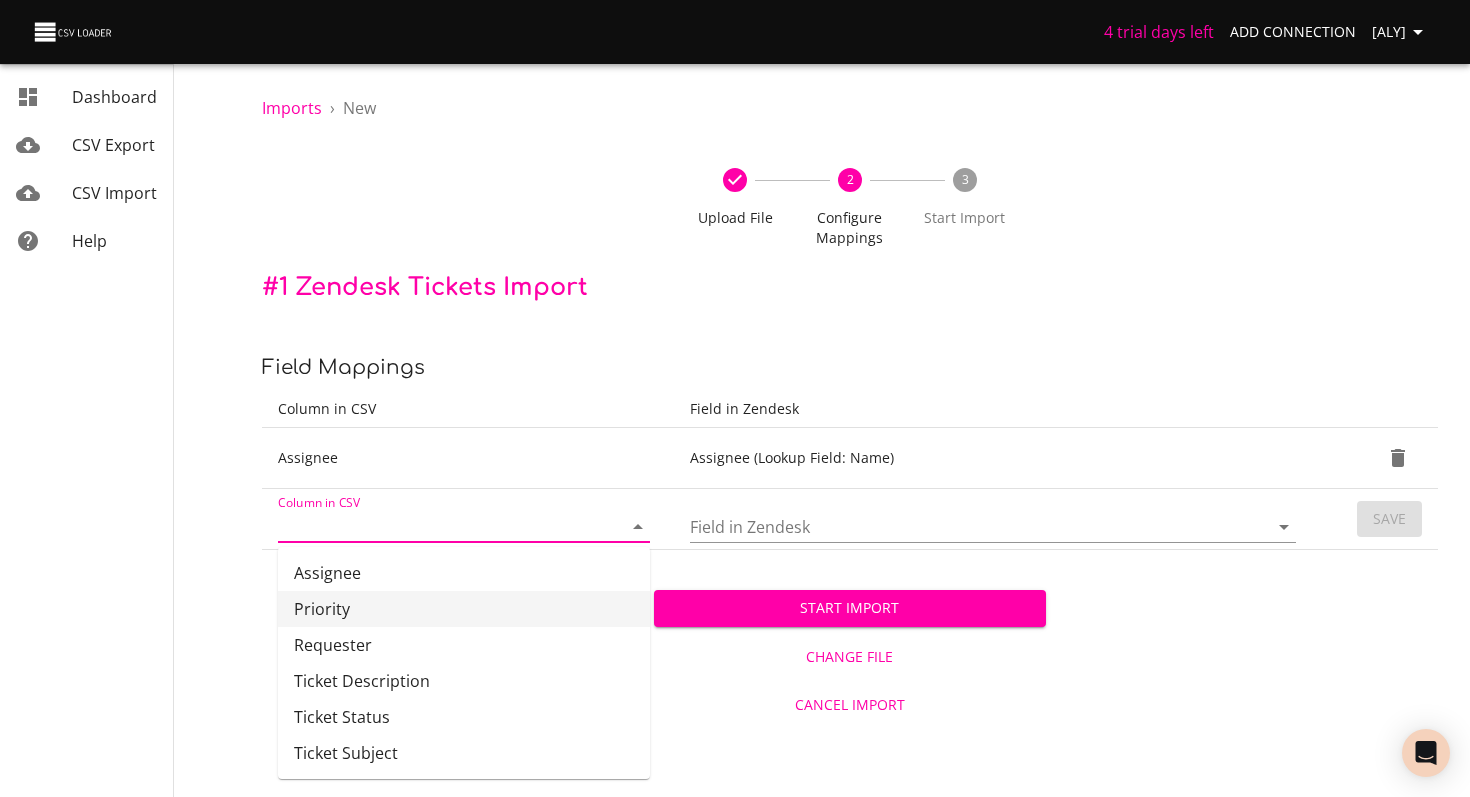 click on "Priority" at bounding box center (464, 609) 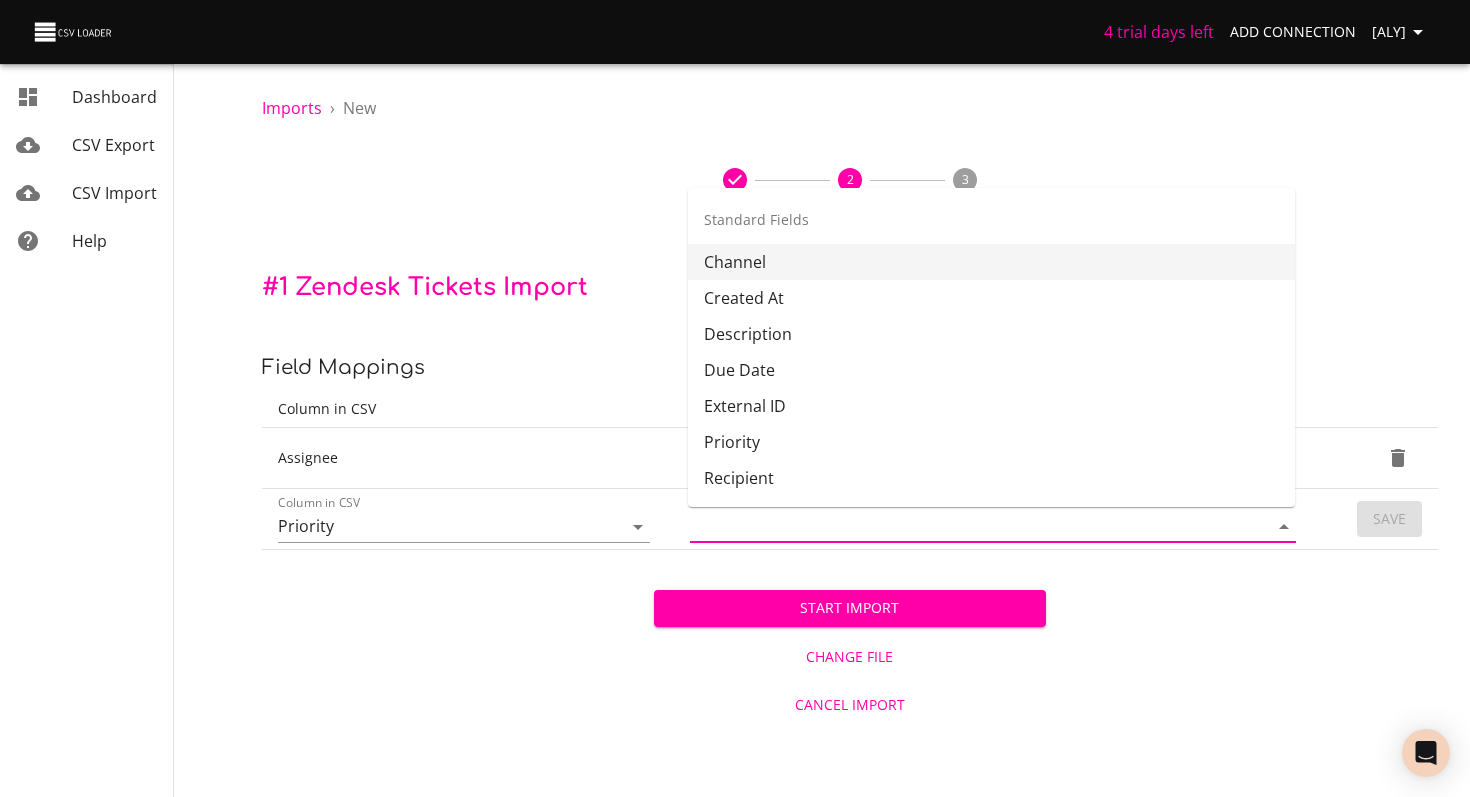 click on "Field in Zendesk" at bounding box center [962, 526] 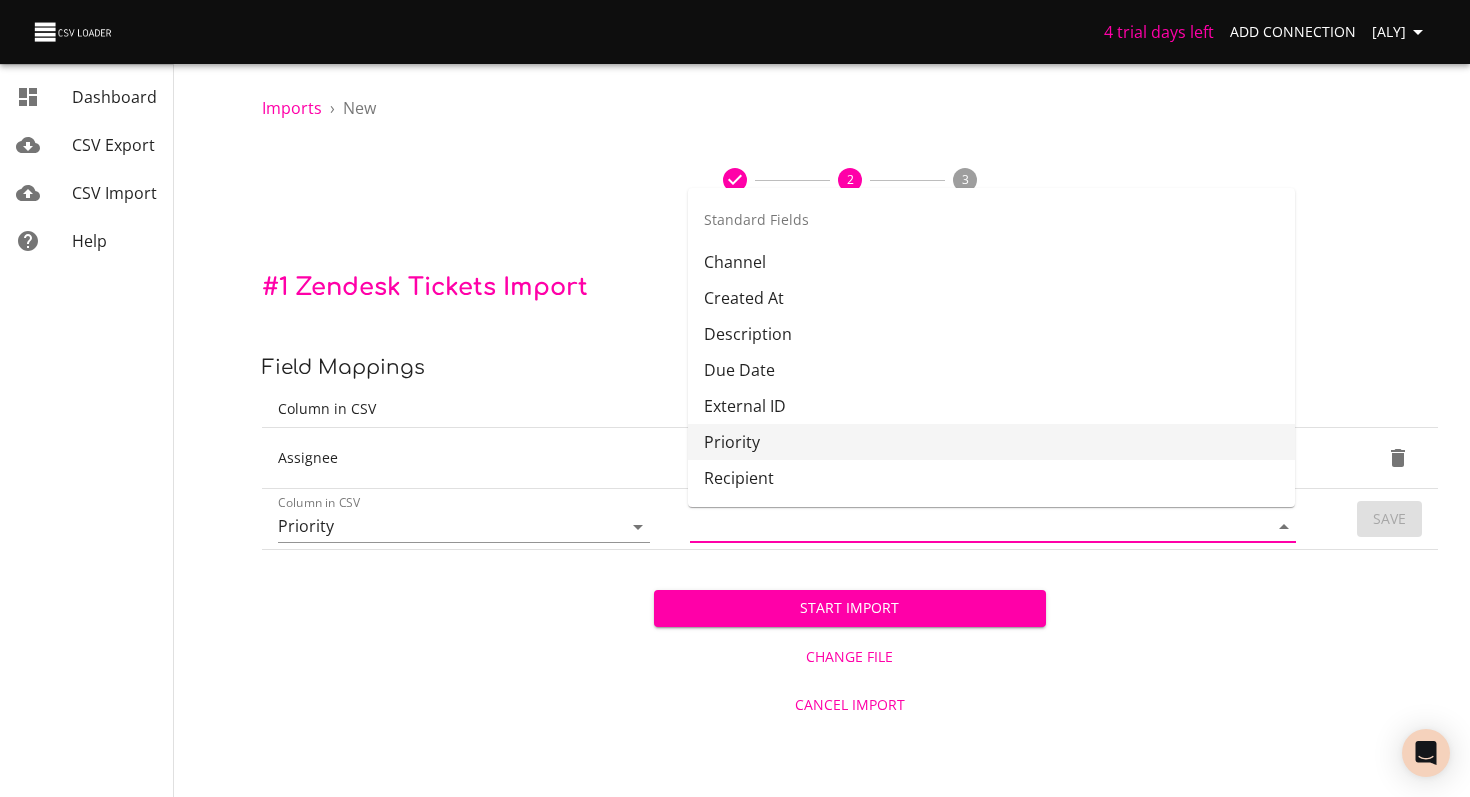 click on "Priority" at bounding box center [991, 442] 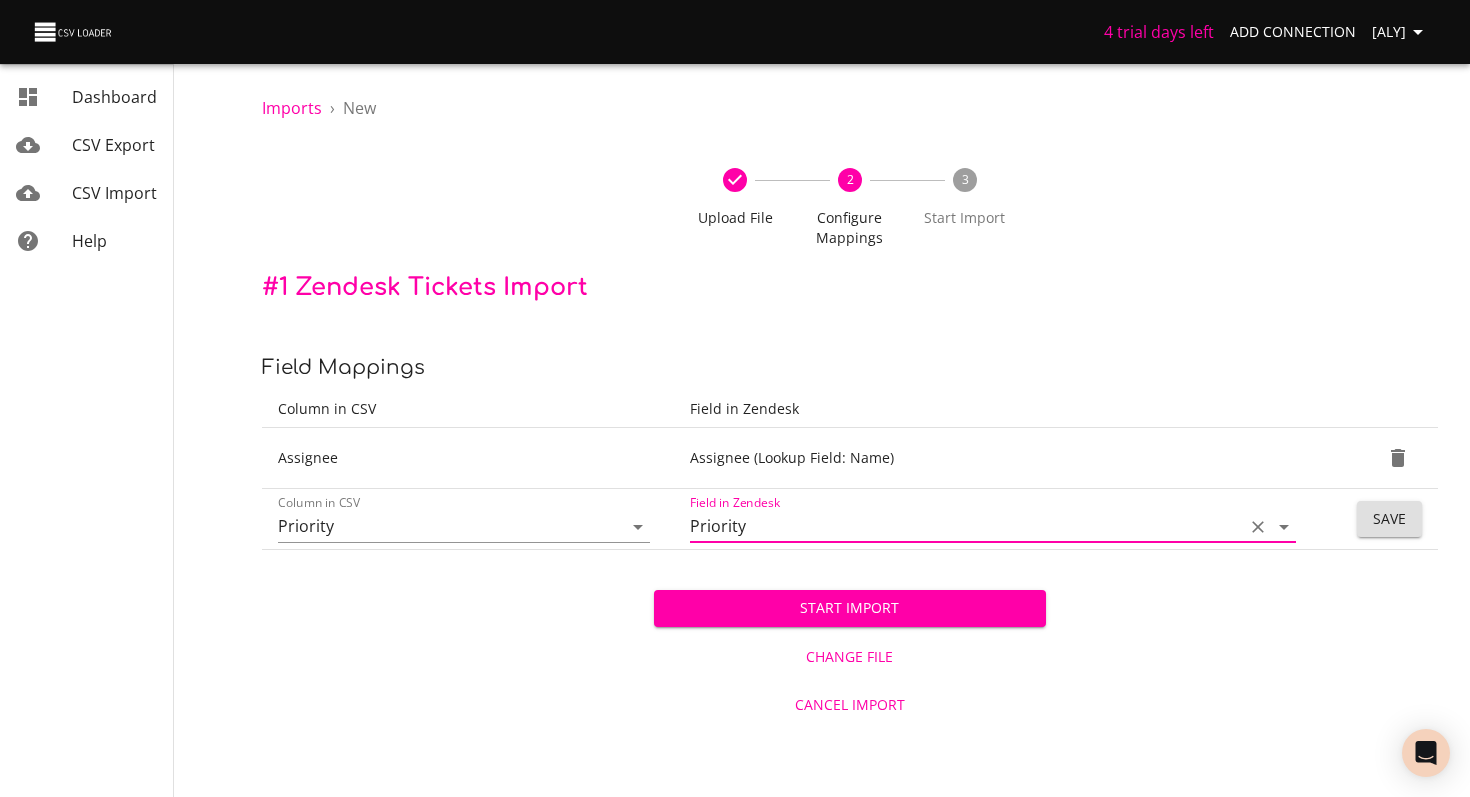 click on "Save" at bounding box center [1389, 519] 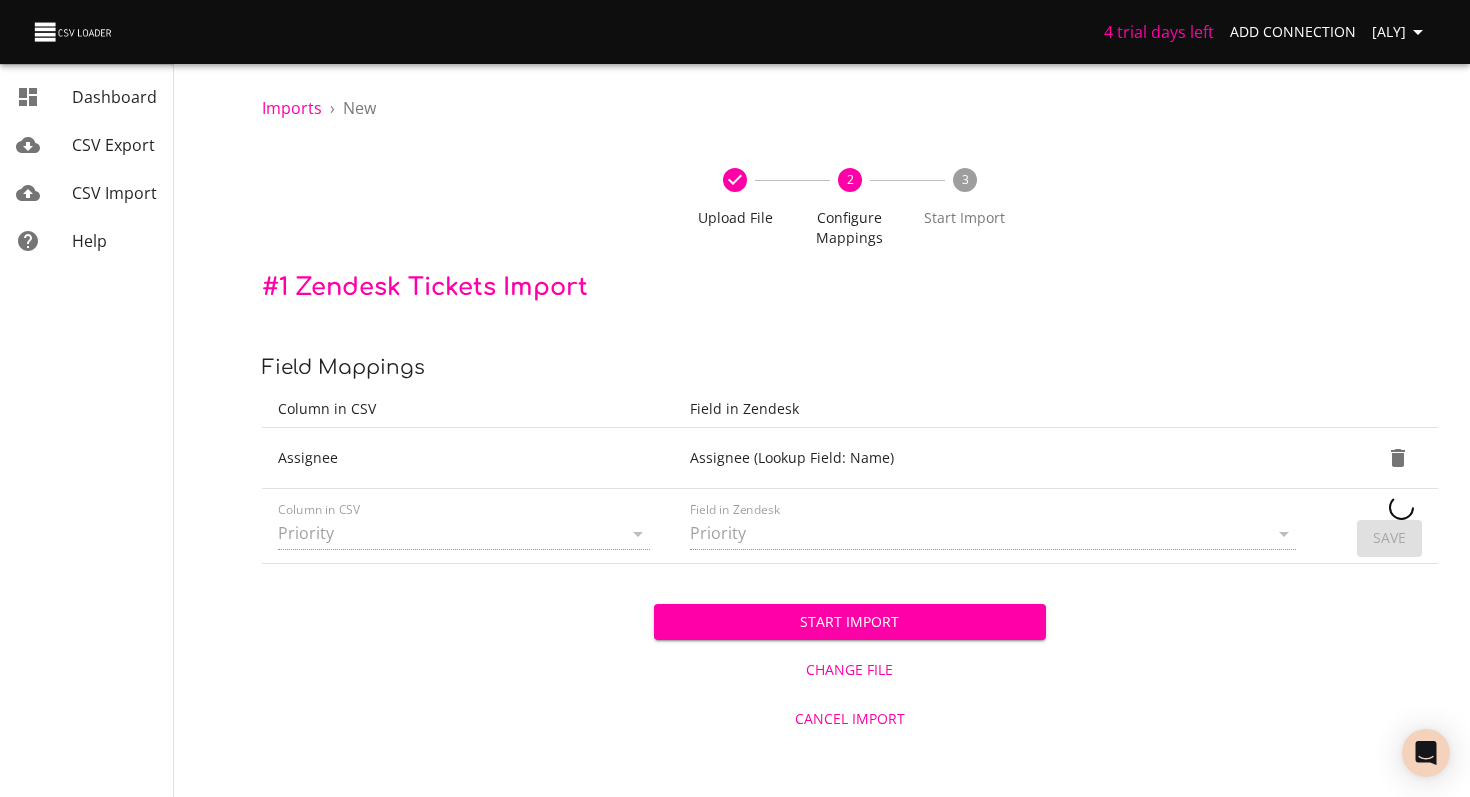type 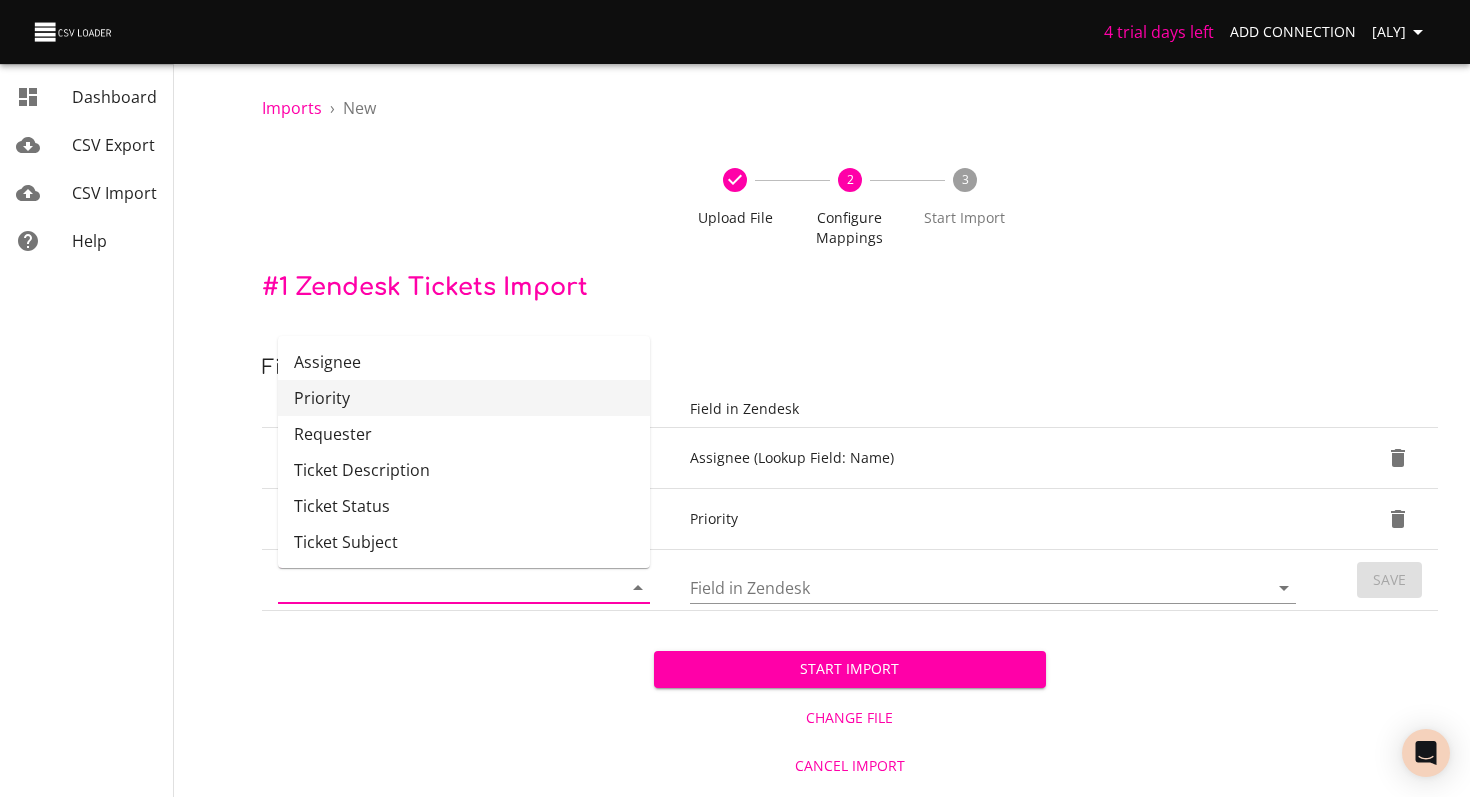 click on "Column in CSV" at bounding box center [433, 587] 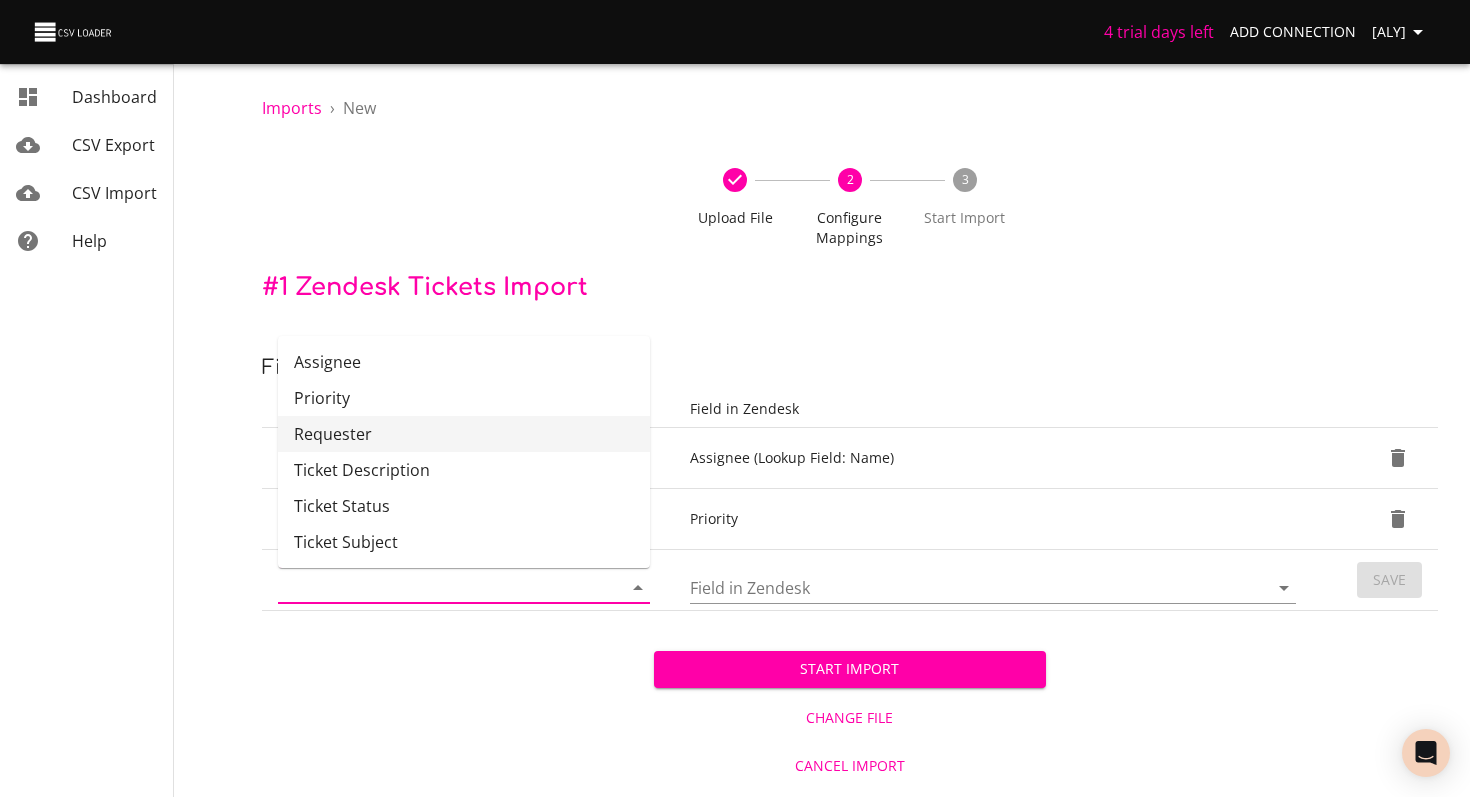 click on "Requester" at bounding box center (464, 434) 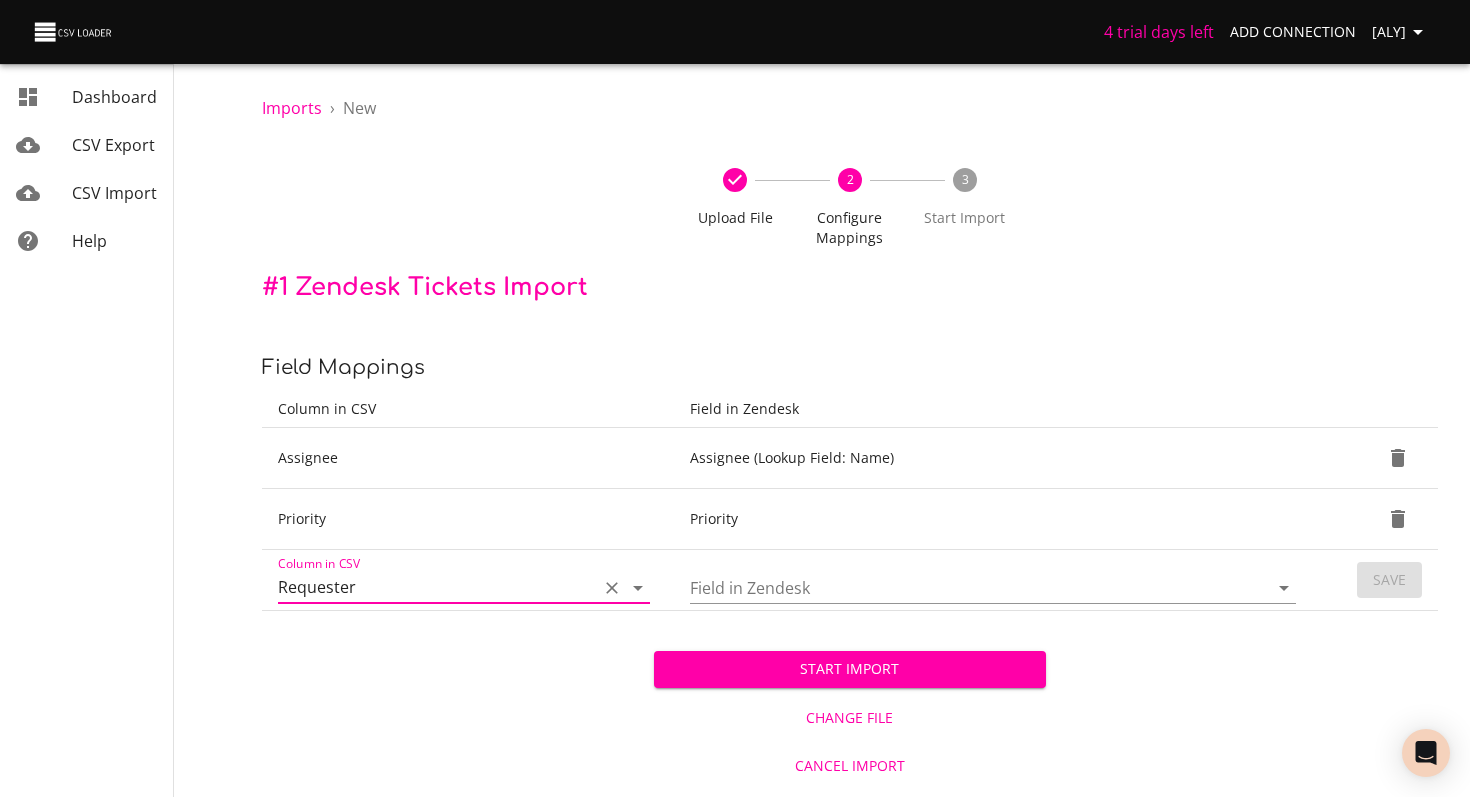 click on "Field in Zendesk" at bounding box center (962, 587) 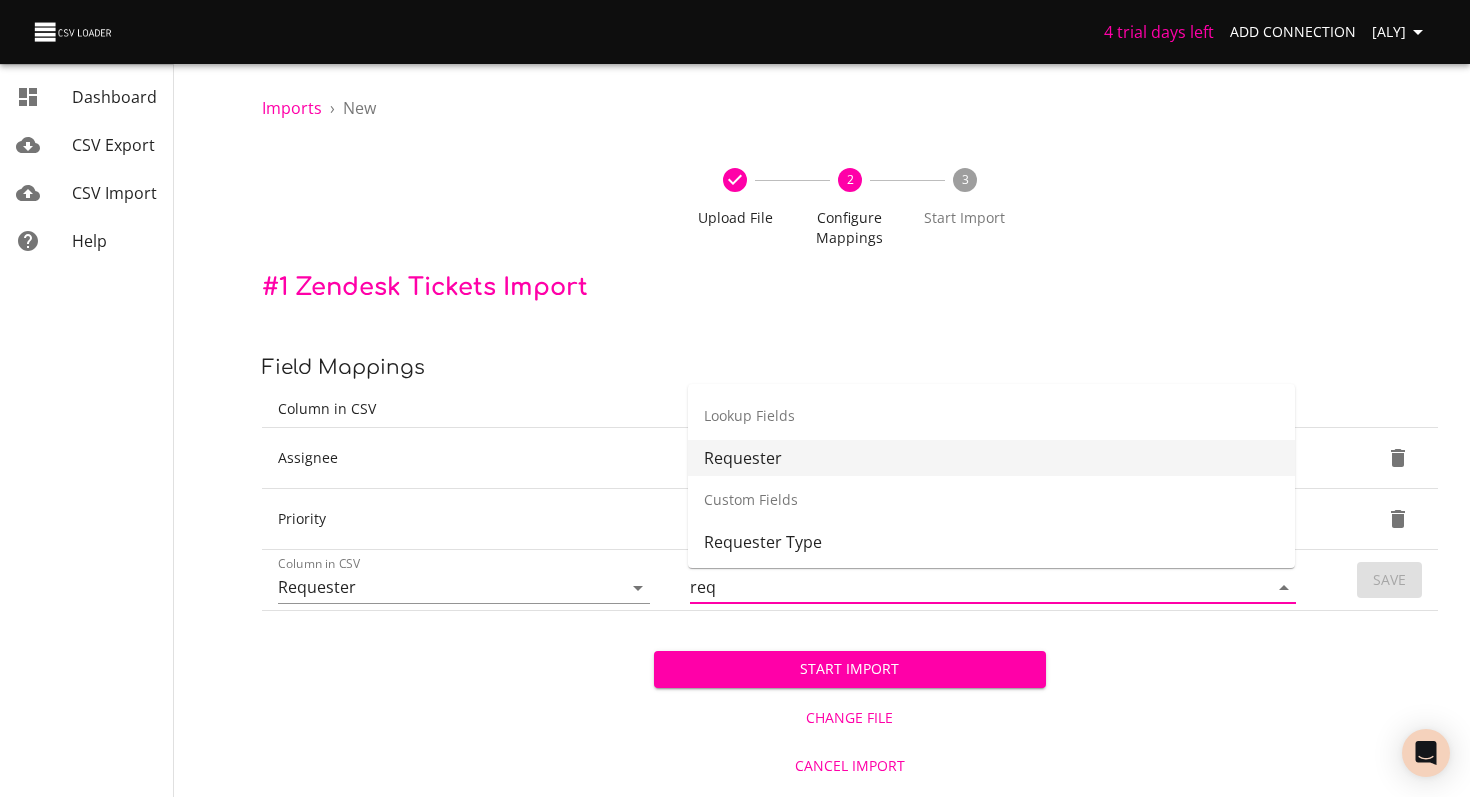 click on "Requester" at bounding box center [991, 458] 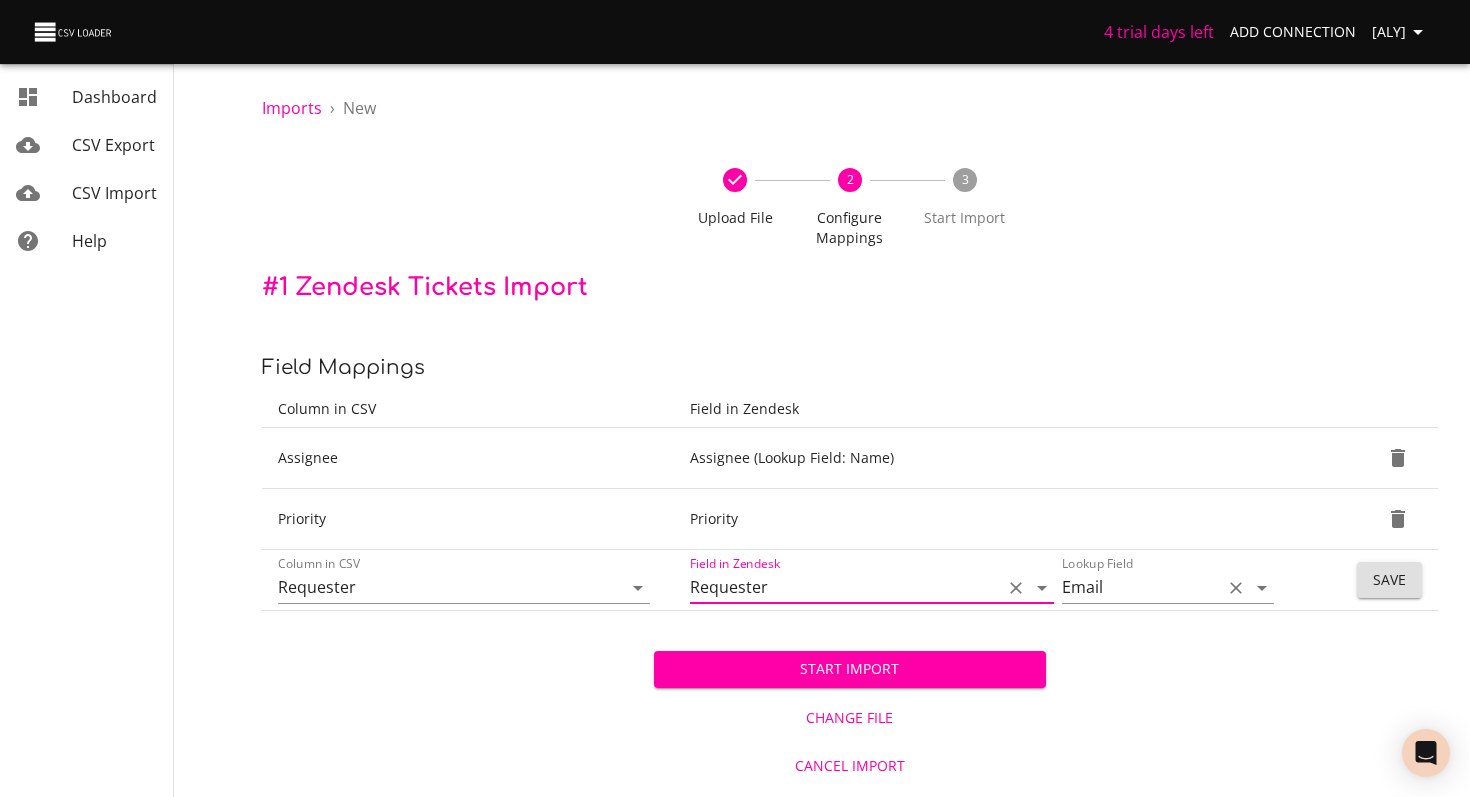 type on "Requester" 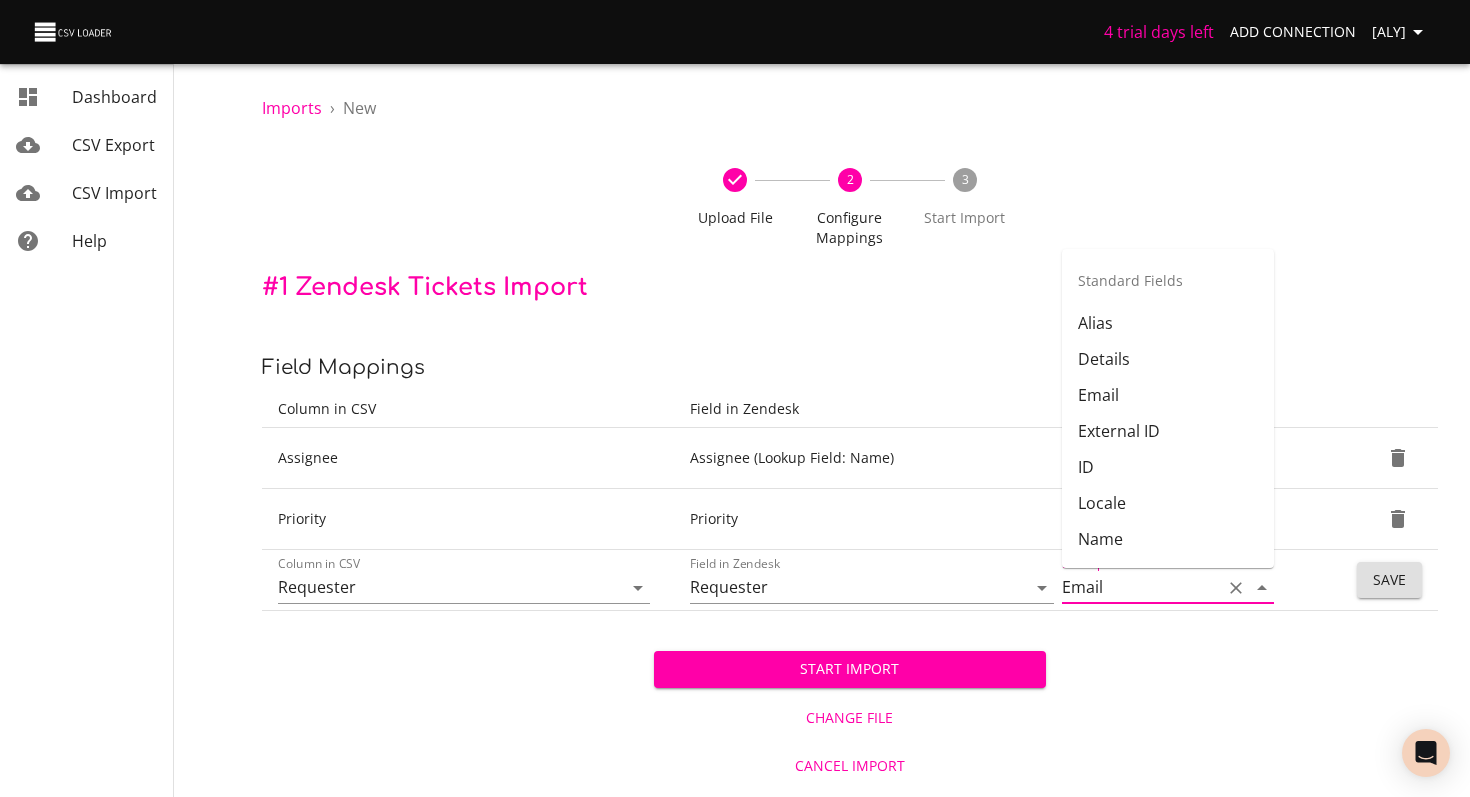 click on "Email" at bounding box center [1137, 587] 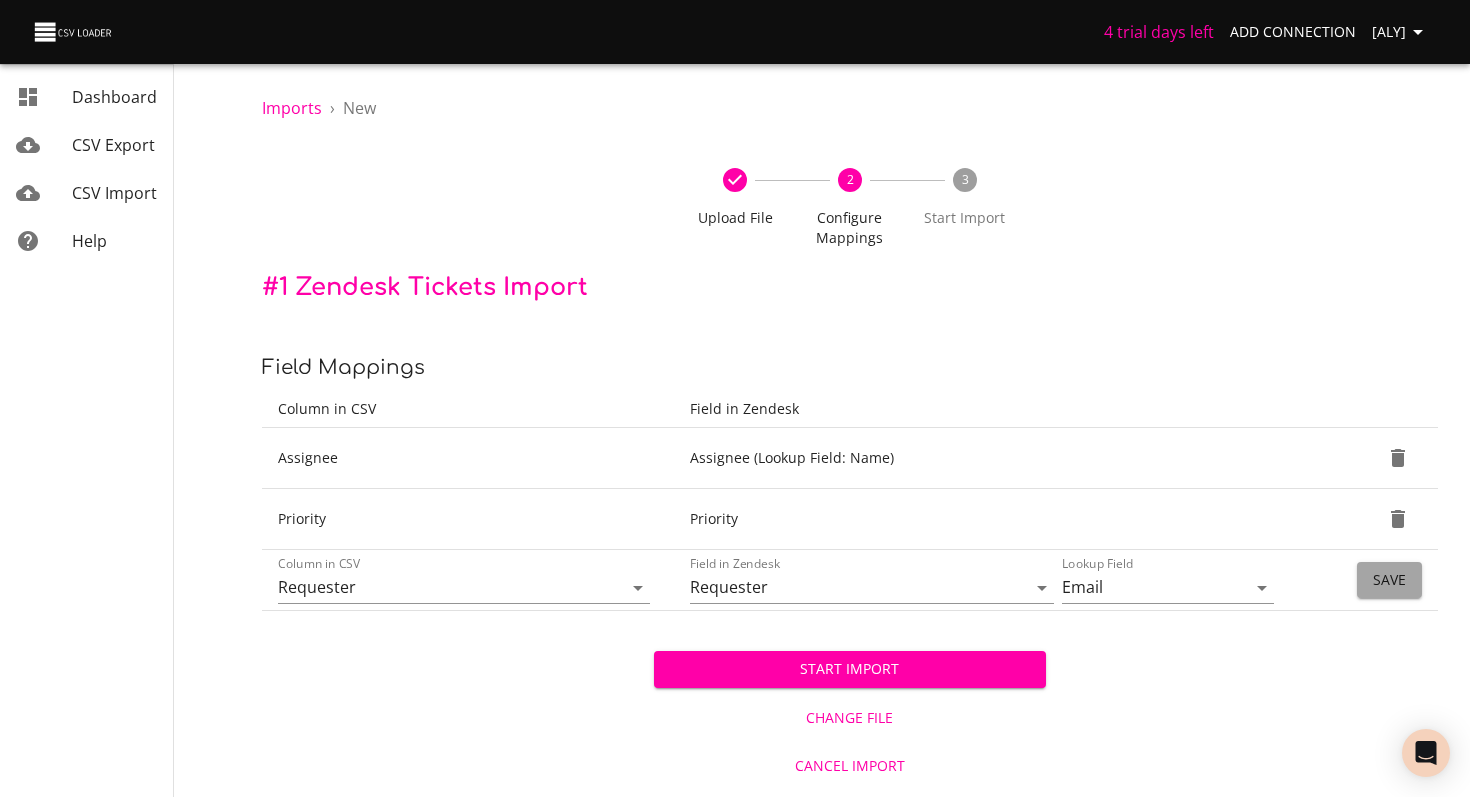 click on "Save" at bounding box center (1389, 580) 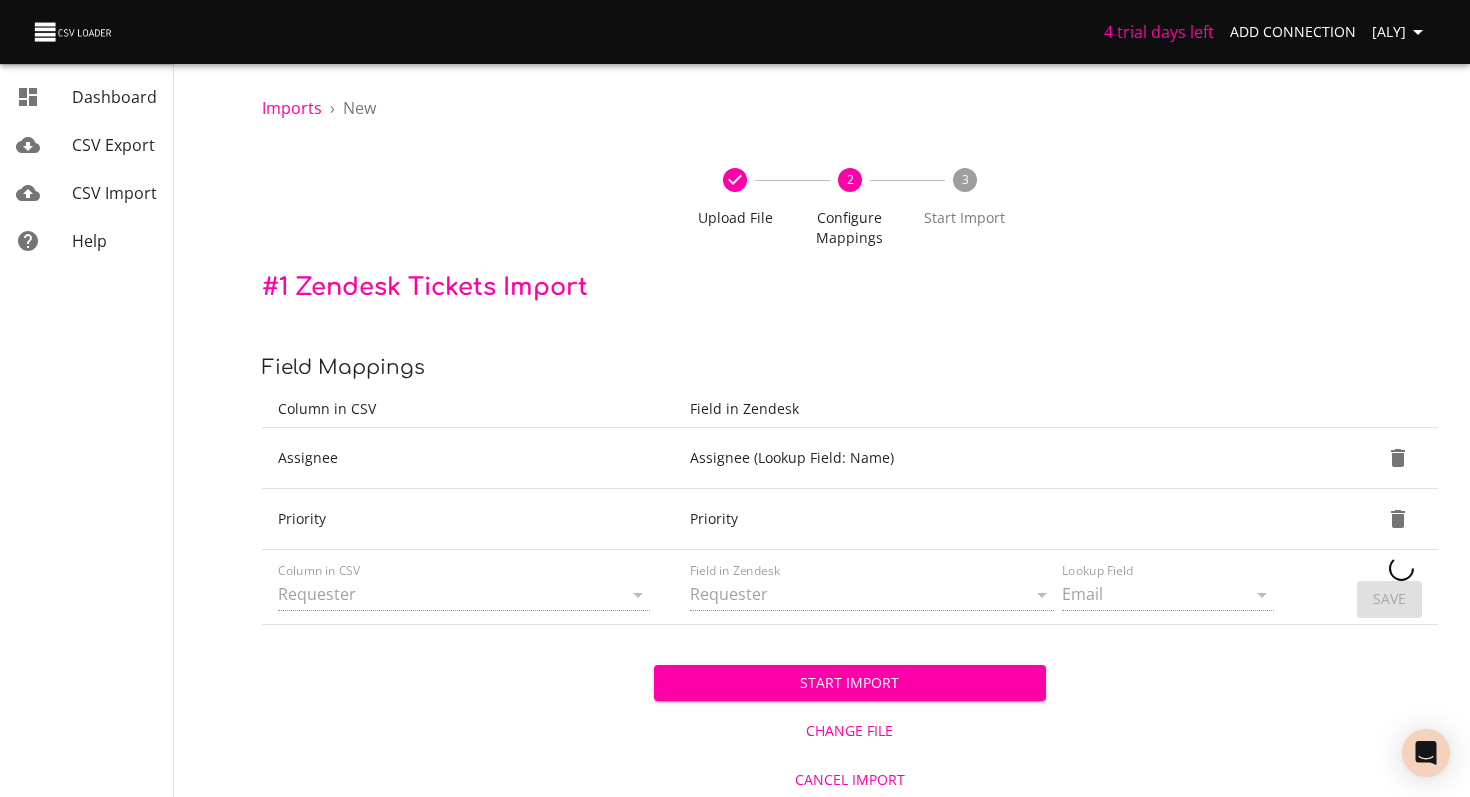 type 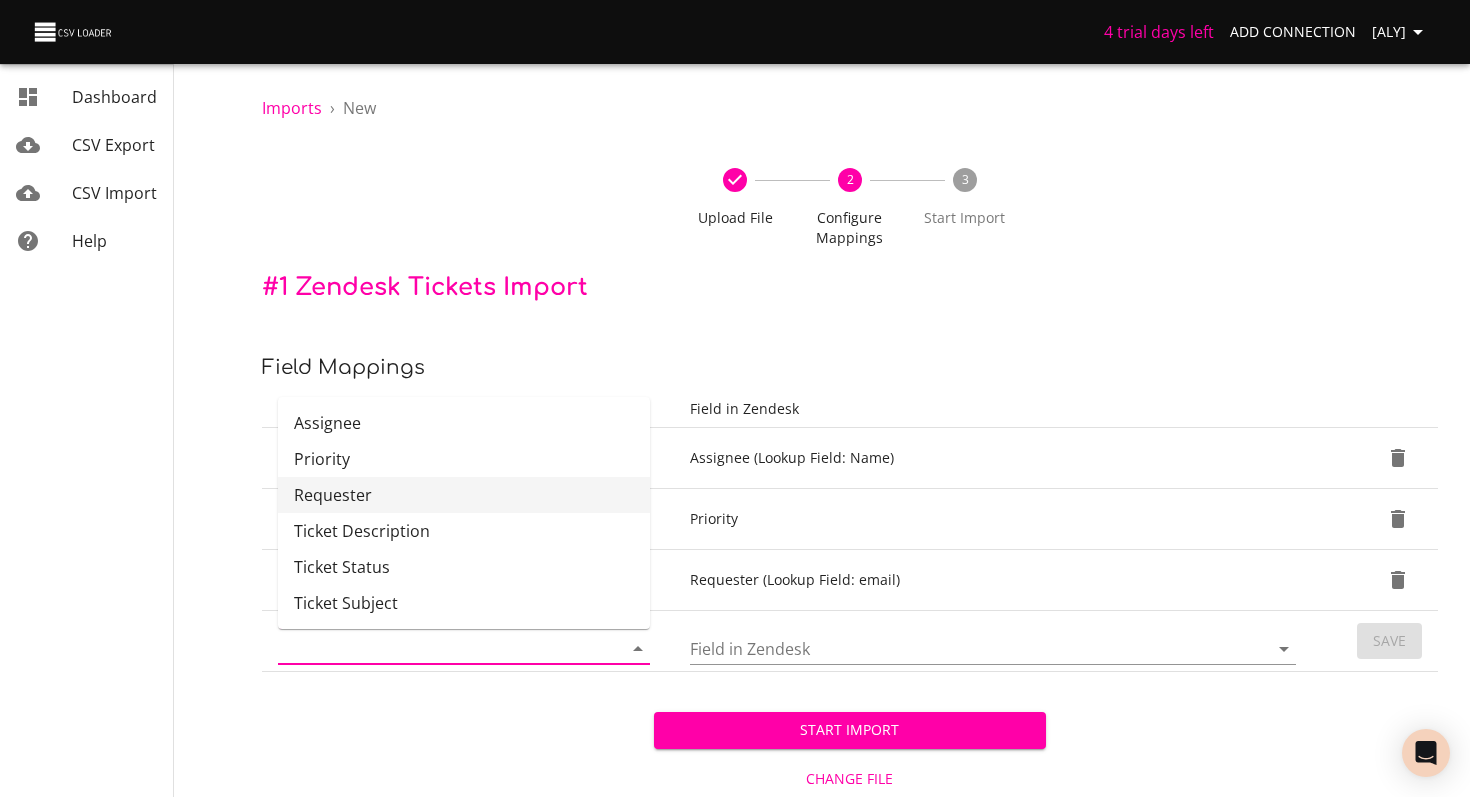 click on "Column in CSV" at bounding box center [433, 648] 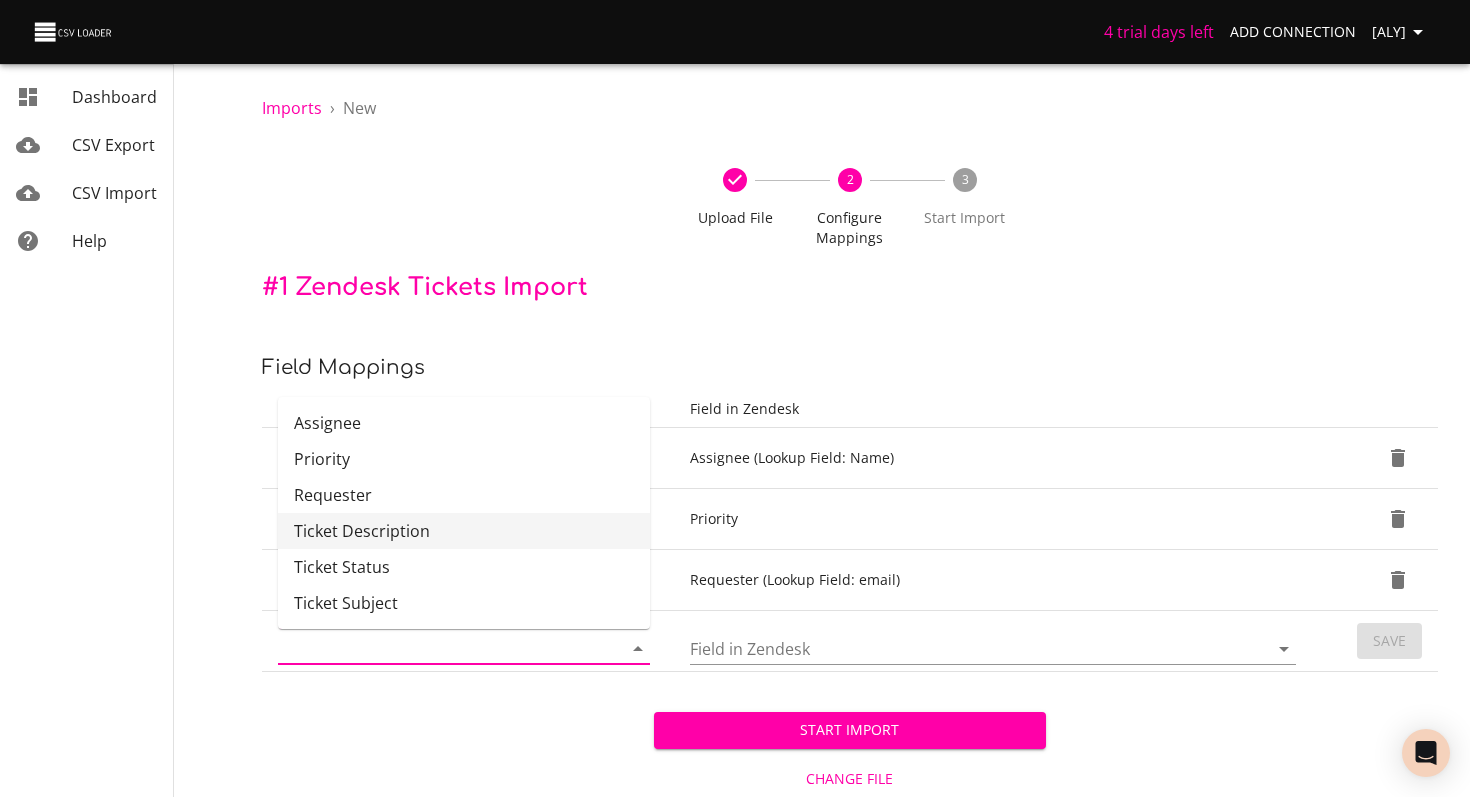 click on "Ticket Description" at bounding box center [464, 531] 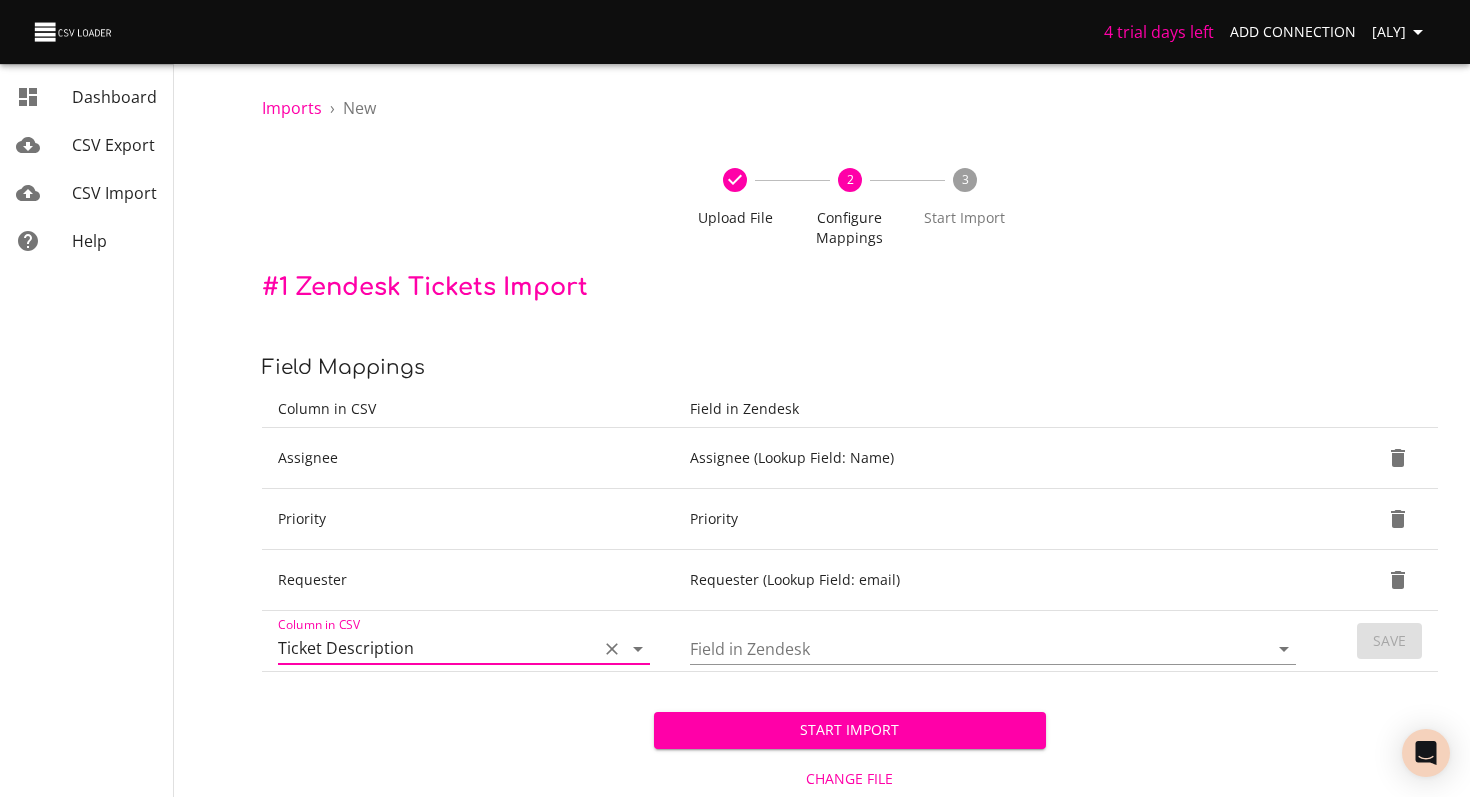 click on "Field in Zendesk" at bounding box center [962, 648] 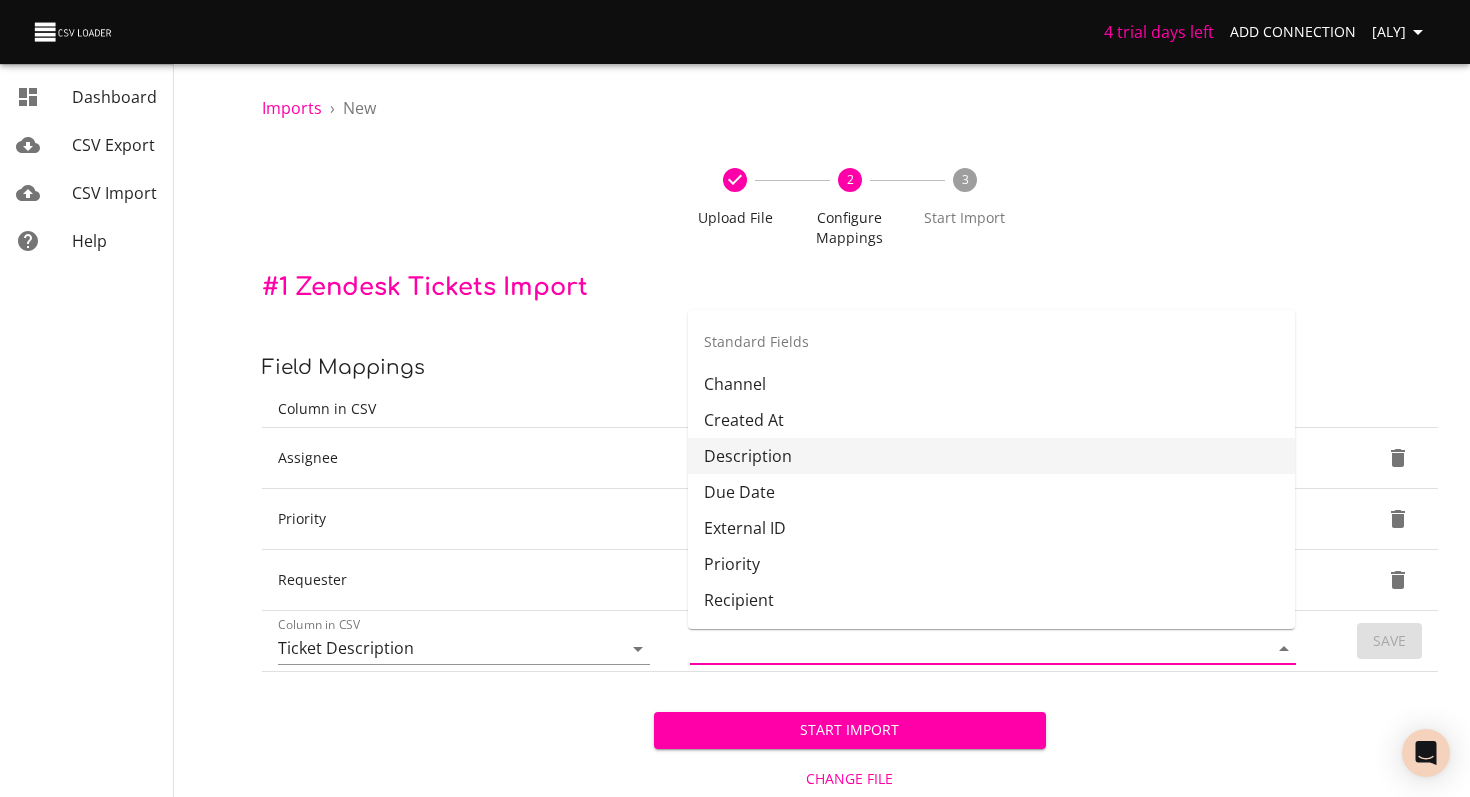 click on "Description" at bounding box center [991, 456] 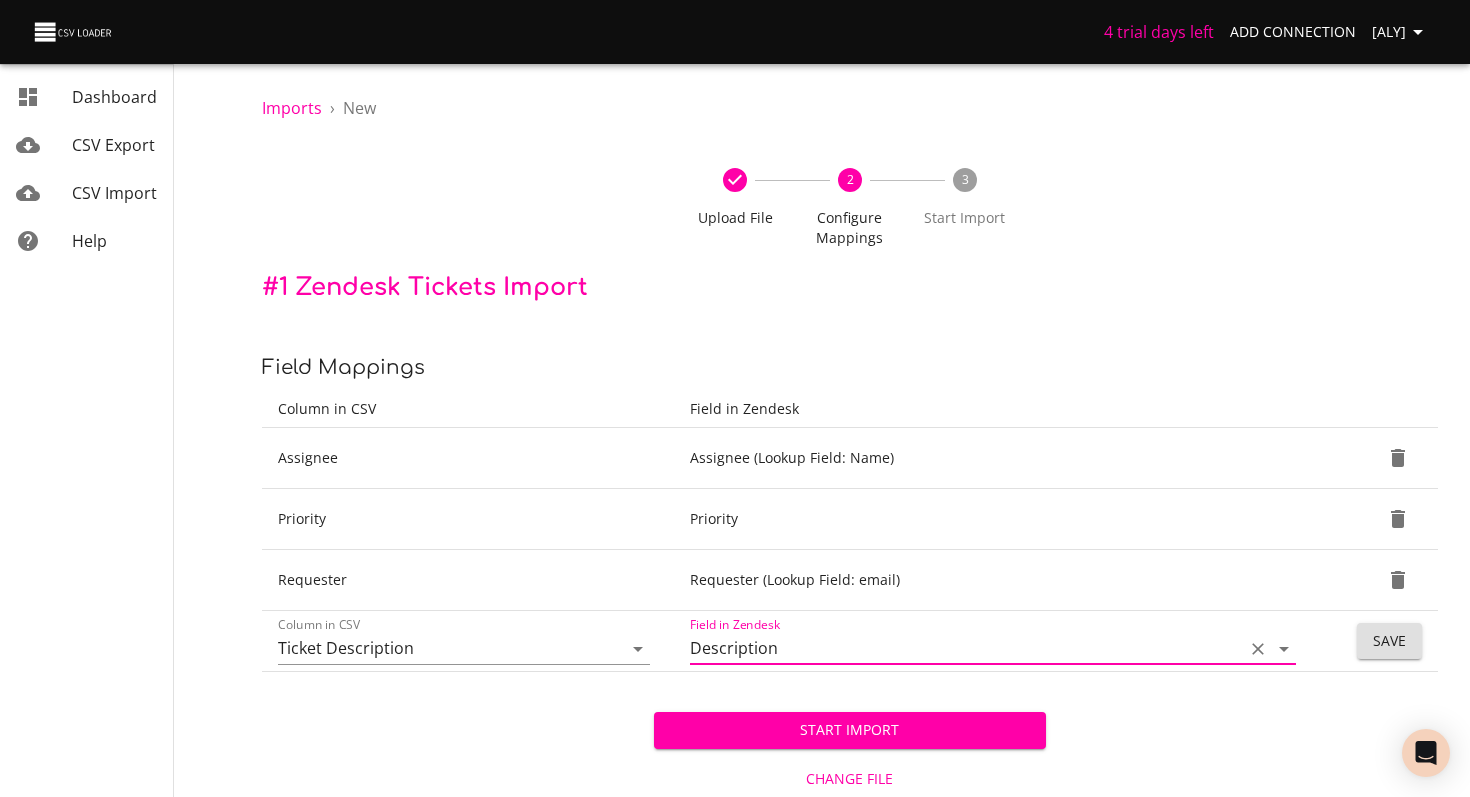 click on "Save" at bounding box center [1389, 641] 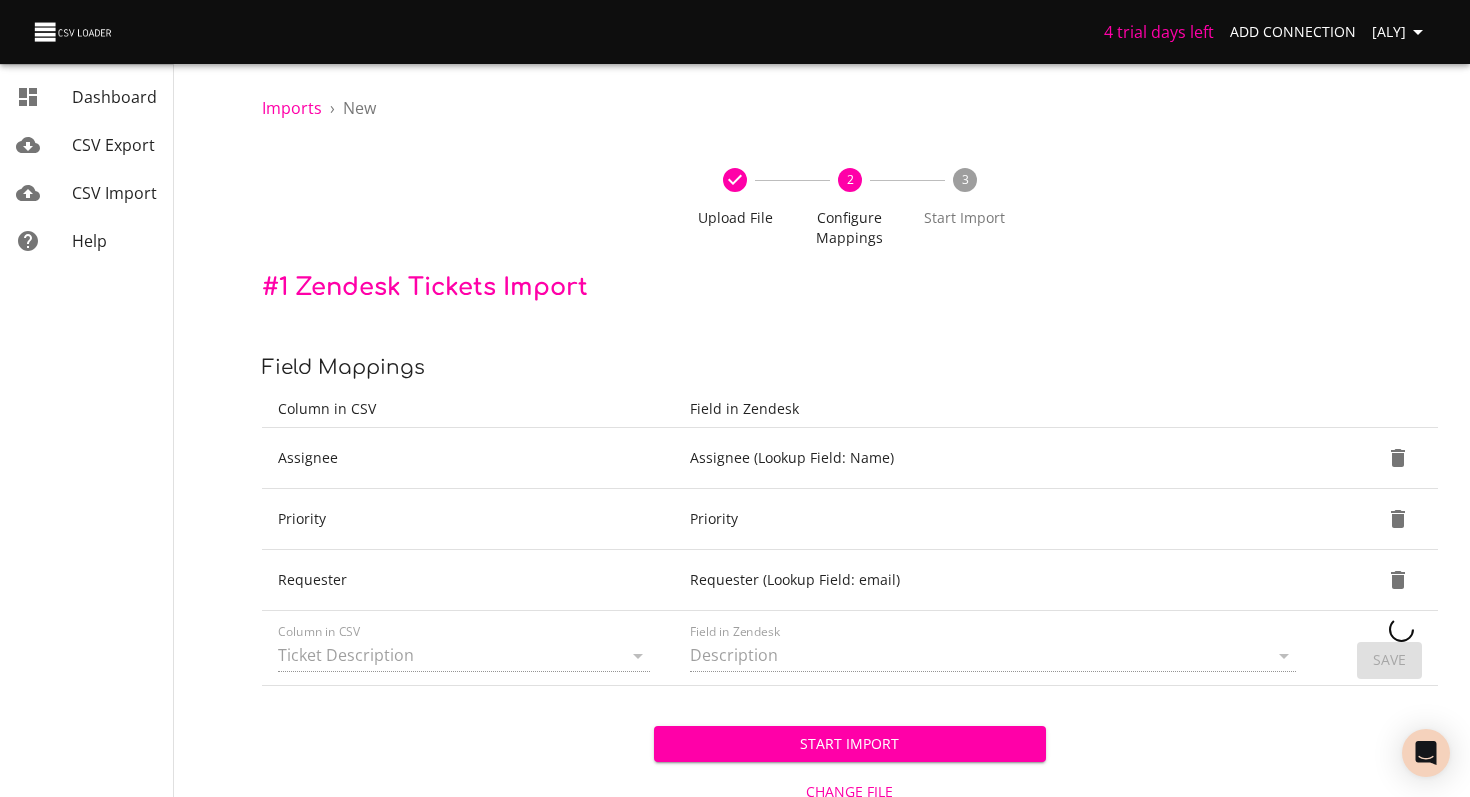 type 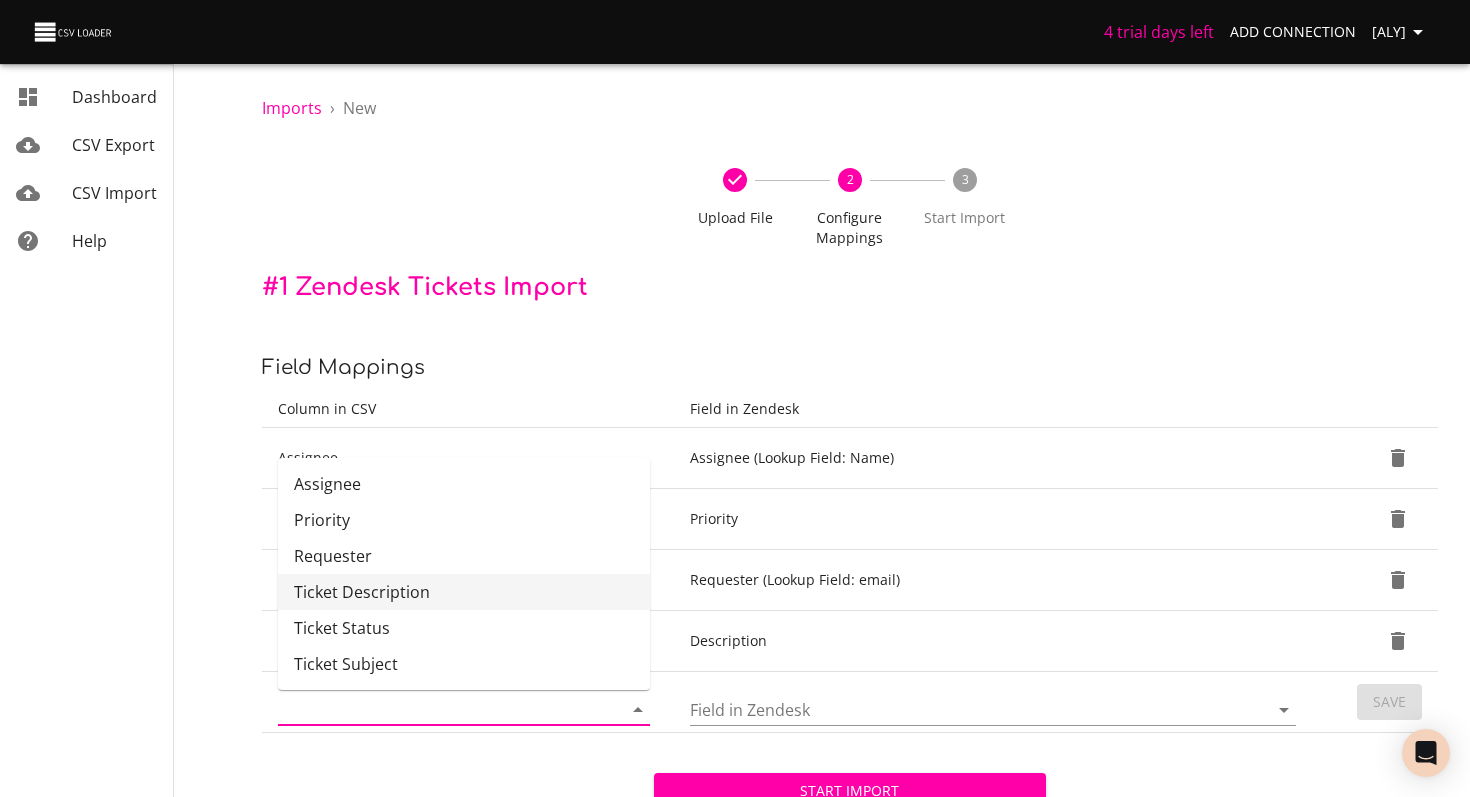 click on "Column in CSV" at bounding box center [433, 709] 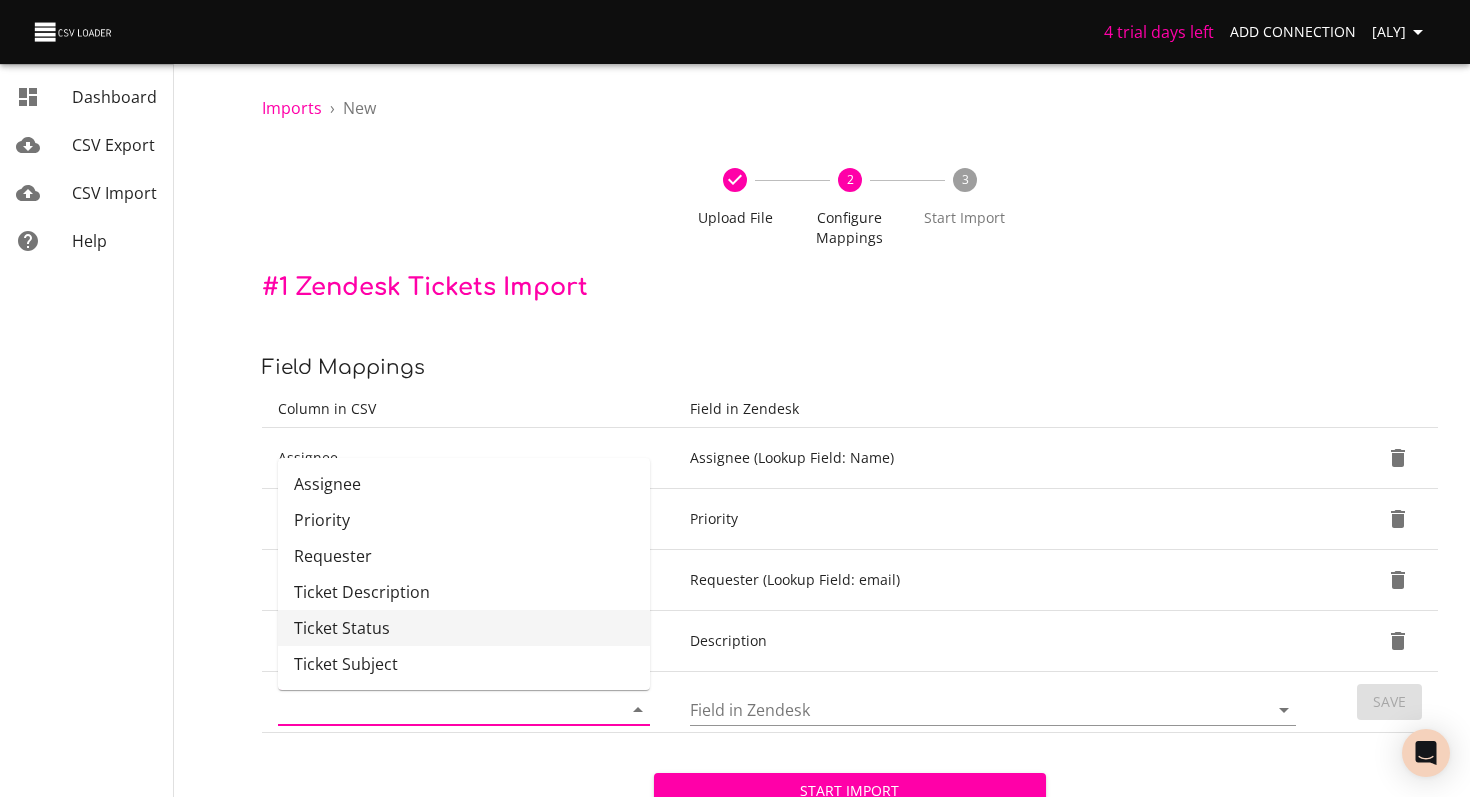 click on "Ticket Status" at bounding box center (464, 628) 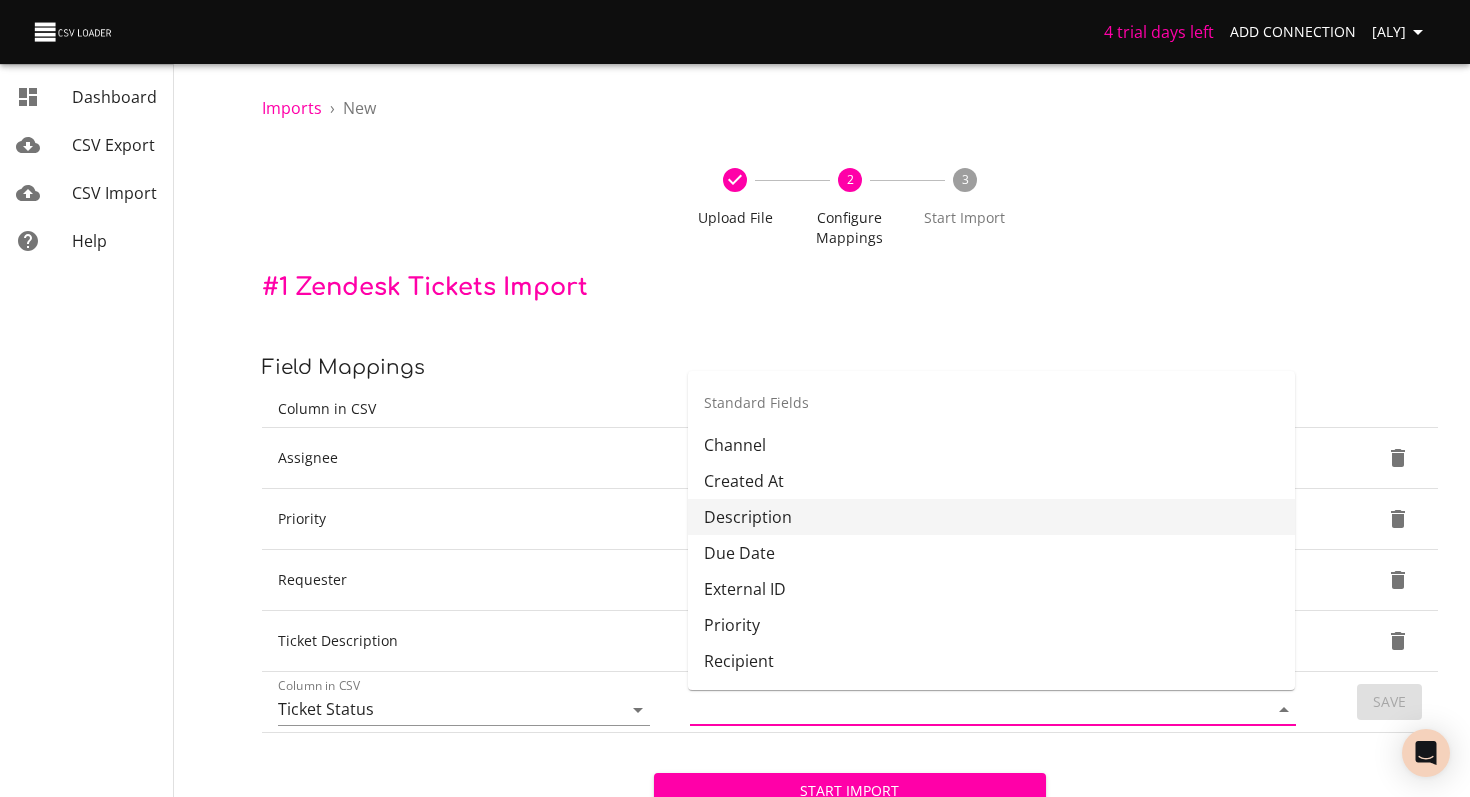 click on "Field in Zendesk" at bounding box center [962, 709] 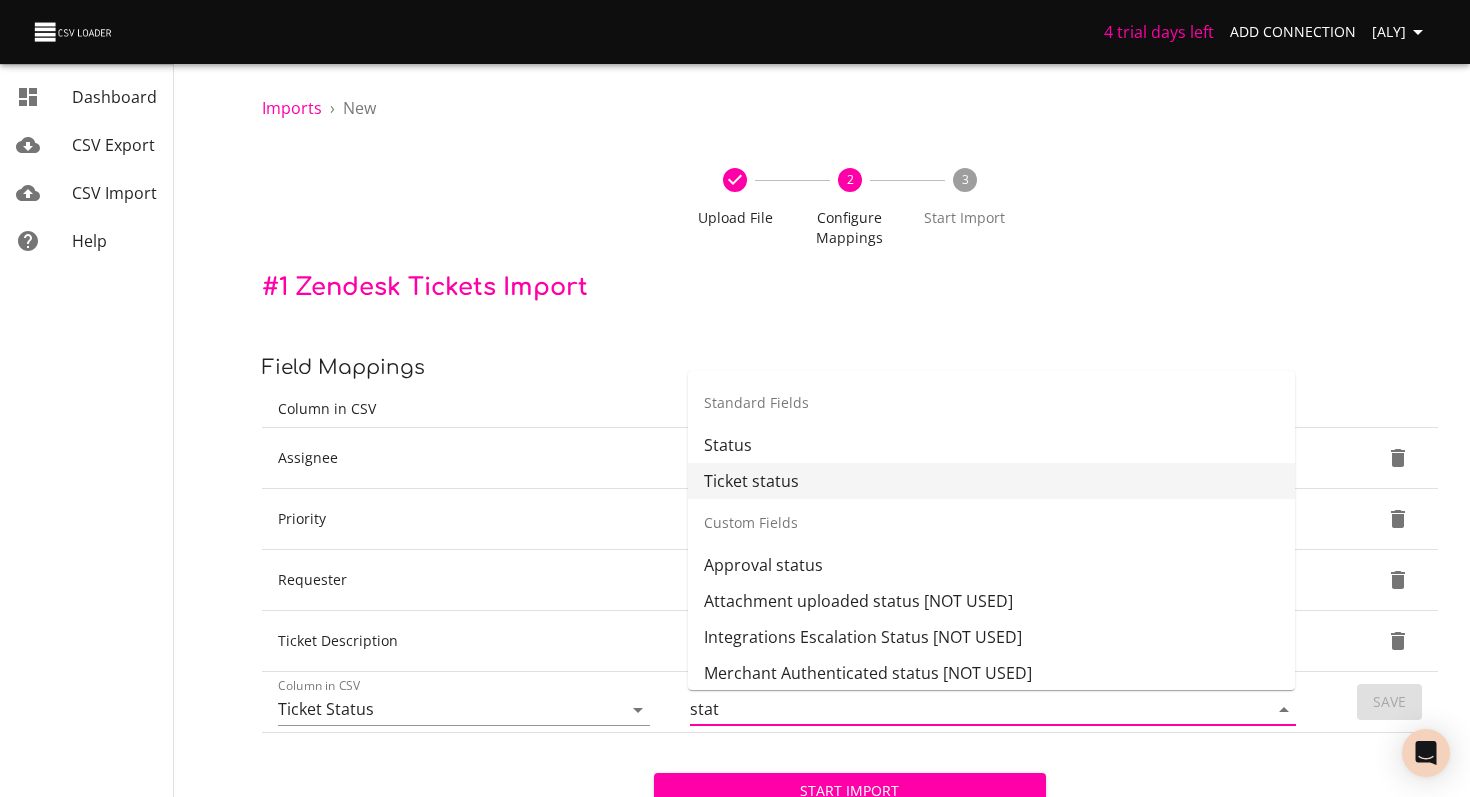 click on "Ticket status" at bounding box center [991, 481] 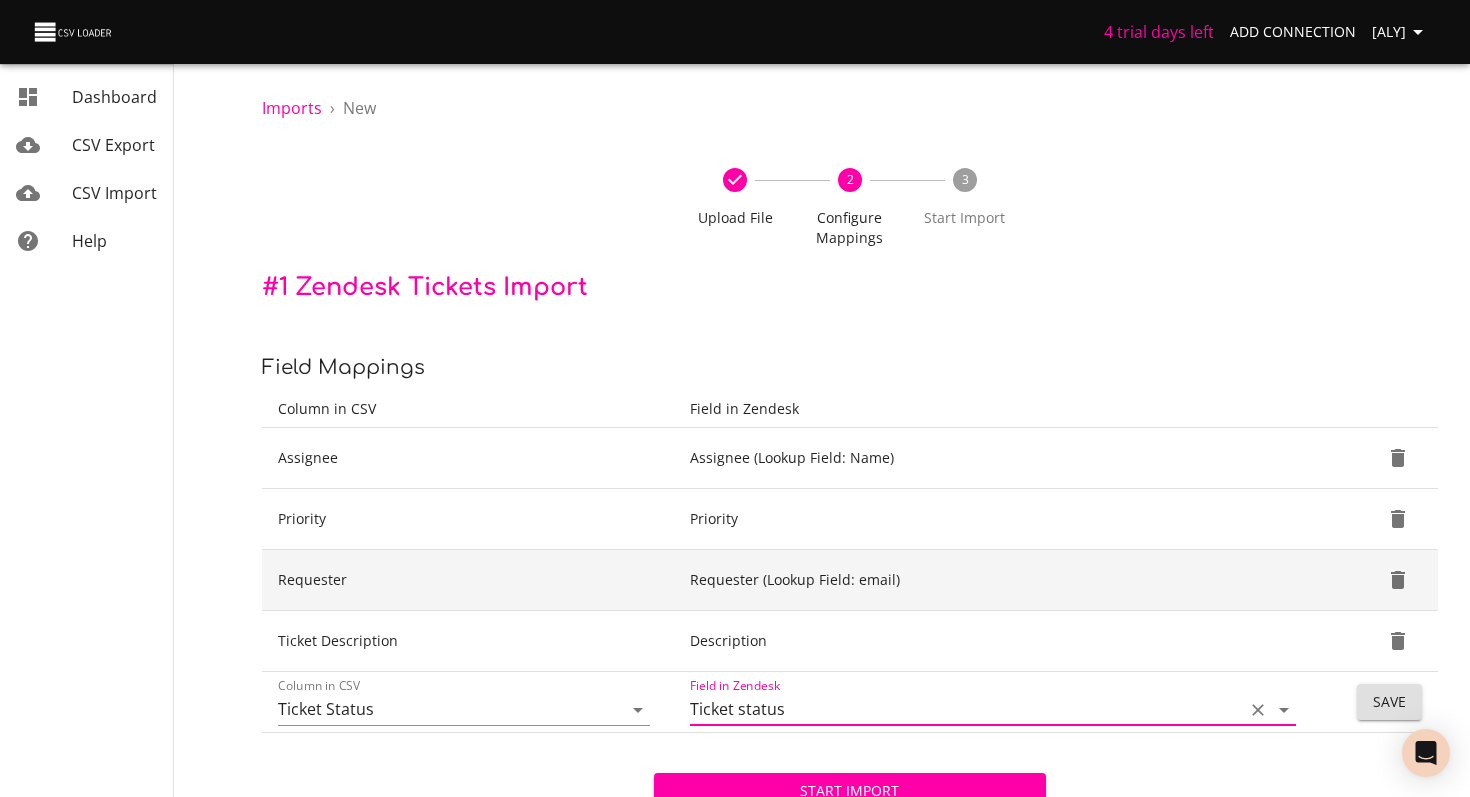scroll, scrollTop: 113, scrollLeft: 0, axis: vertical 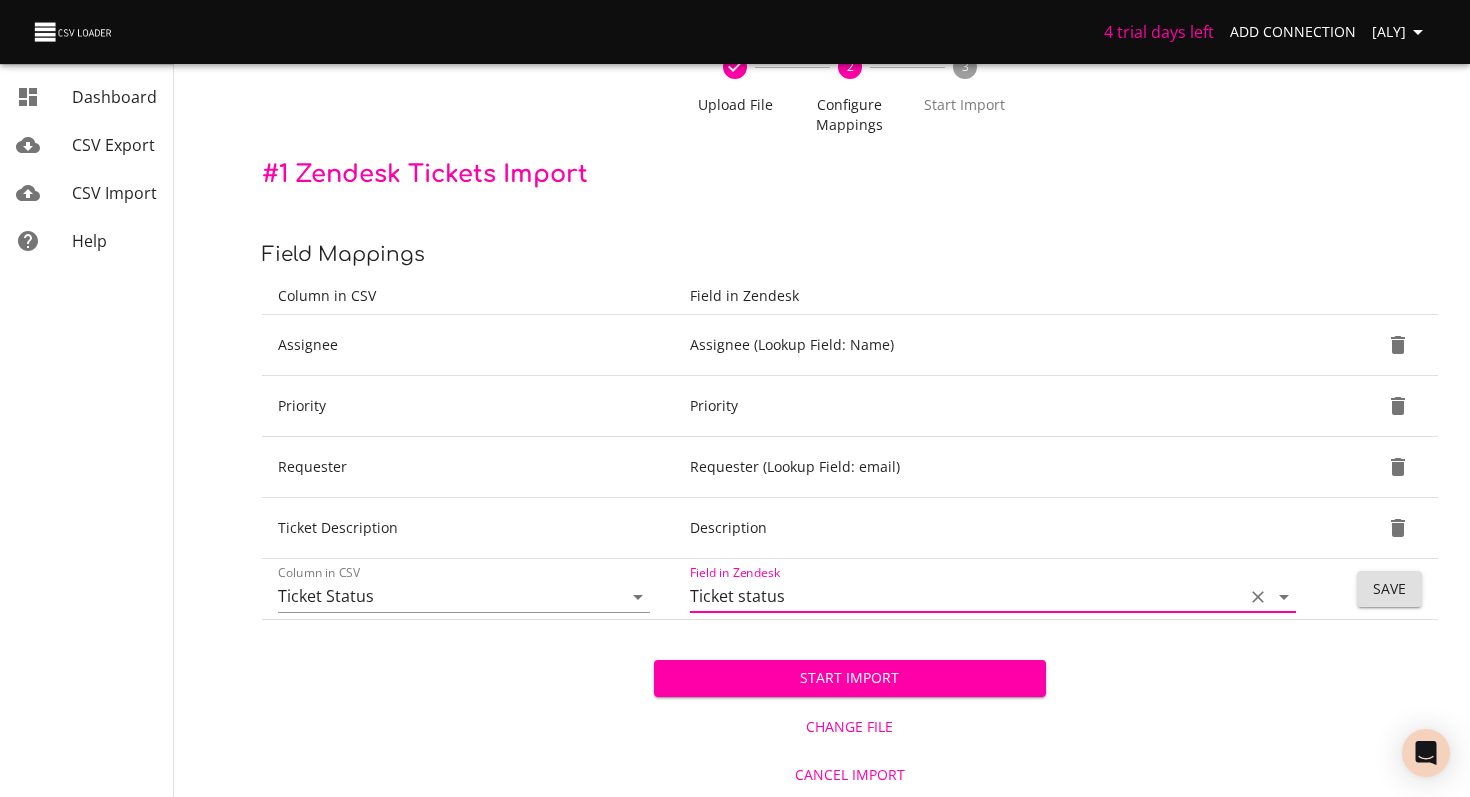 type on "Ticket status" 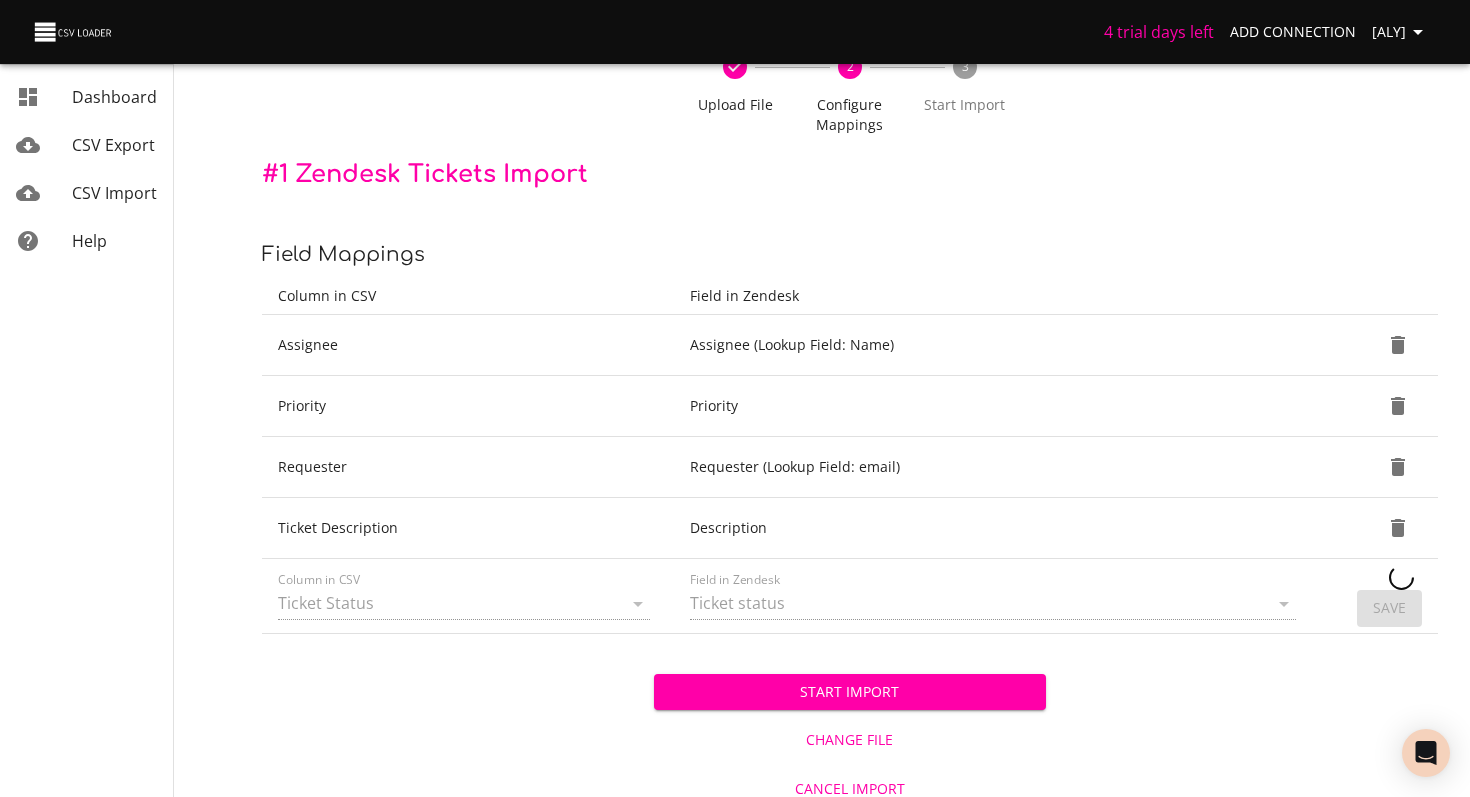 type 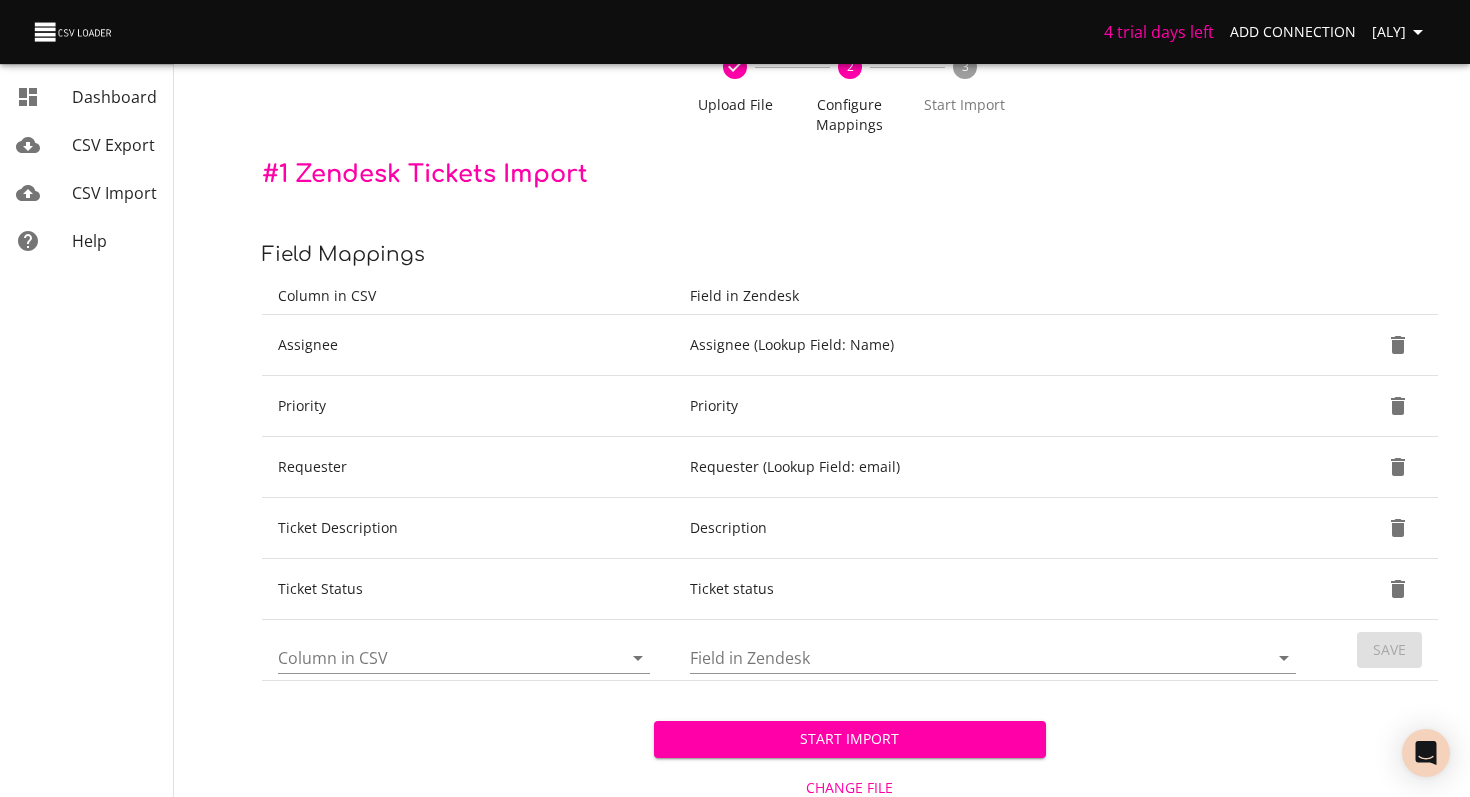 scroll, scrollTop: 174, scrollLeft: 0, axis: vertical 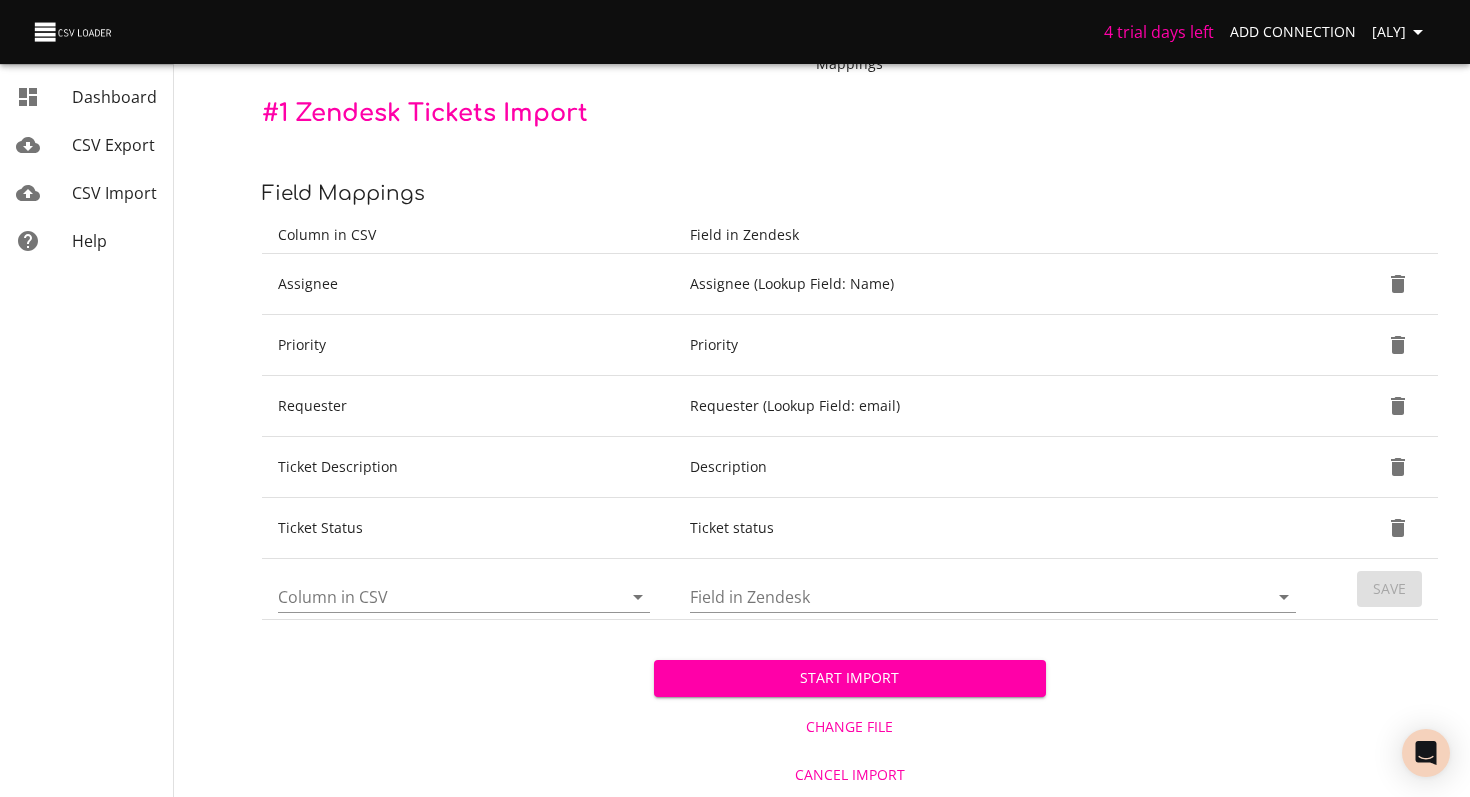 click on "Column in CSV" at bounding box center [433, 596] 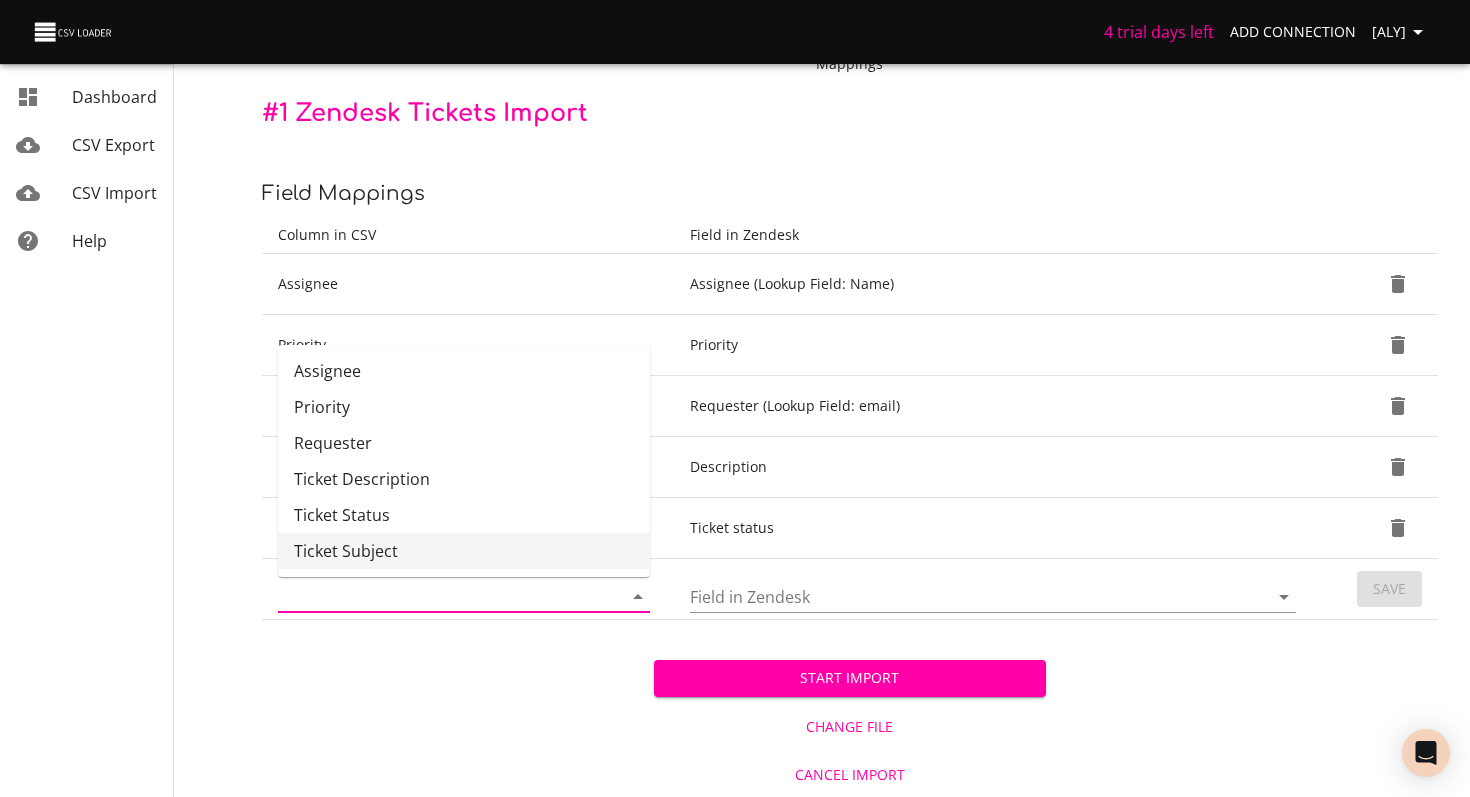 click on "Ticket Subject" at bounding box center (464, 551) 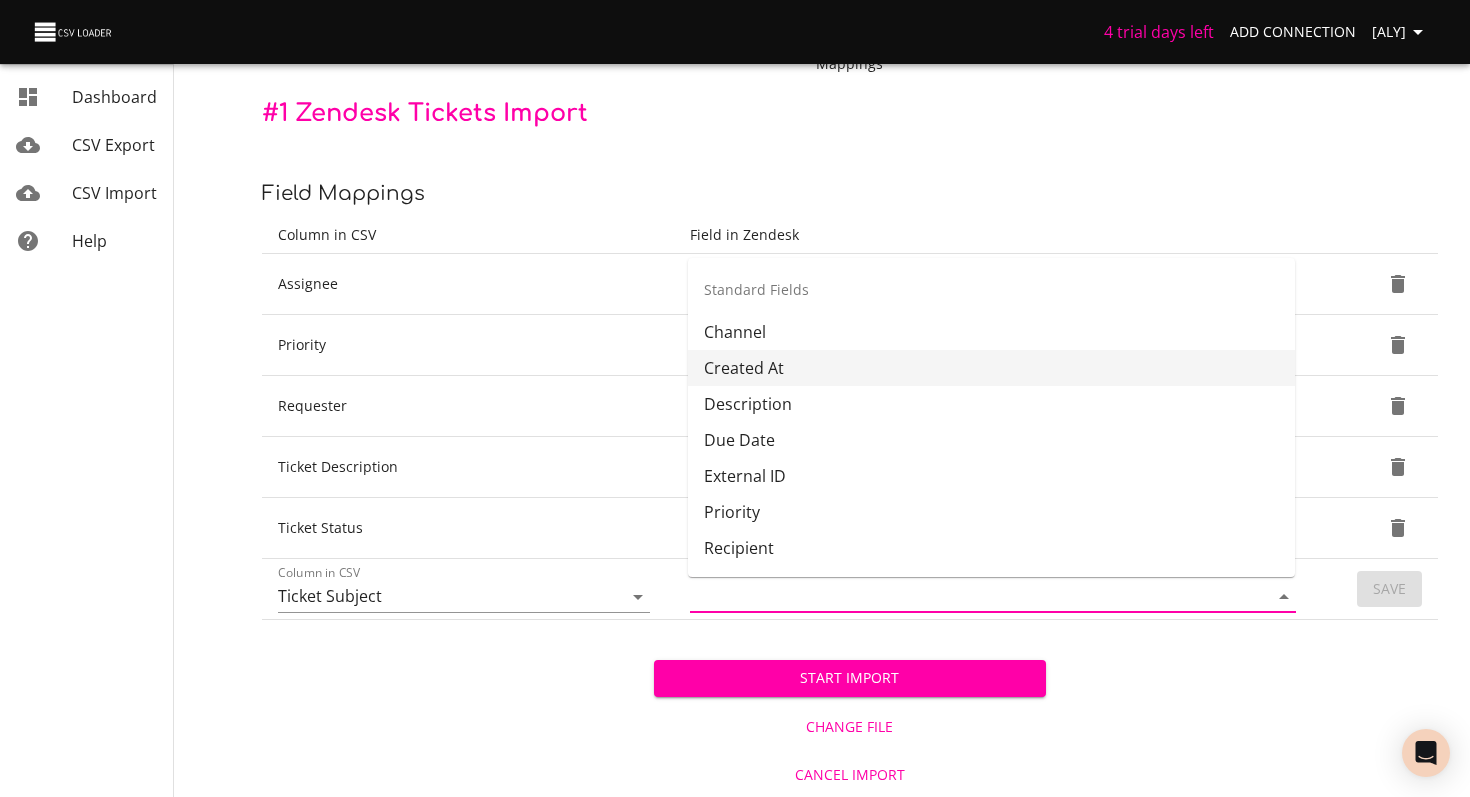 click on "Field in Zendesk" at bounding box center (962, 596) 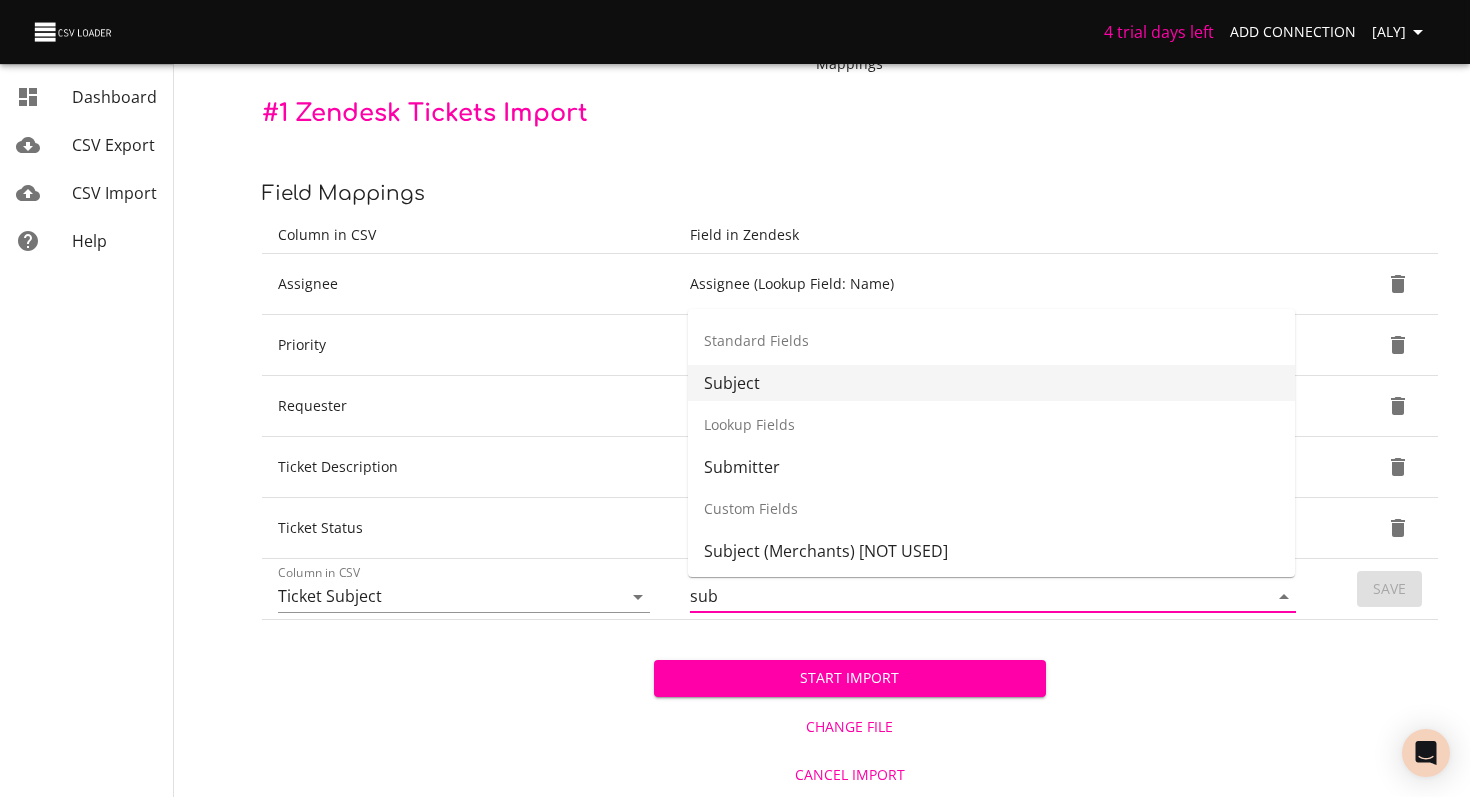 click on "Subject" at bounding box center [991, 383] 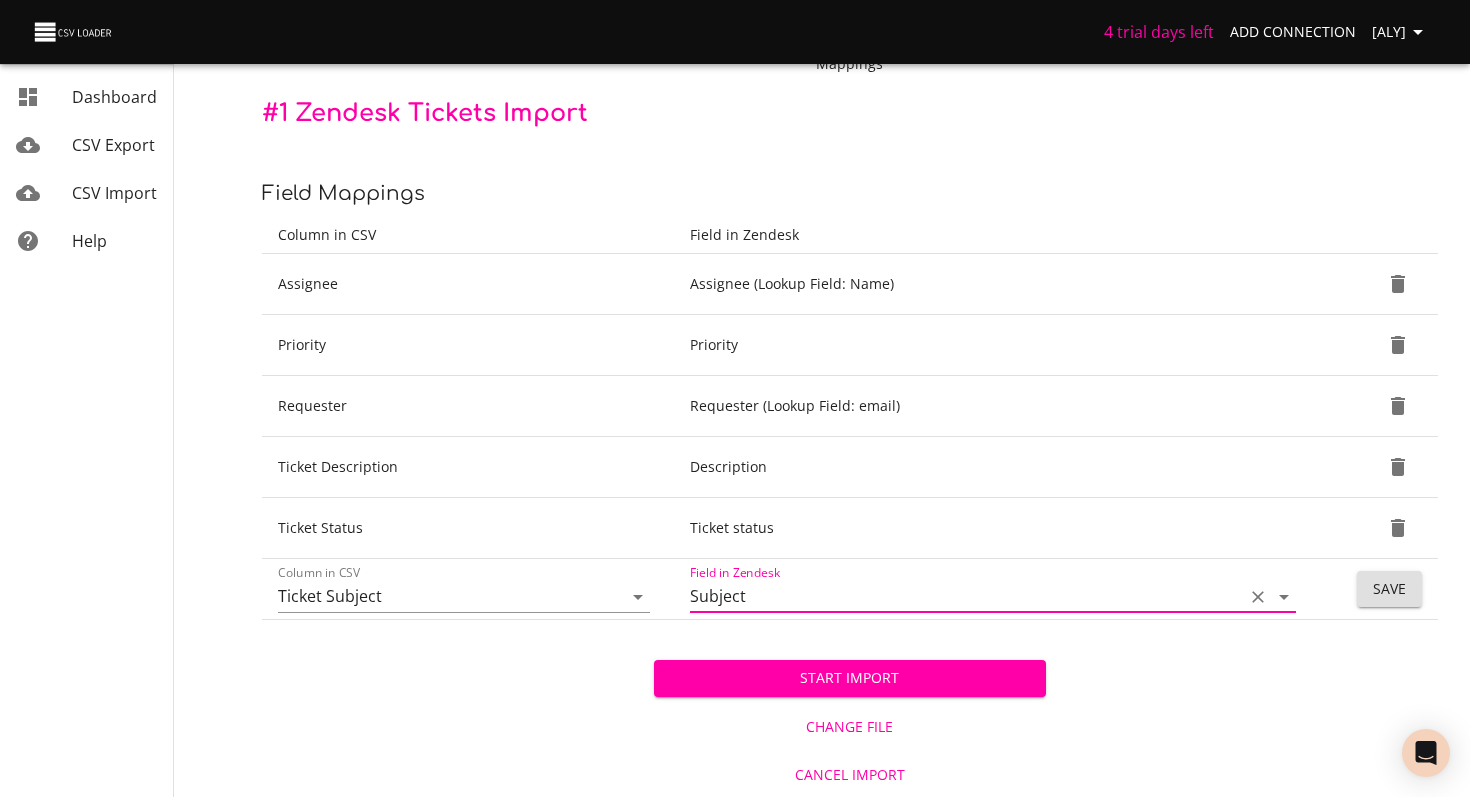 type on "Subject" 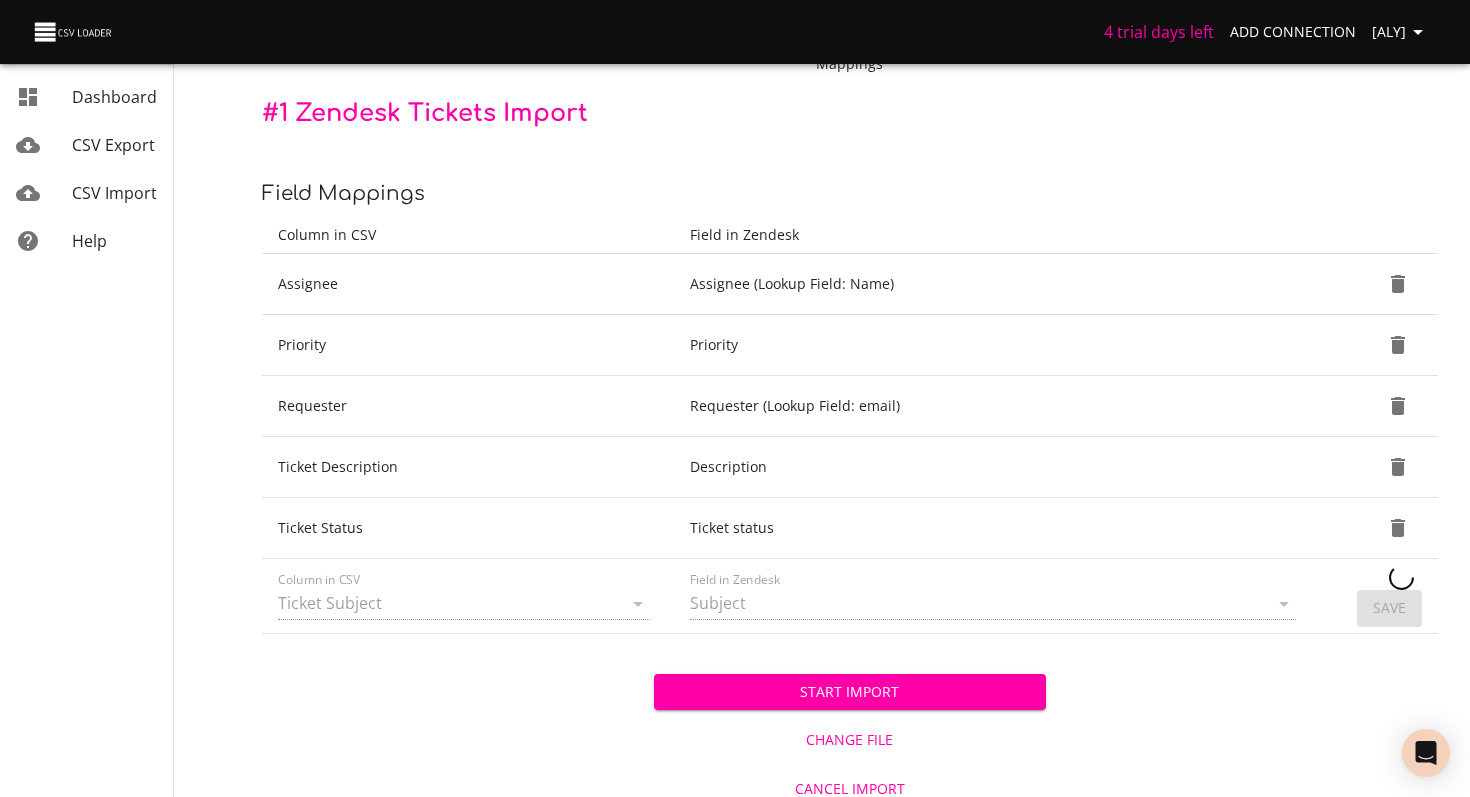 type 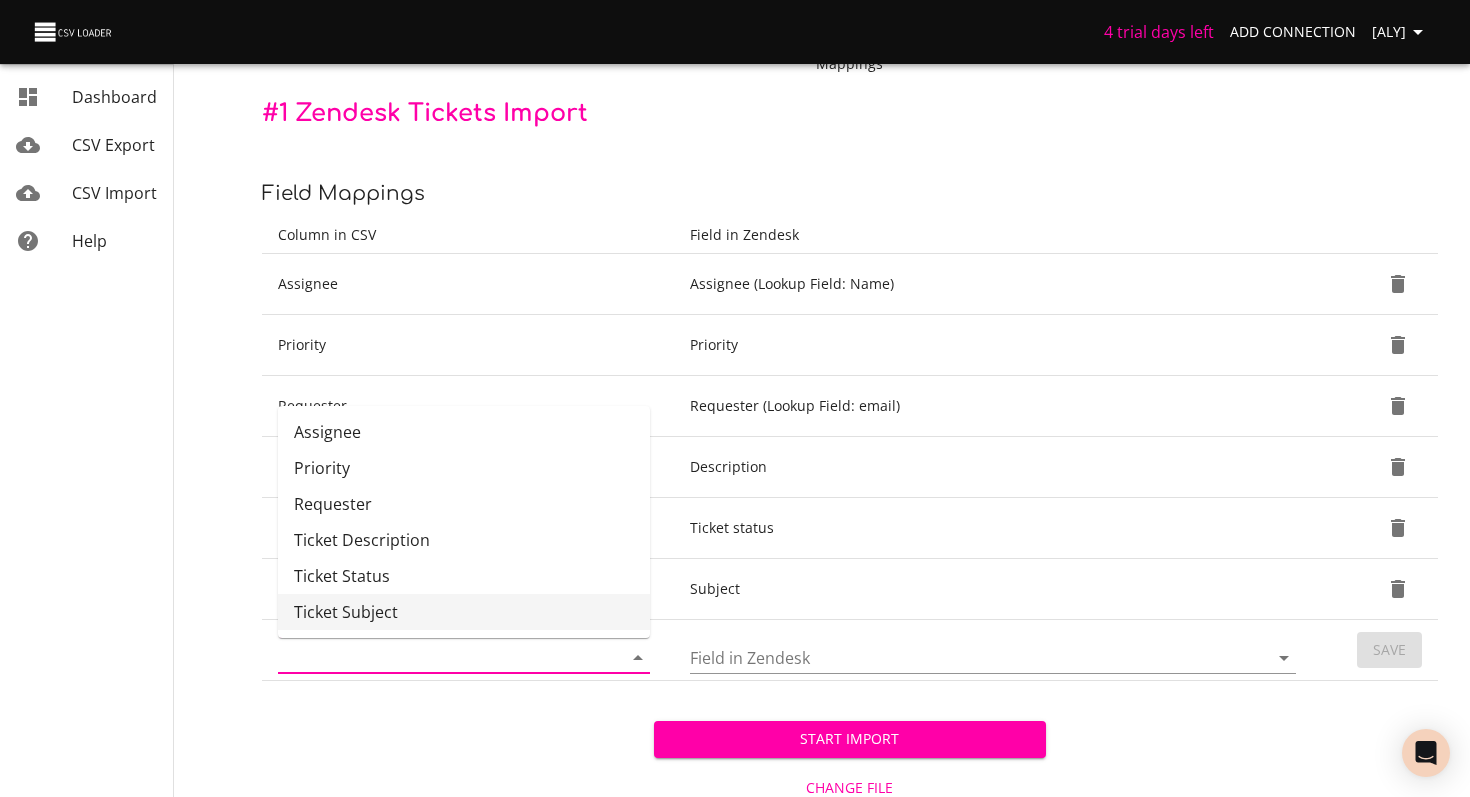 click on "Column in CSV" at bounding box center [433, 657] 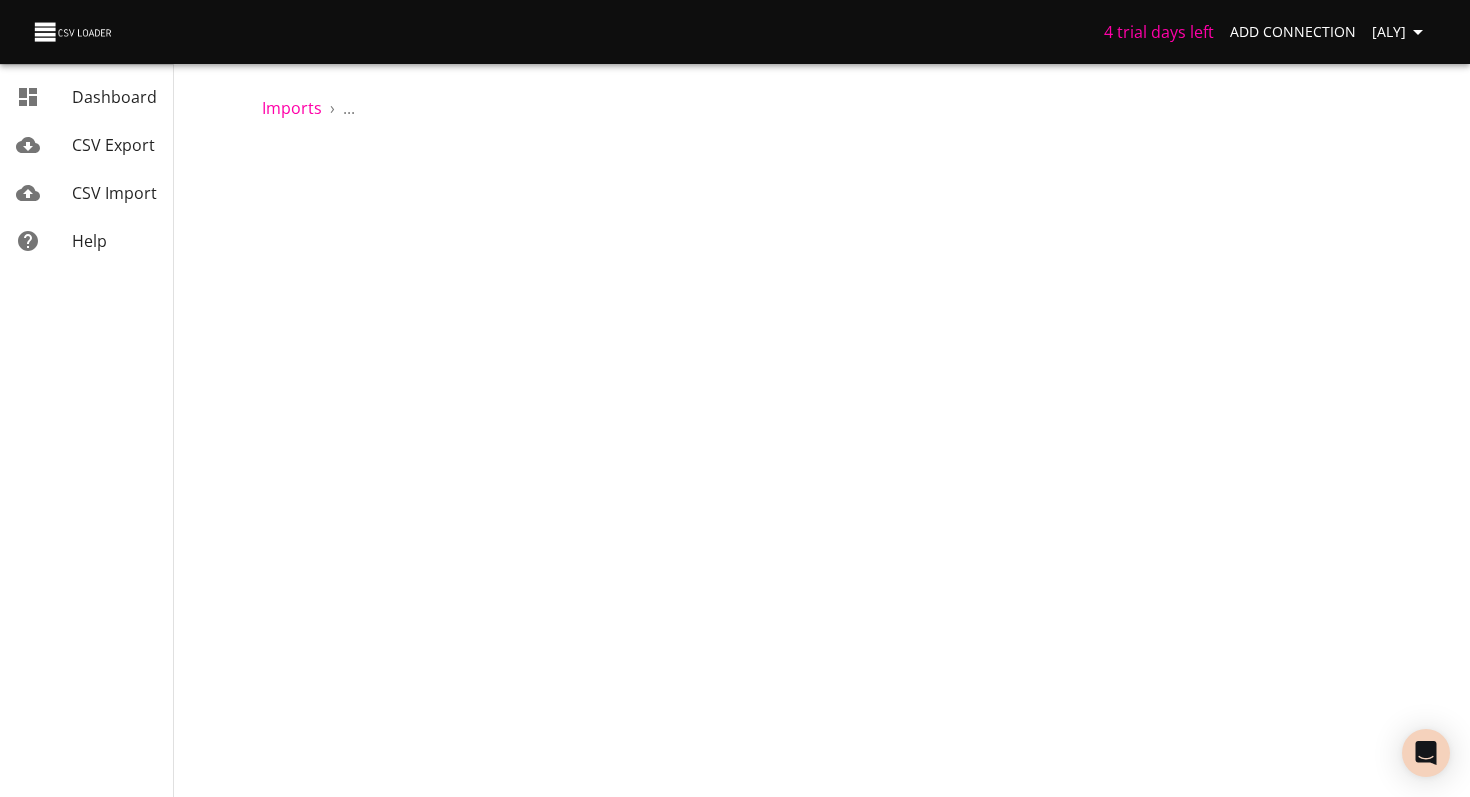 scroll, scrollTop: 0, scrollLeft: 0, axis: both 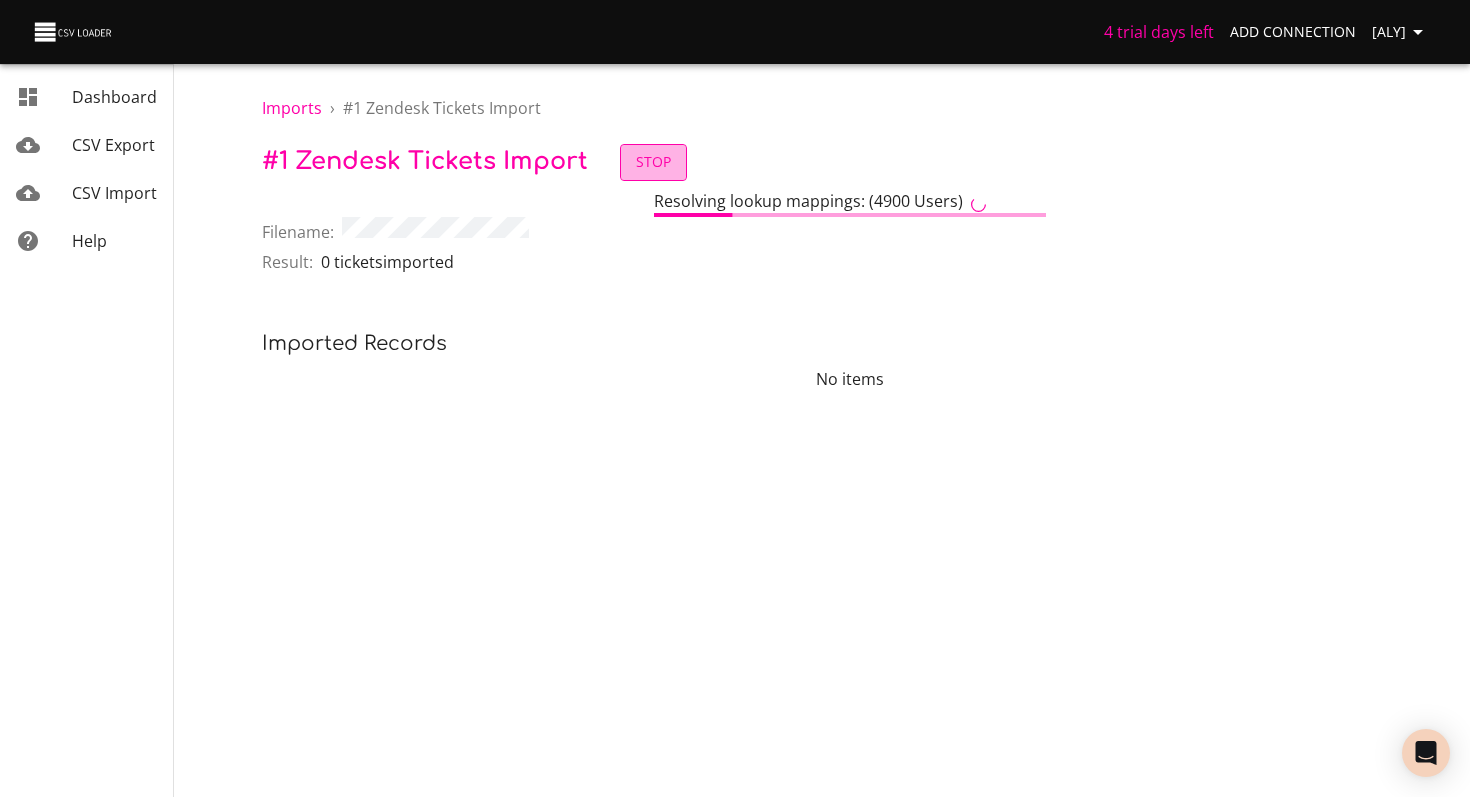 click on "Stop" at bounding box center [653, 162] 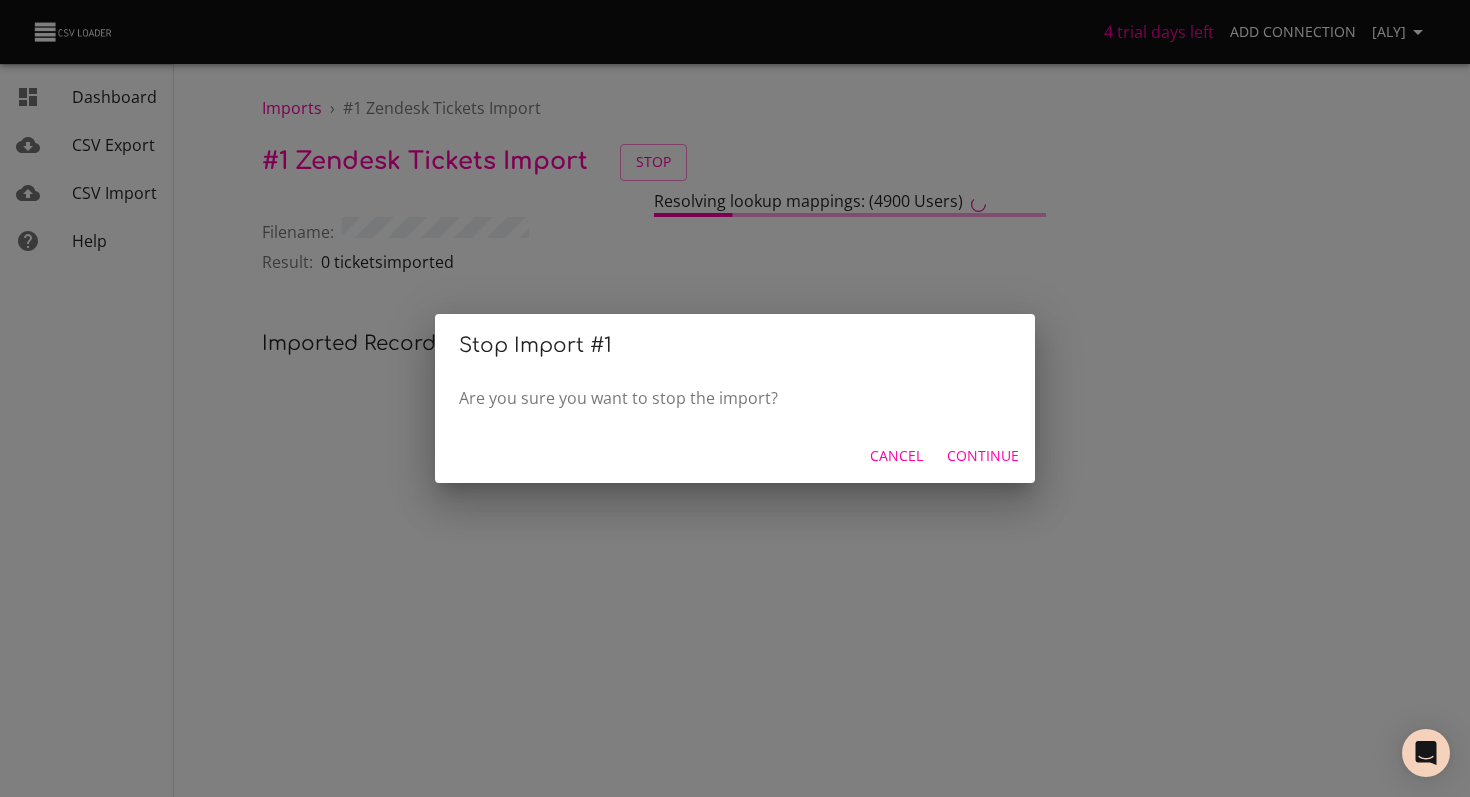 click on "Continue" at bounding box center [983, 456] 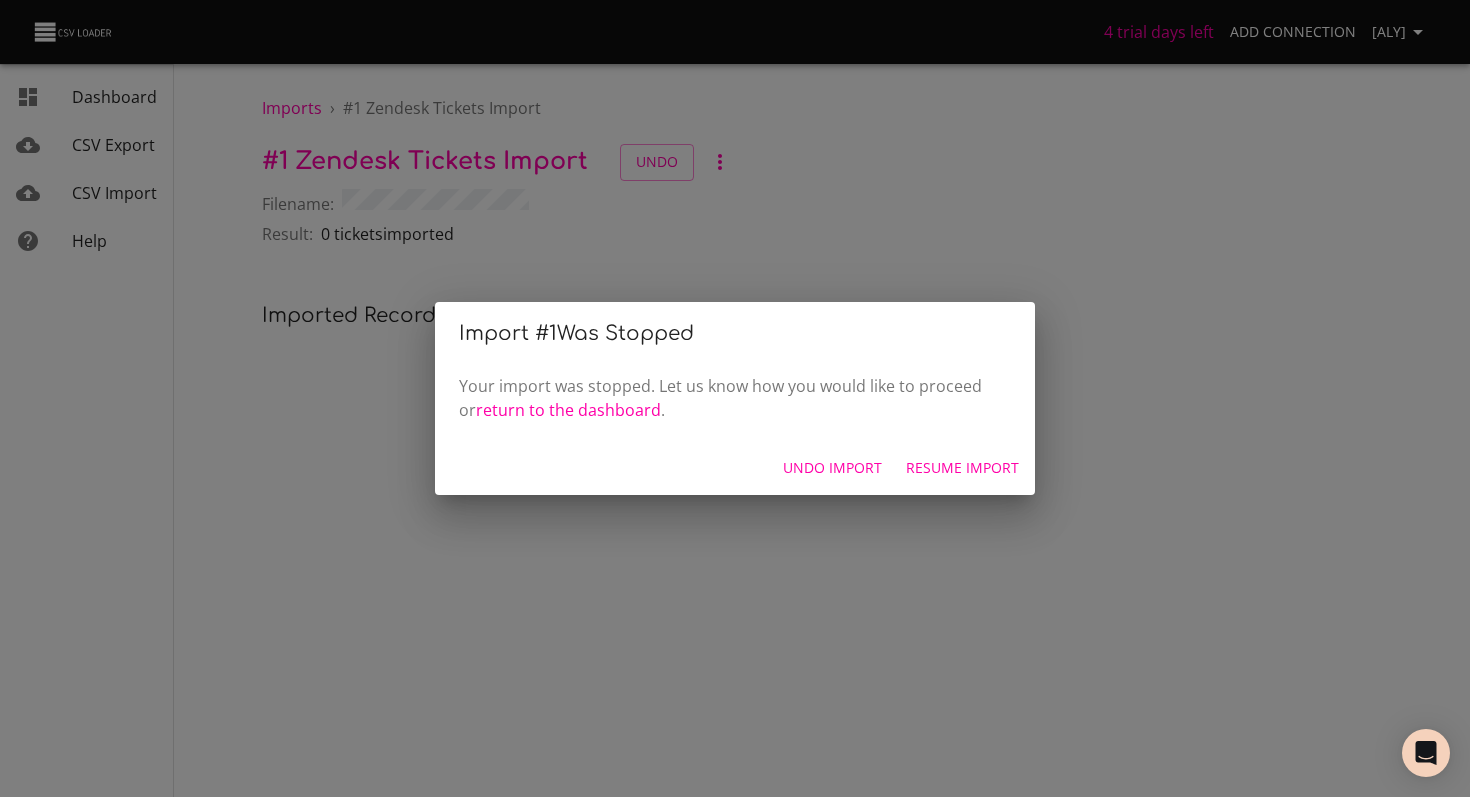 click on "Undo Import" at bounding box center (832, 468) 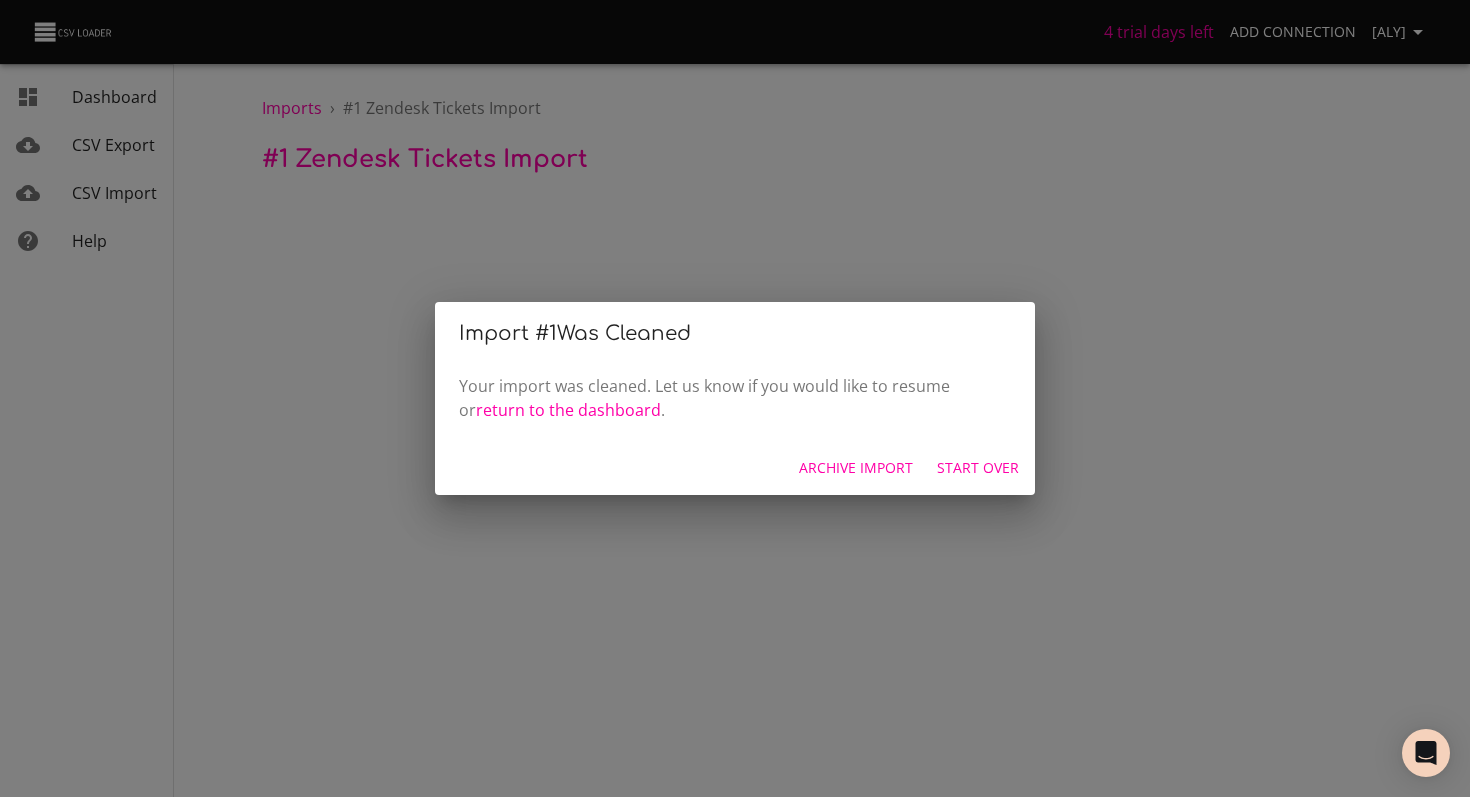 click on "Start Over" at bounding box center [978, 468] 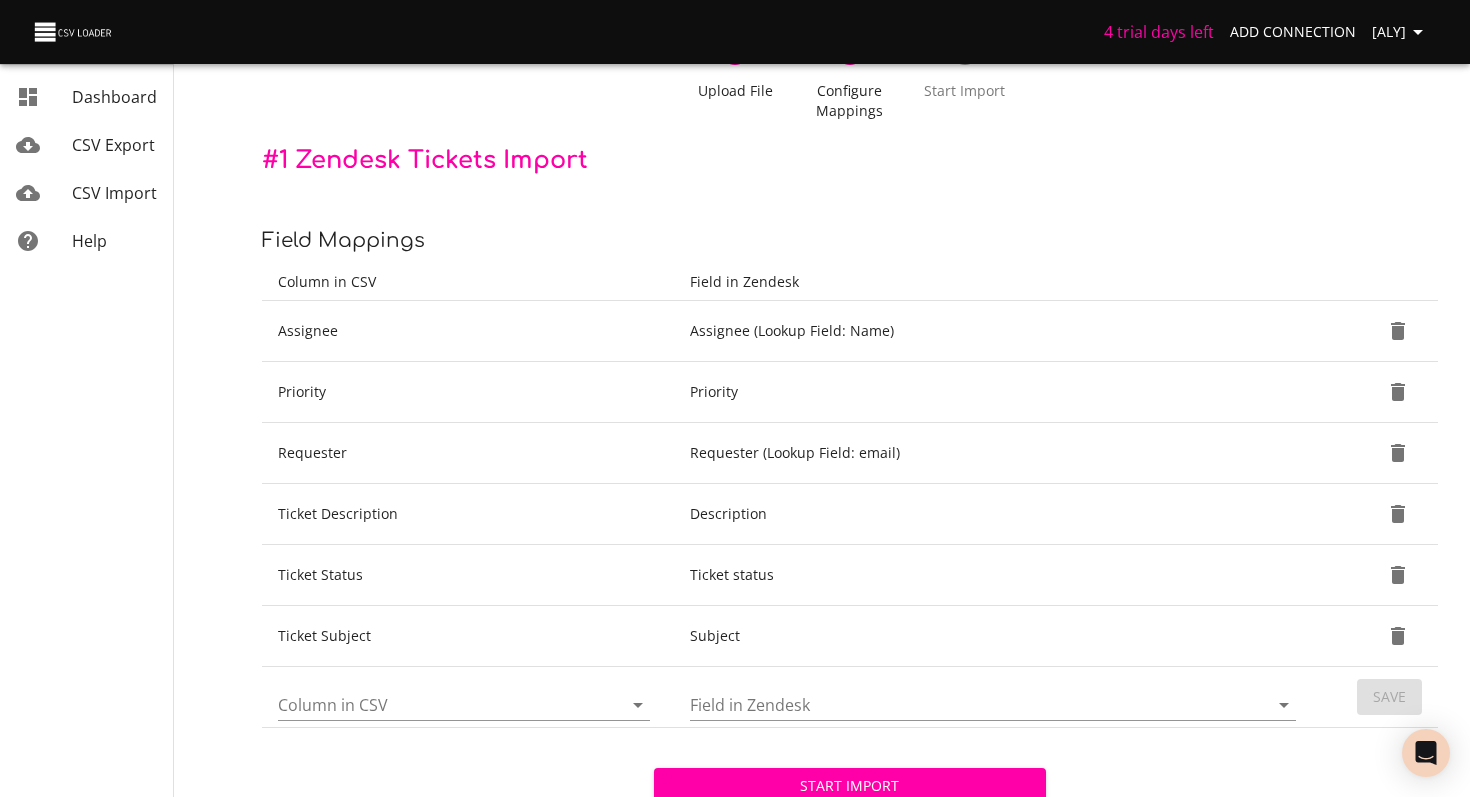 scroll, scrollTop: 187, scrollLeft: 0, axis: vertical 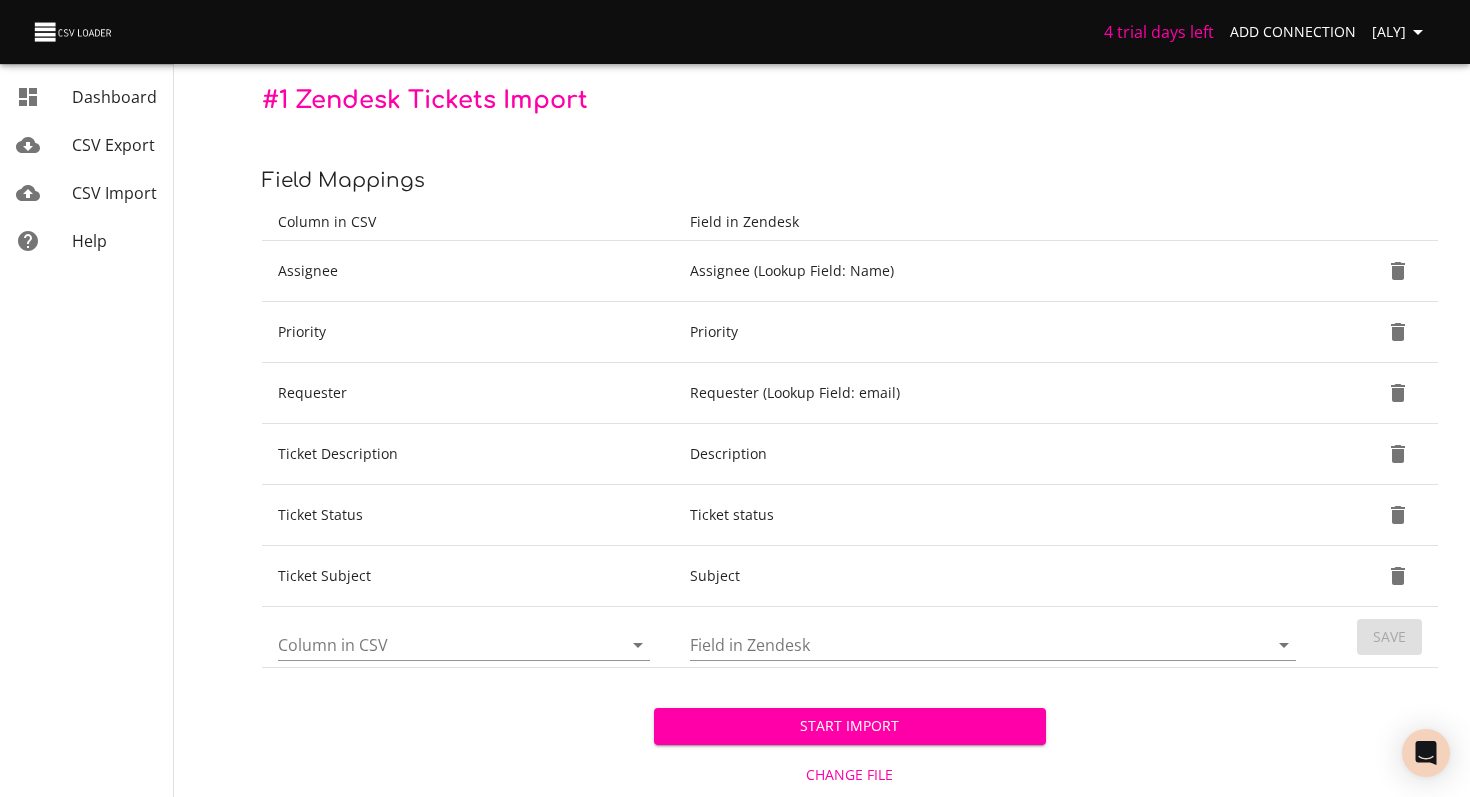click on "Change File" at bounding box center (850, 775) 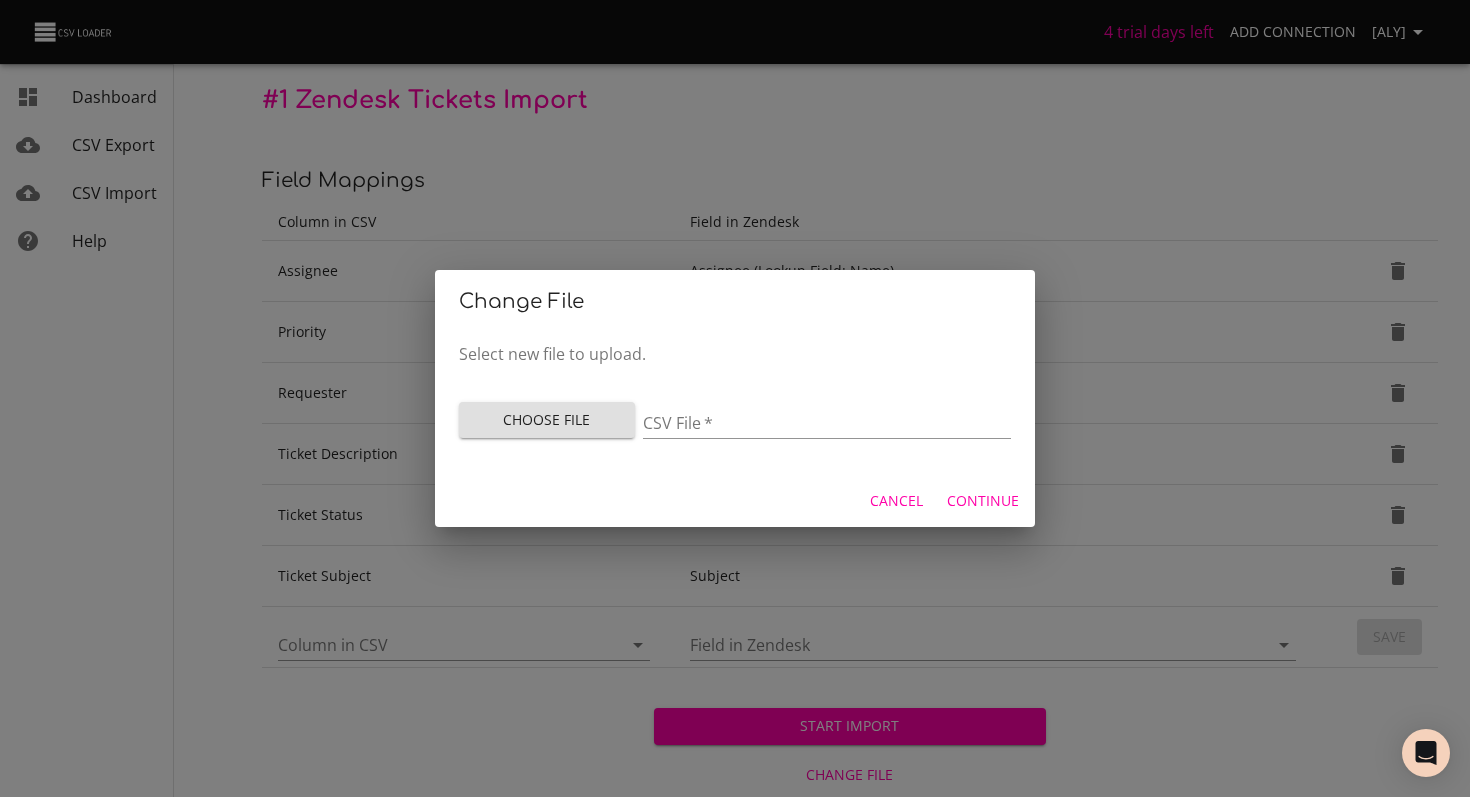 click on "Choose File" at bounding box center [547, 420] 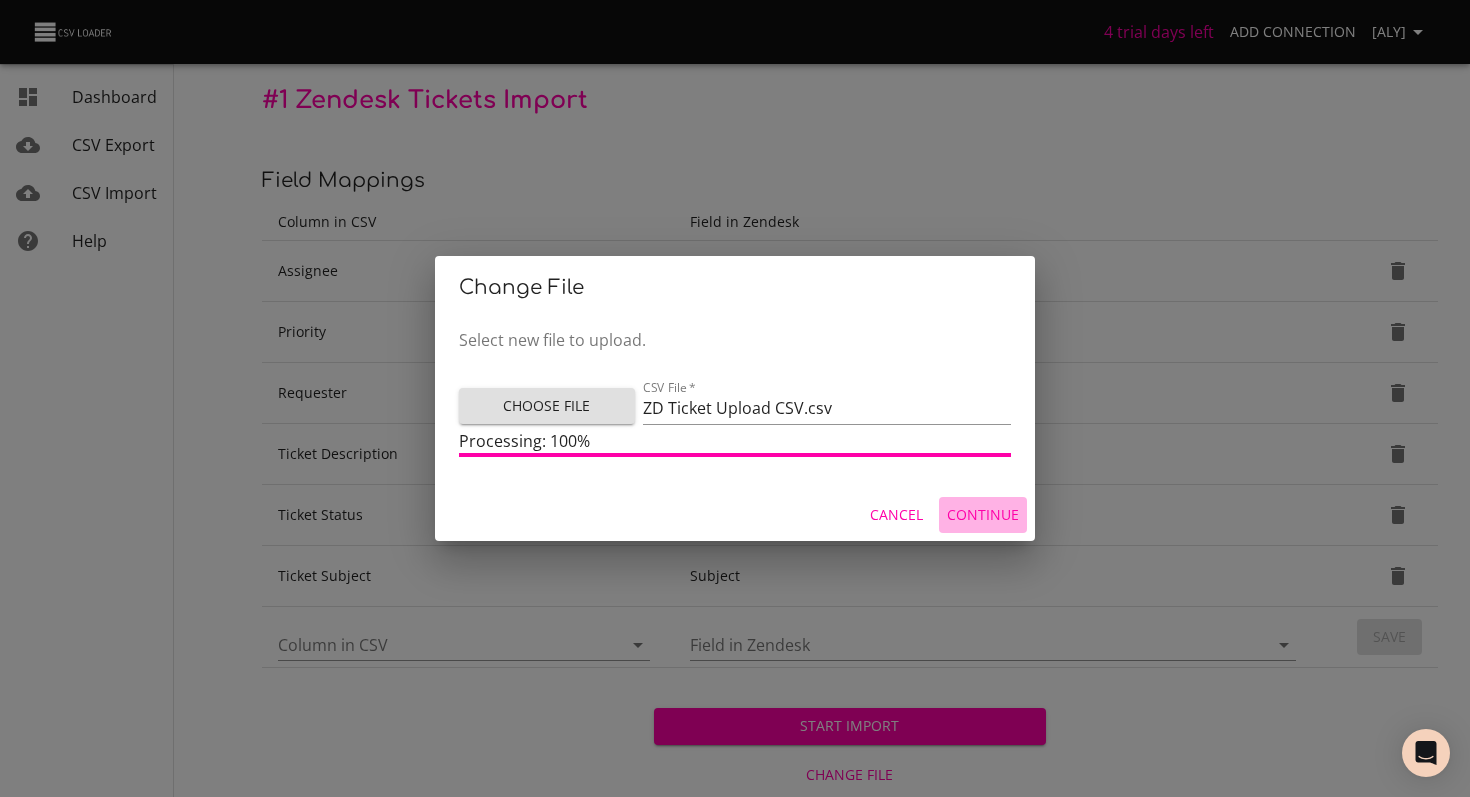 click on "Continue" at bounding box center [983, 515] 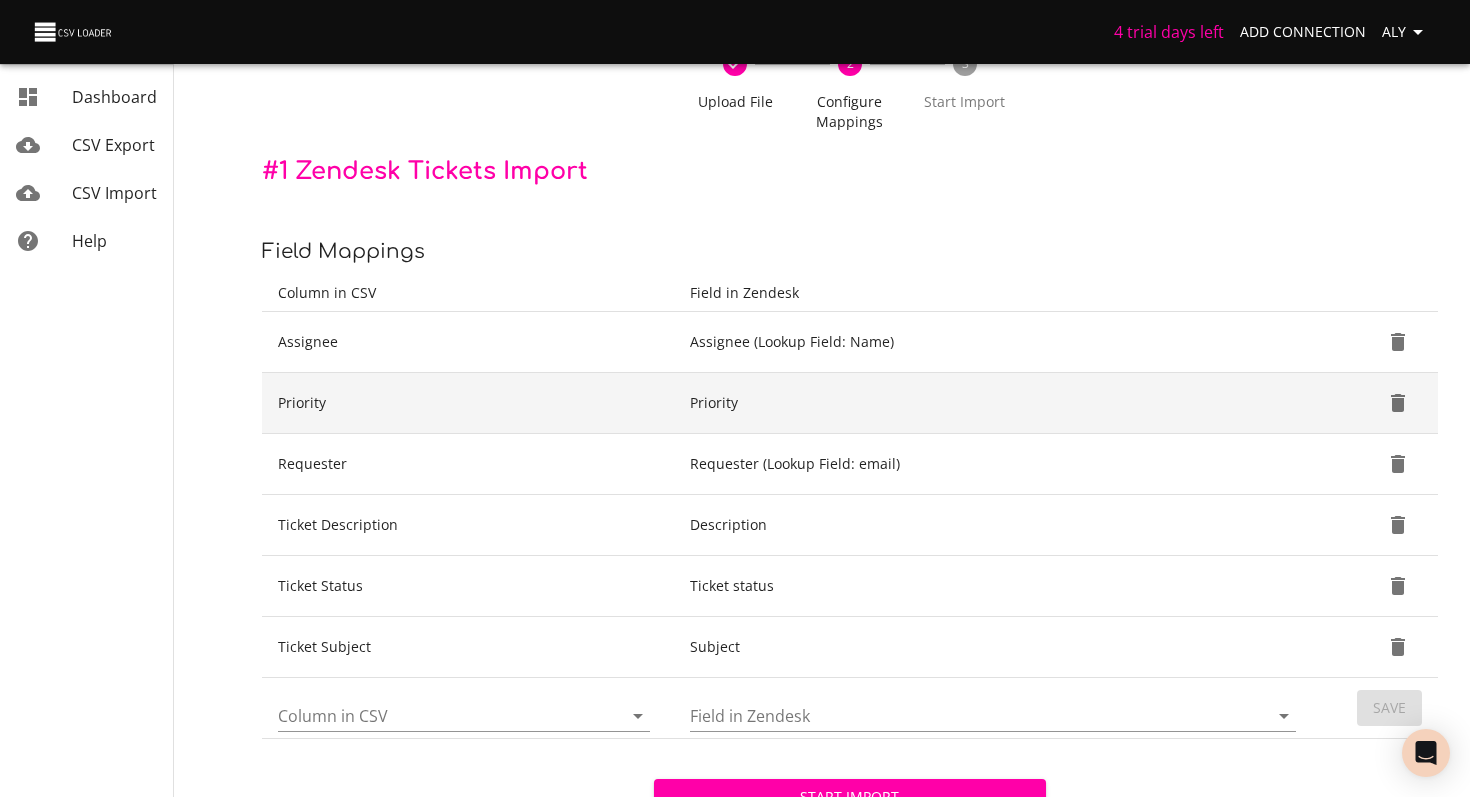 scroll, scrollTop: 124, scrollLeft: 0, axis: vertical 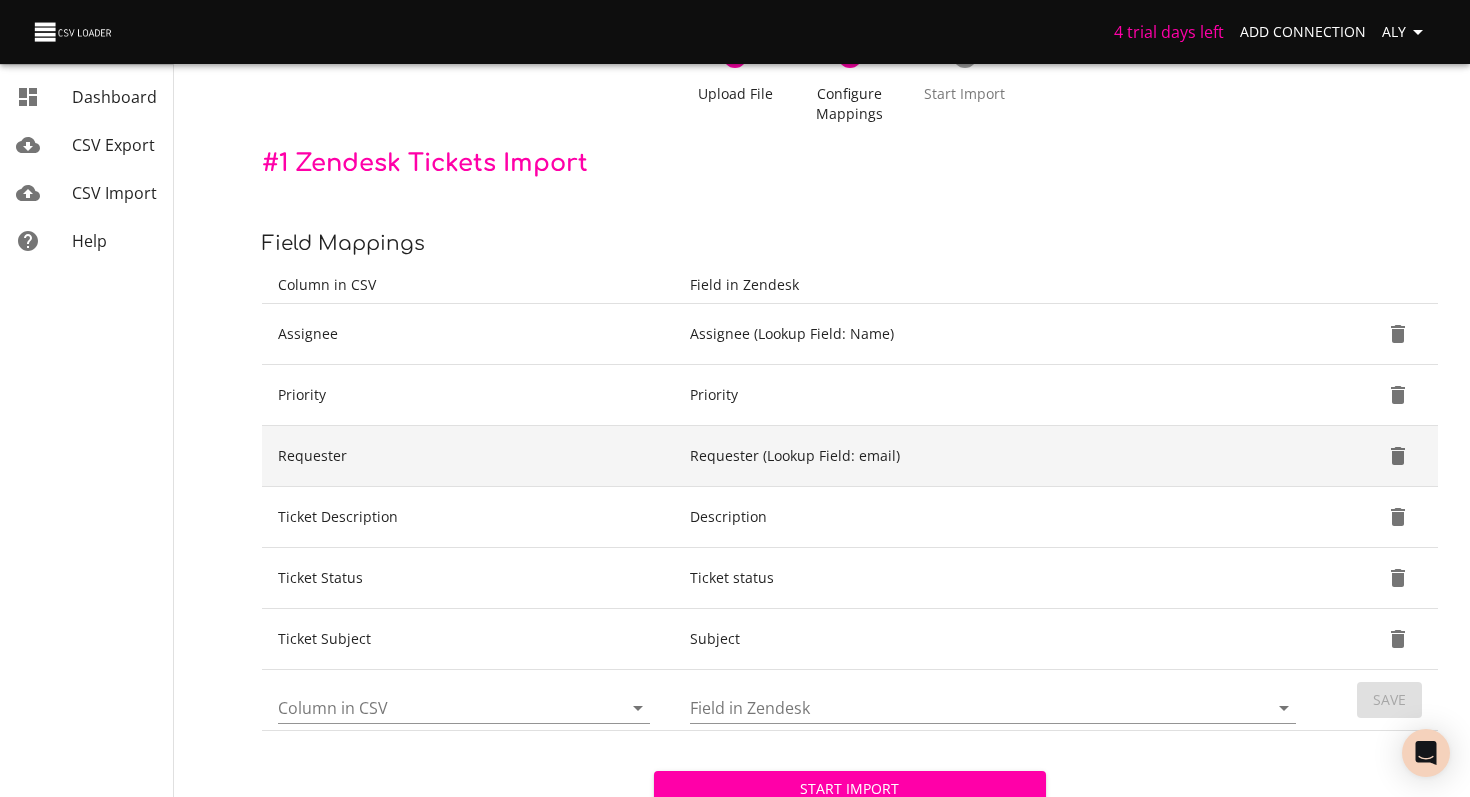 click 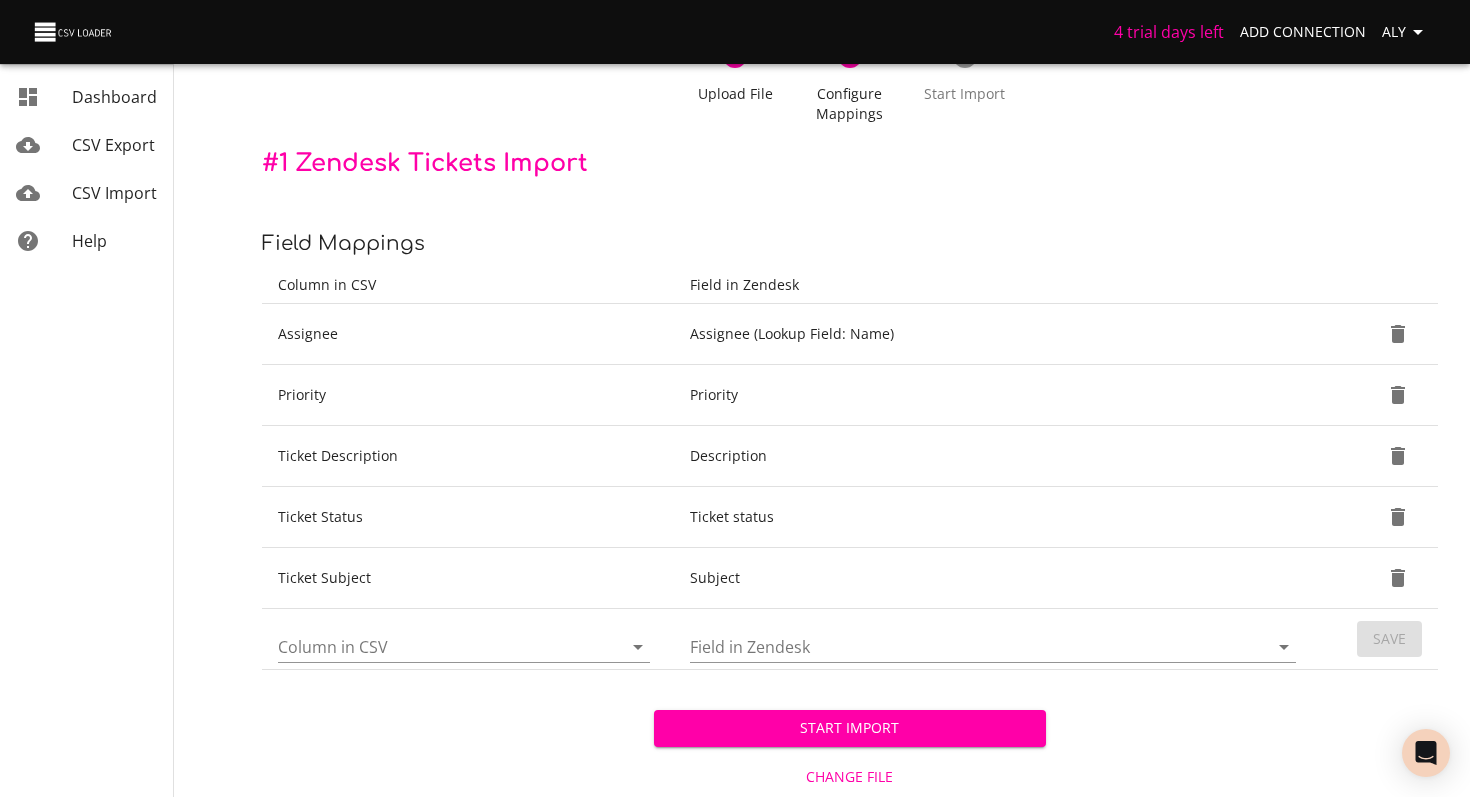 click on "Column in CSV" at bounding box center (433, 646) 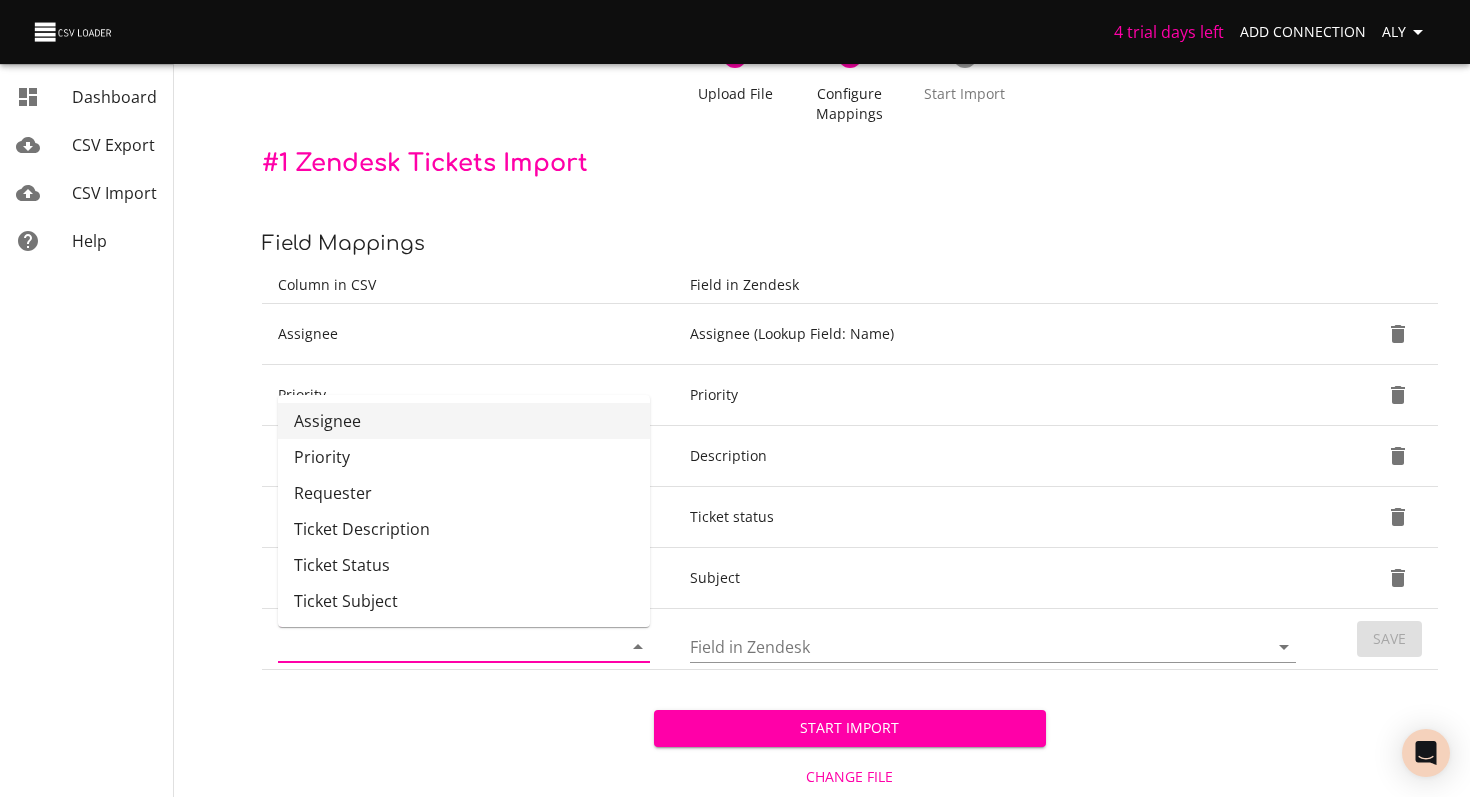 click on "Assignee" at bounding box center (464, 421) 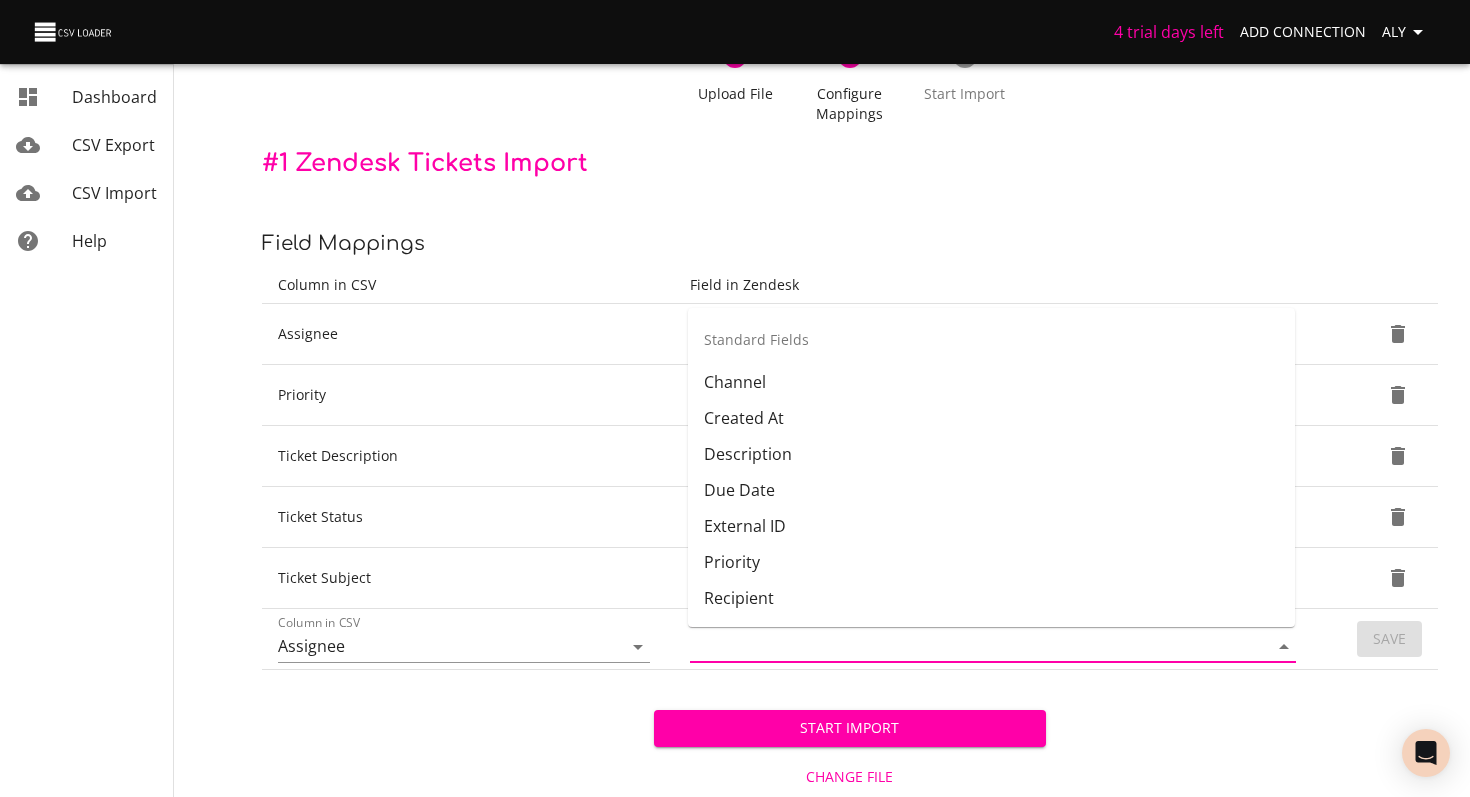 click on "Field in Zendesk" at bounding box center (962, 646) 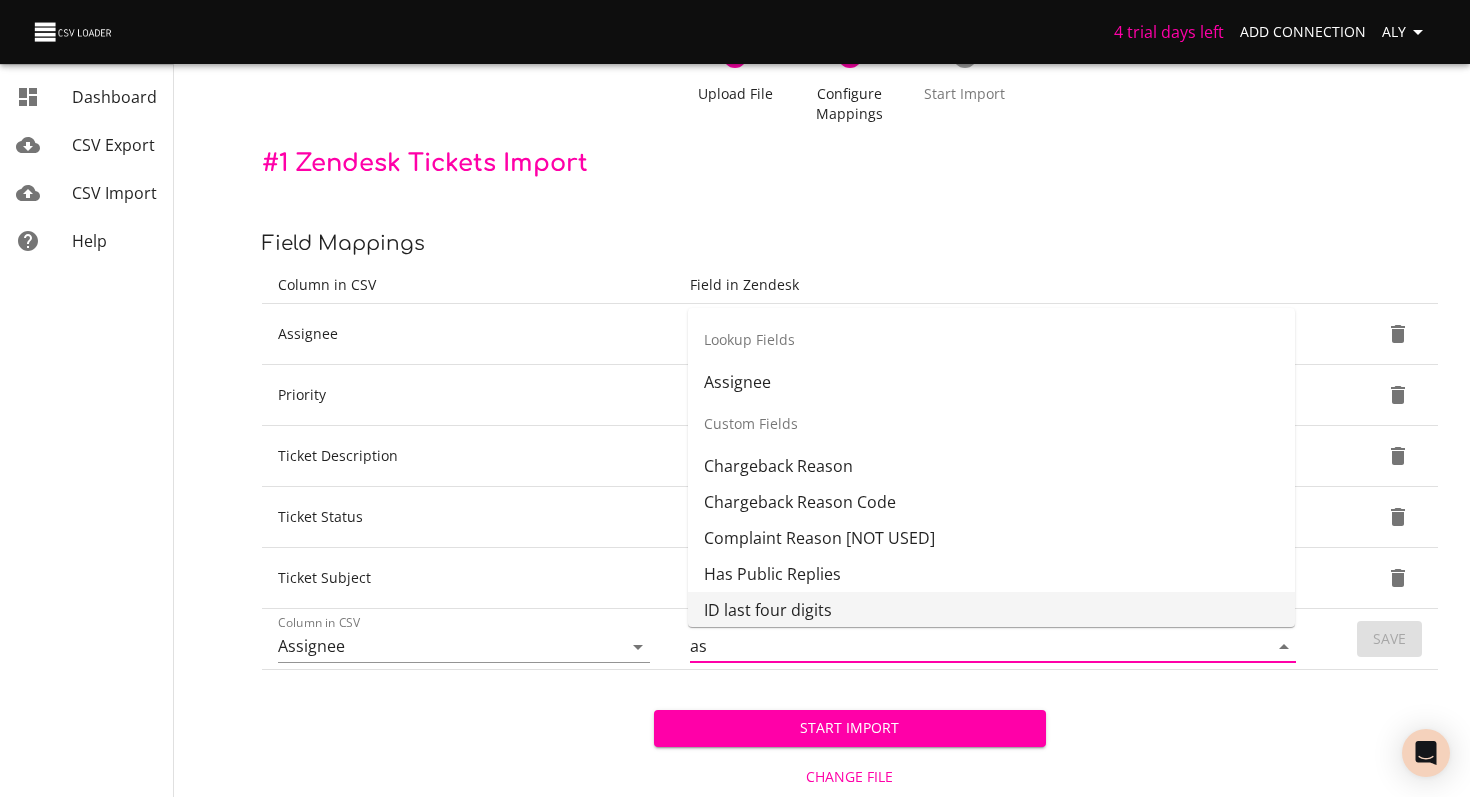 type on "a" 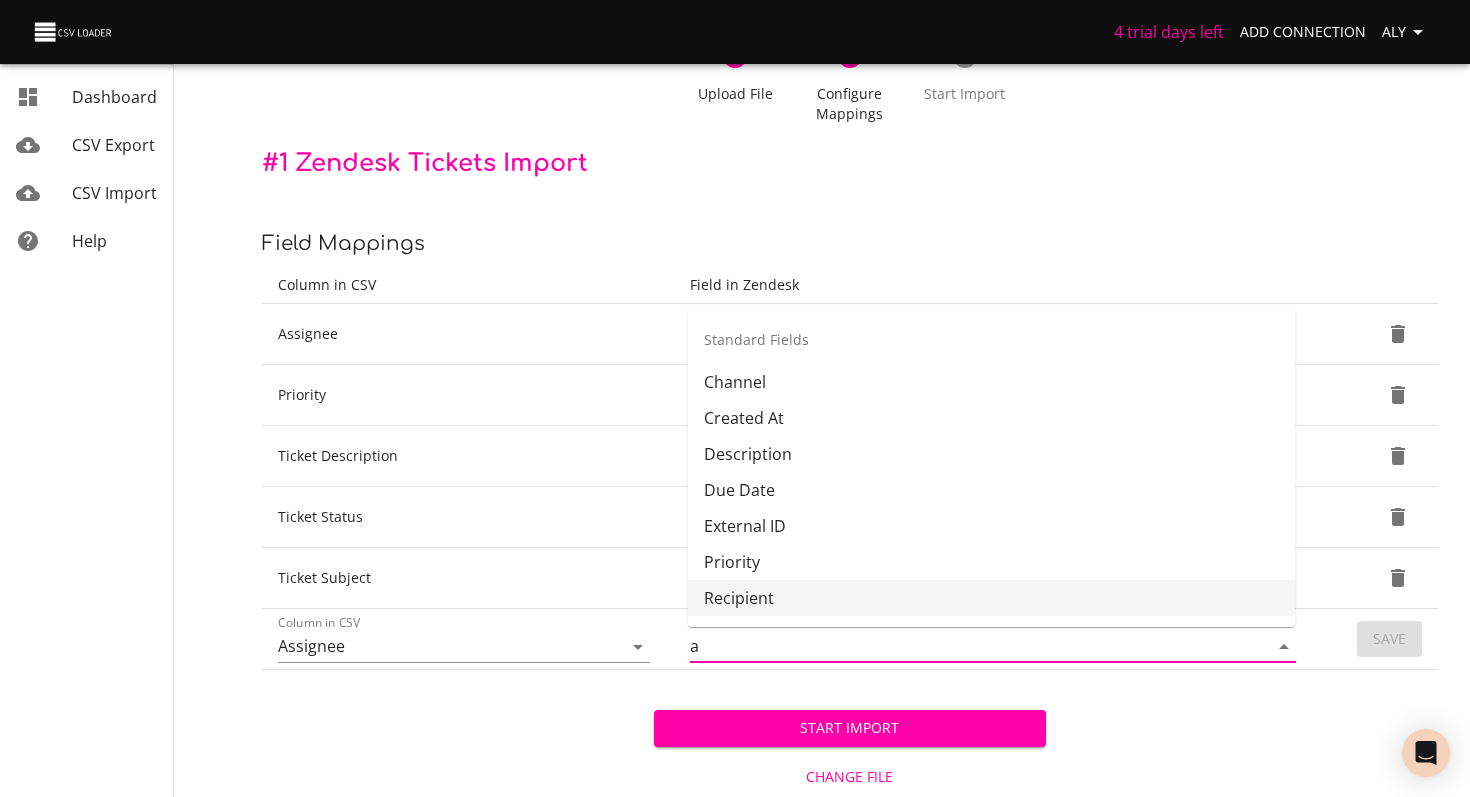 type 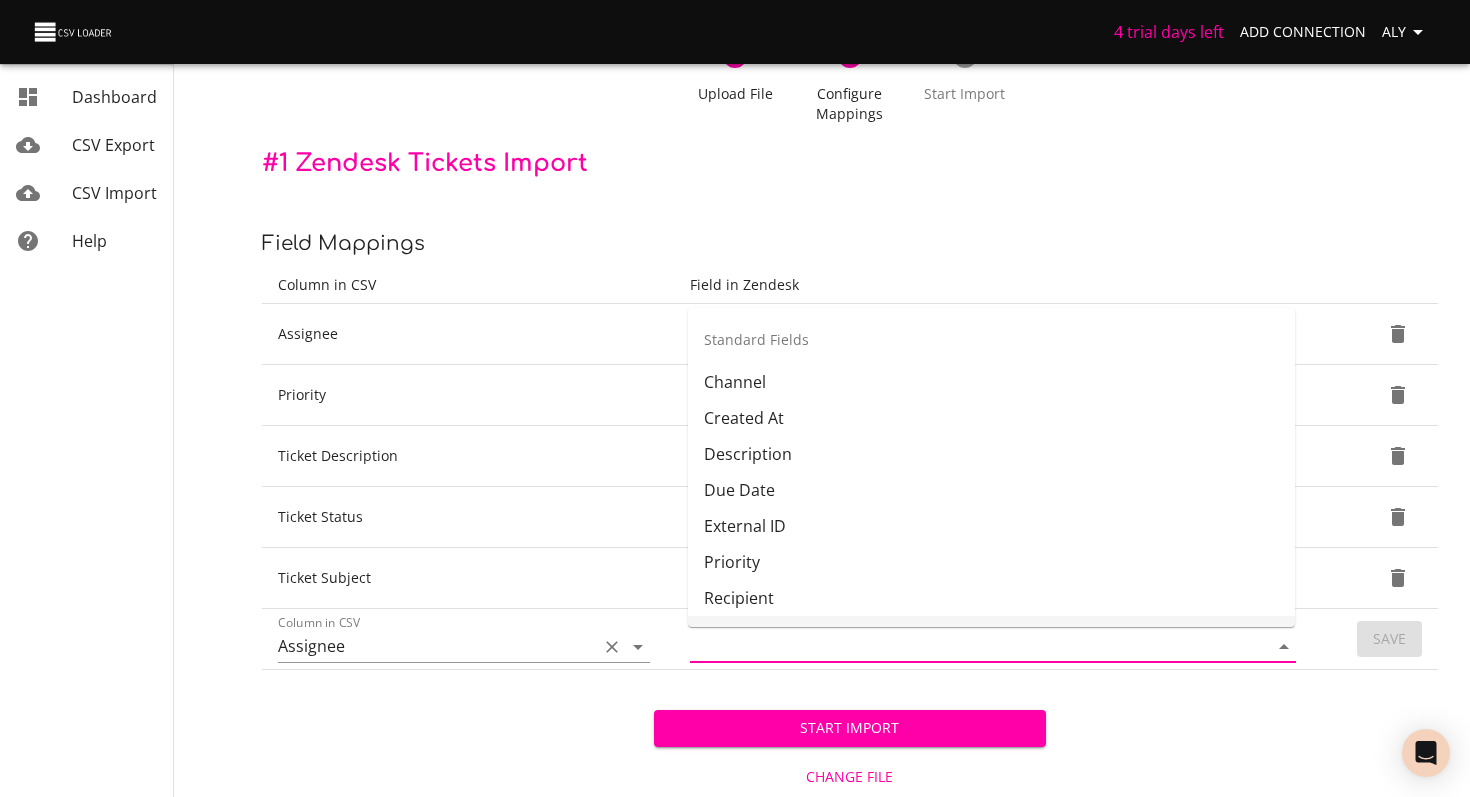 click on "Assignee" at bounding box center (433, 646) 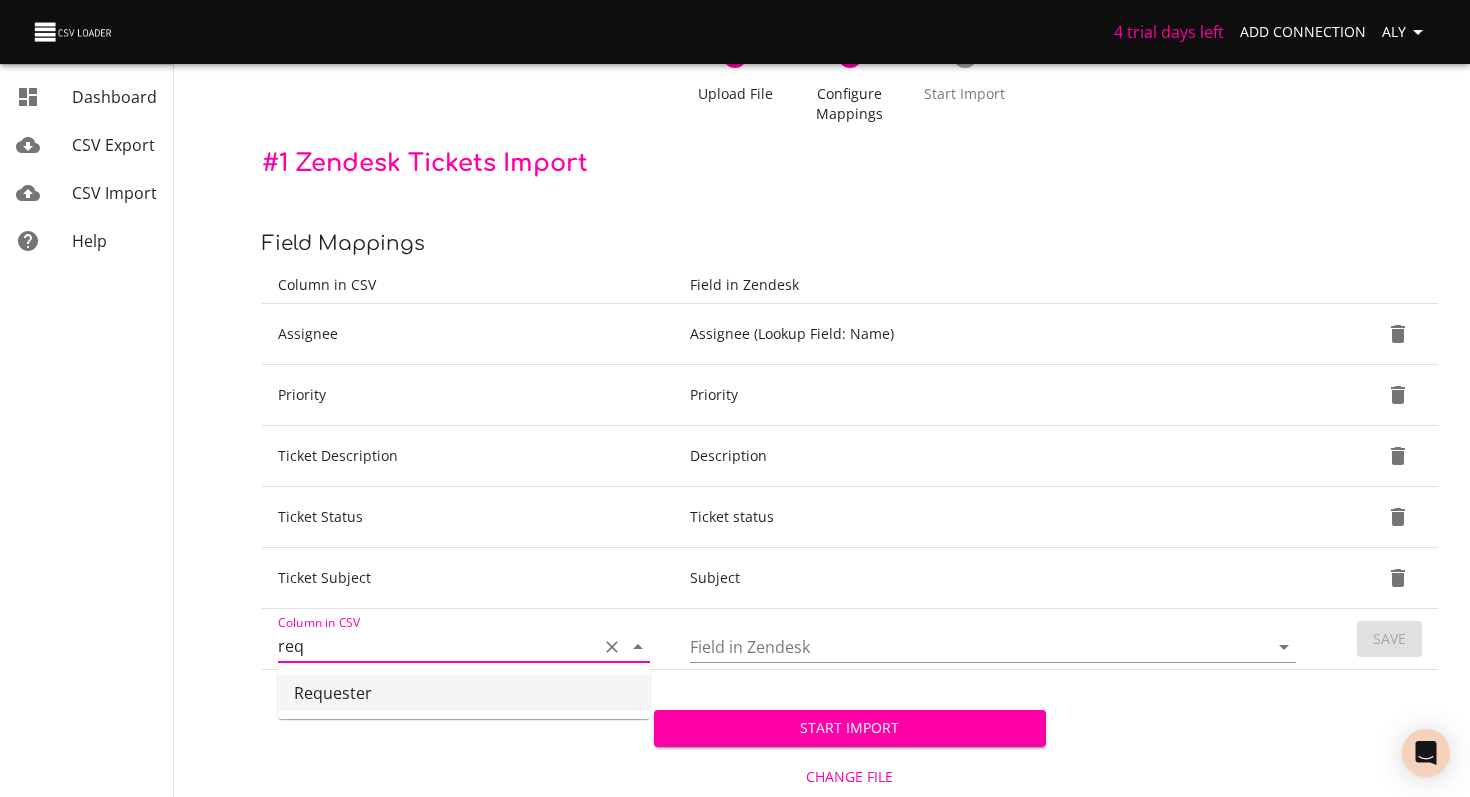 click on "Requester" at bounding box center [464, 693] 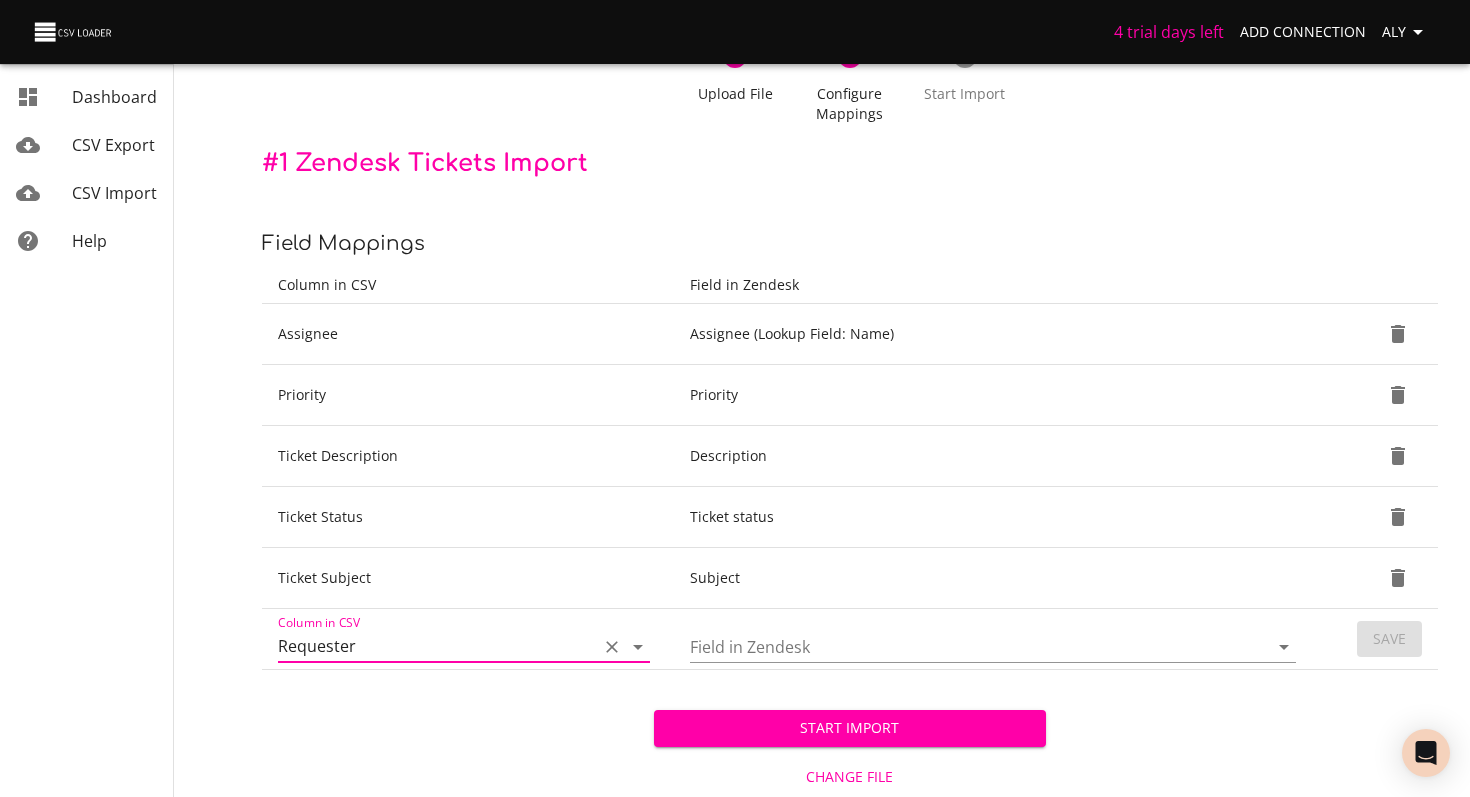 type on "Requester" 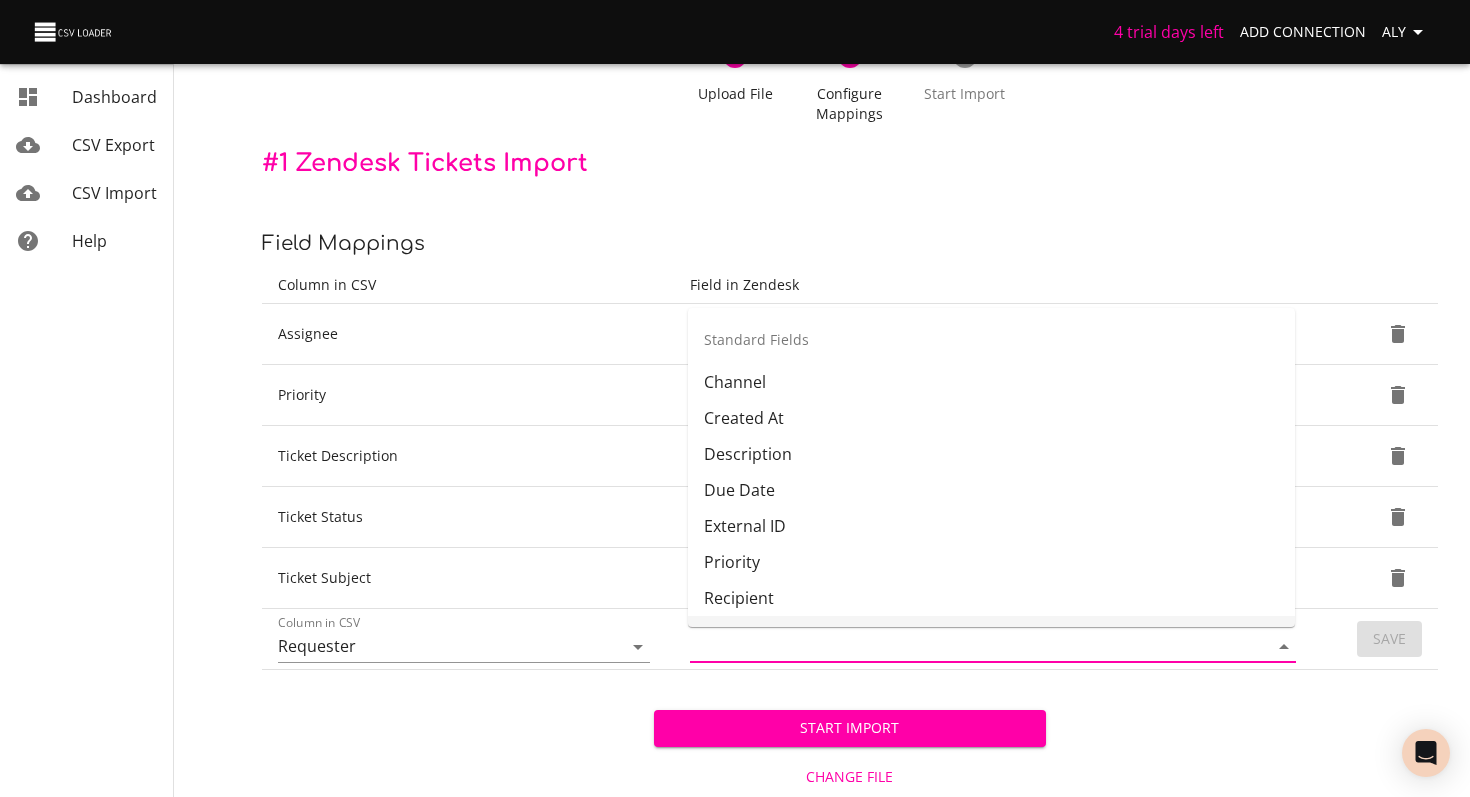 click on "Field in Zendesk" at bounding box center [962, 646] 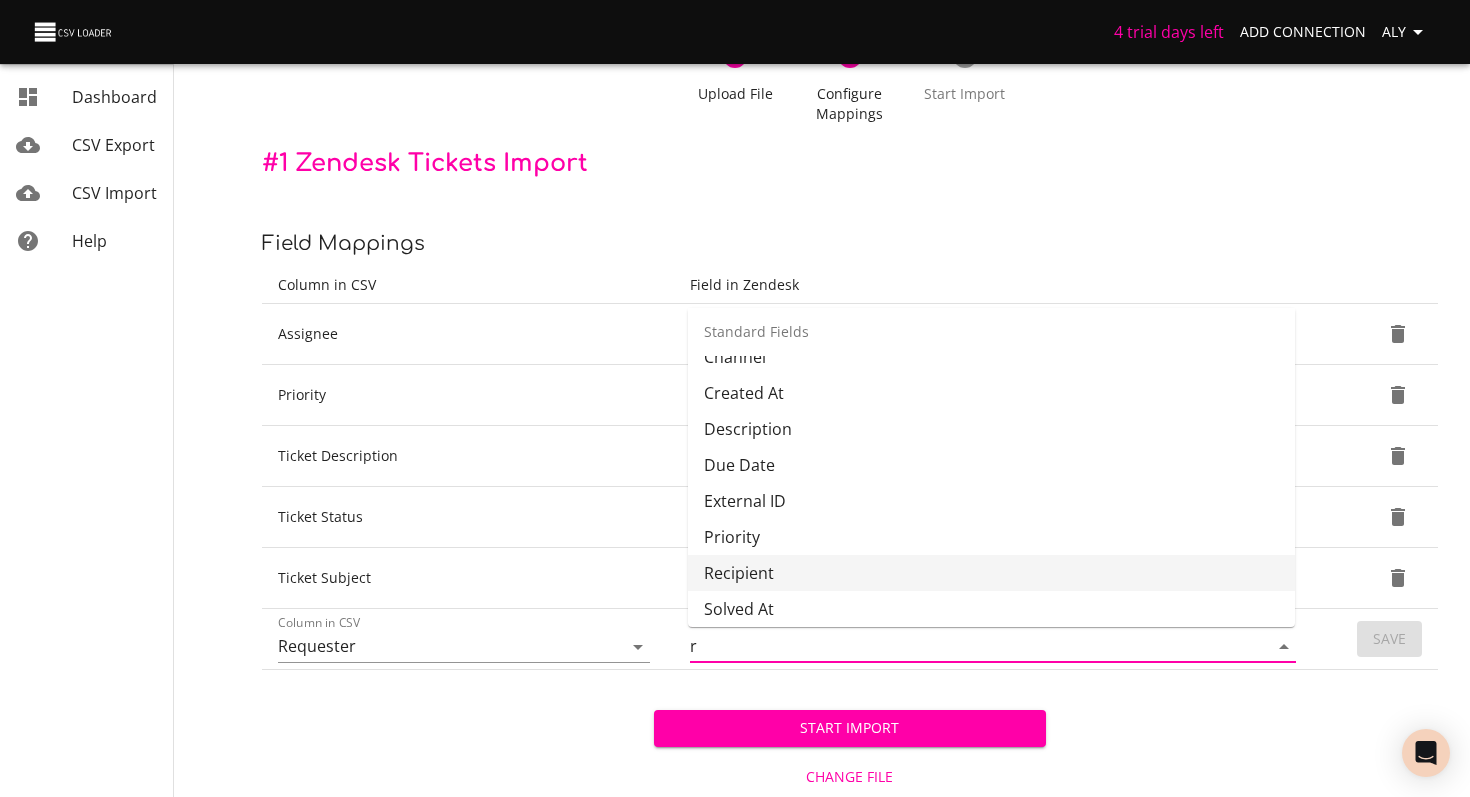 scroll, scrollTop: 0, scrollLeft: 0, axis: both 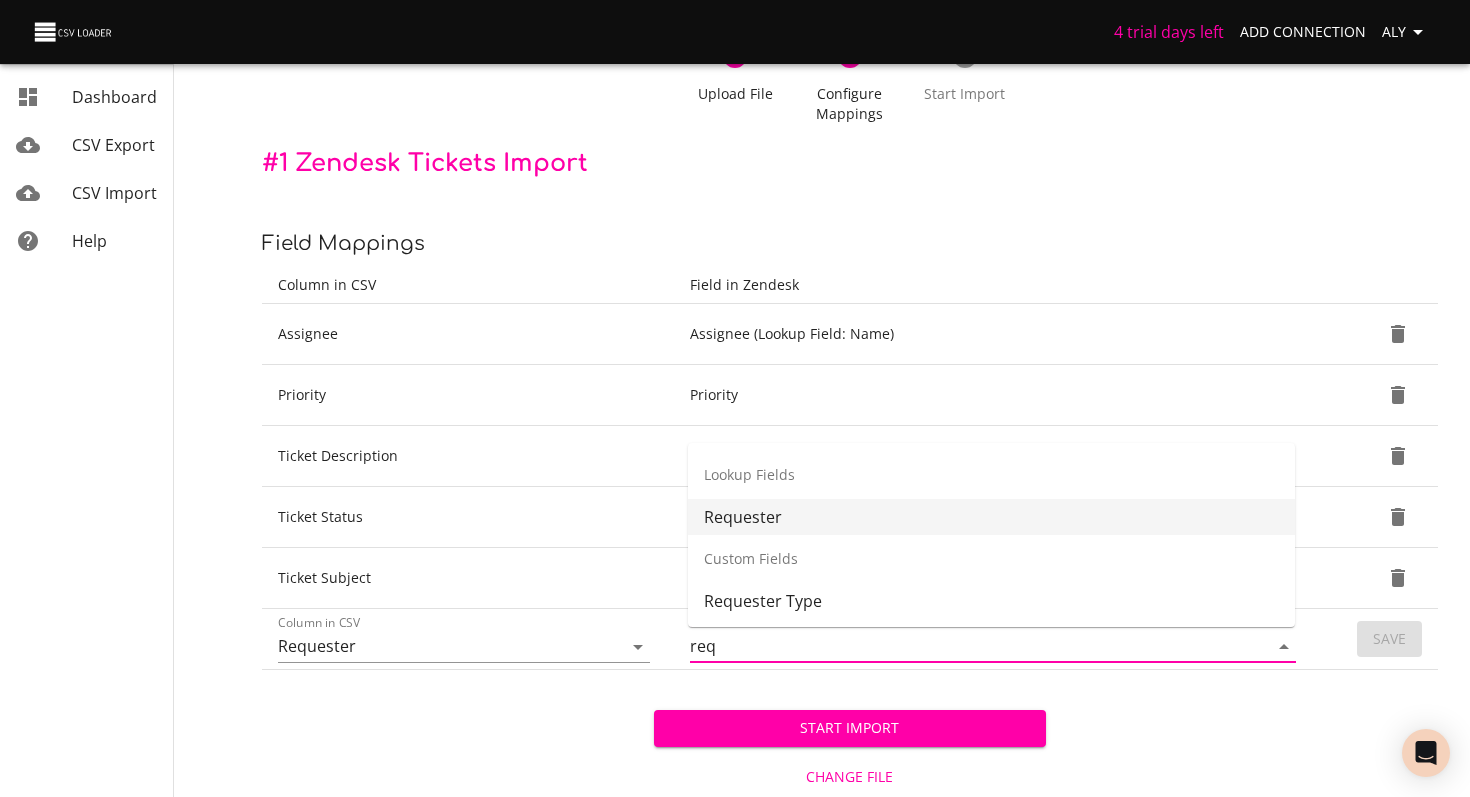 click on "Requester" at bounding box center [991, 517] 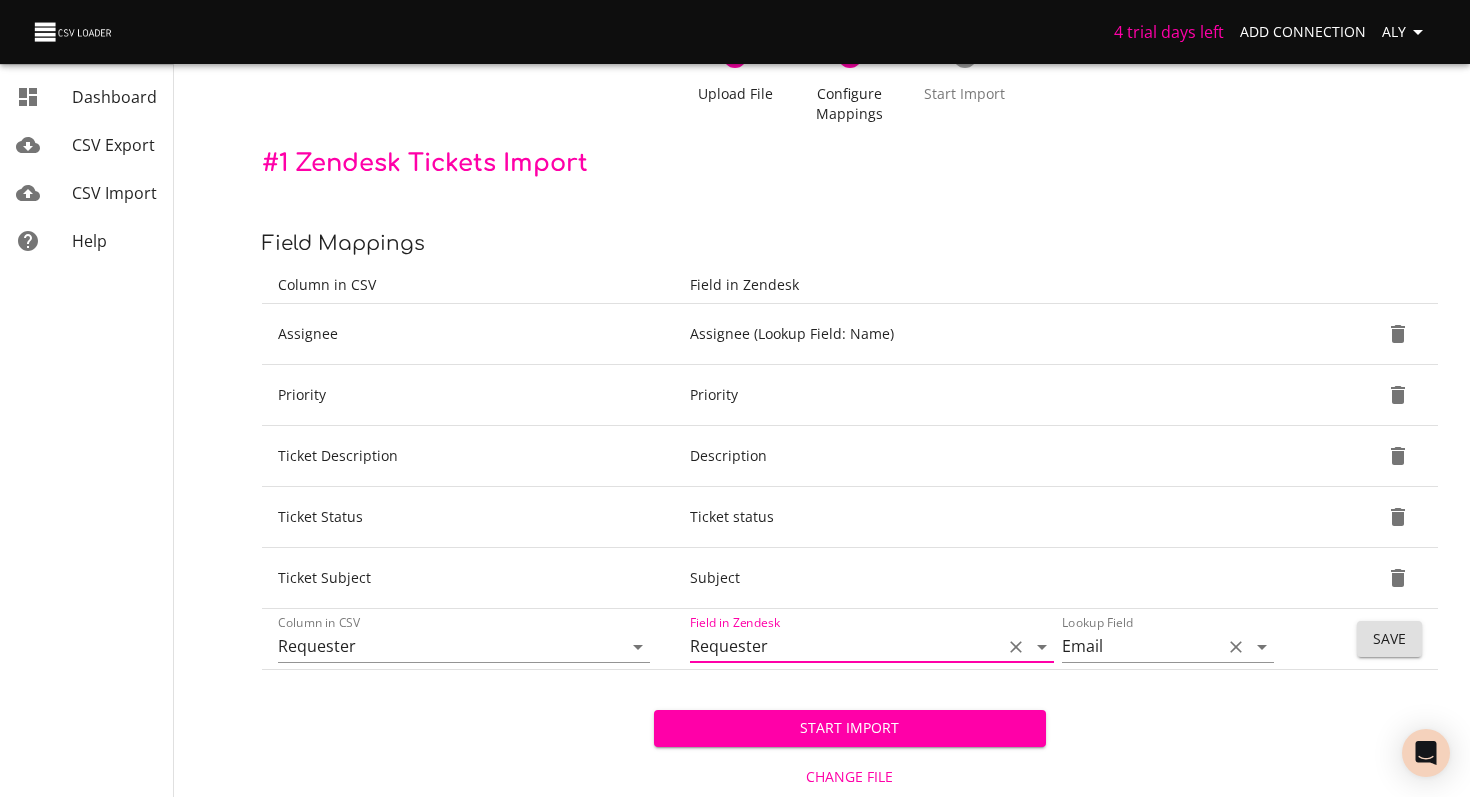 type on "Requester" 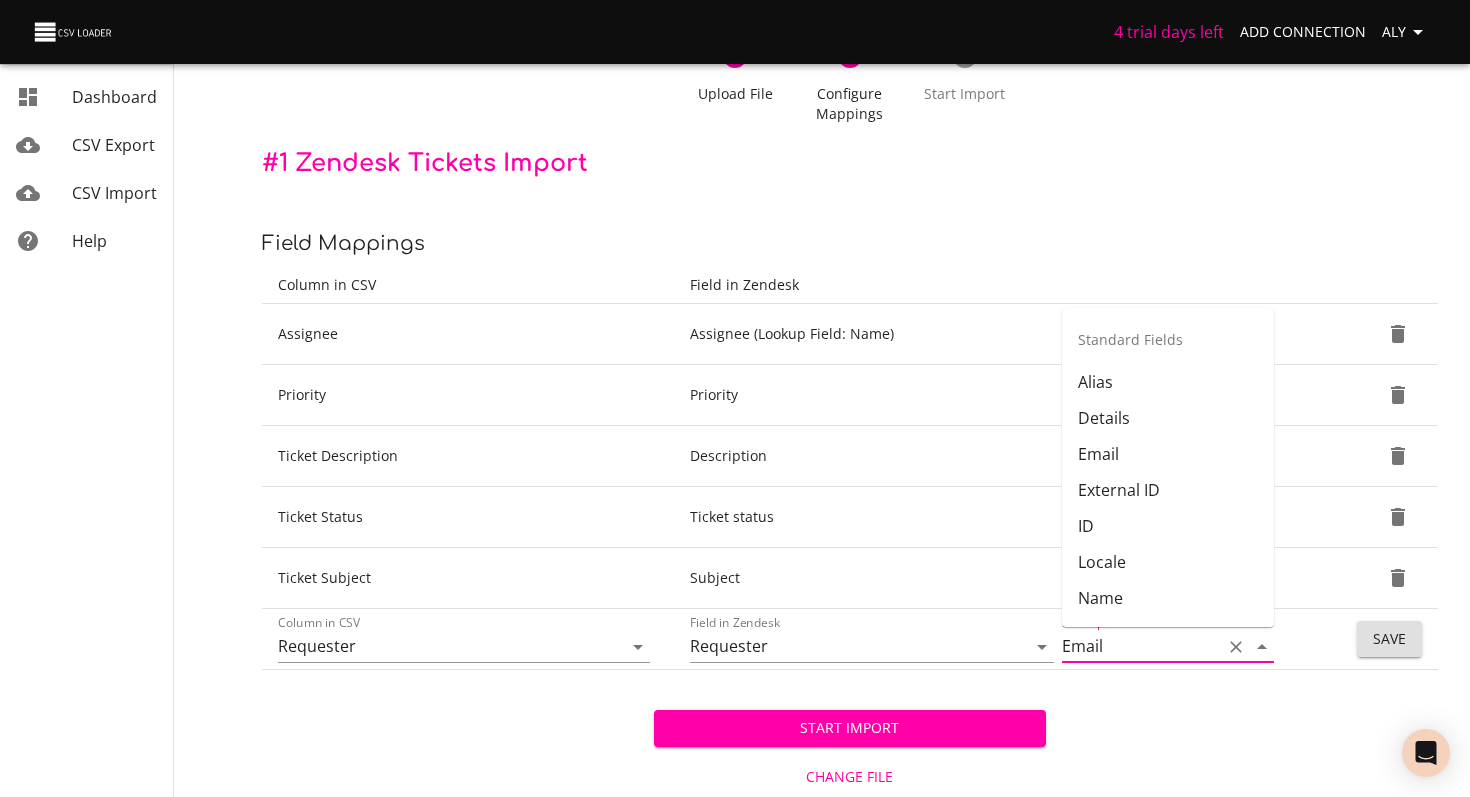 click on "Email" at bounding box center [1137, 646] 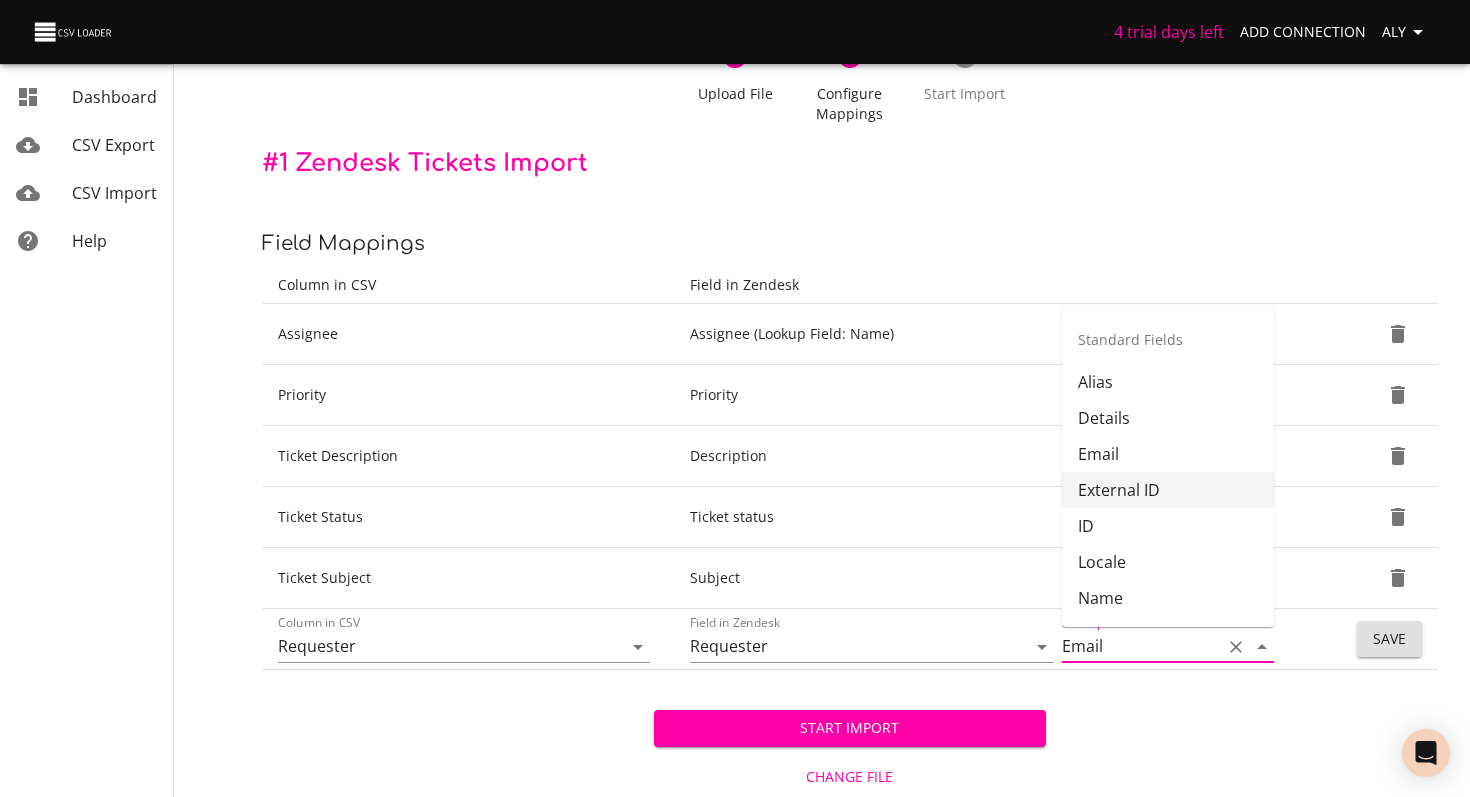 click on "External ID" at bounding box center (1168, 490) 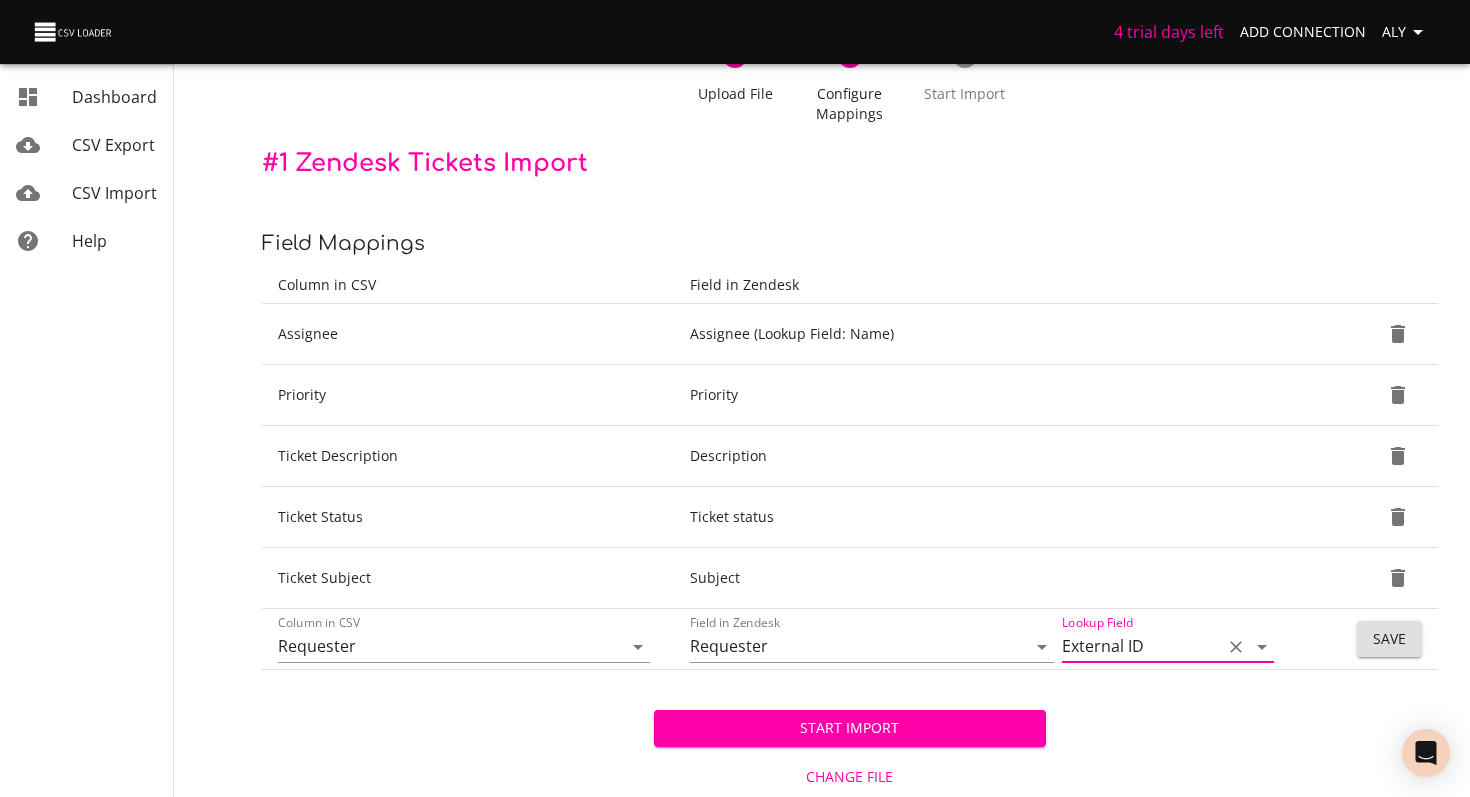 click on "Save" at bounding box center (1389, 639) 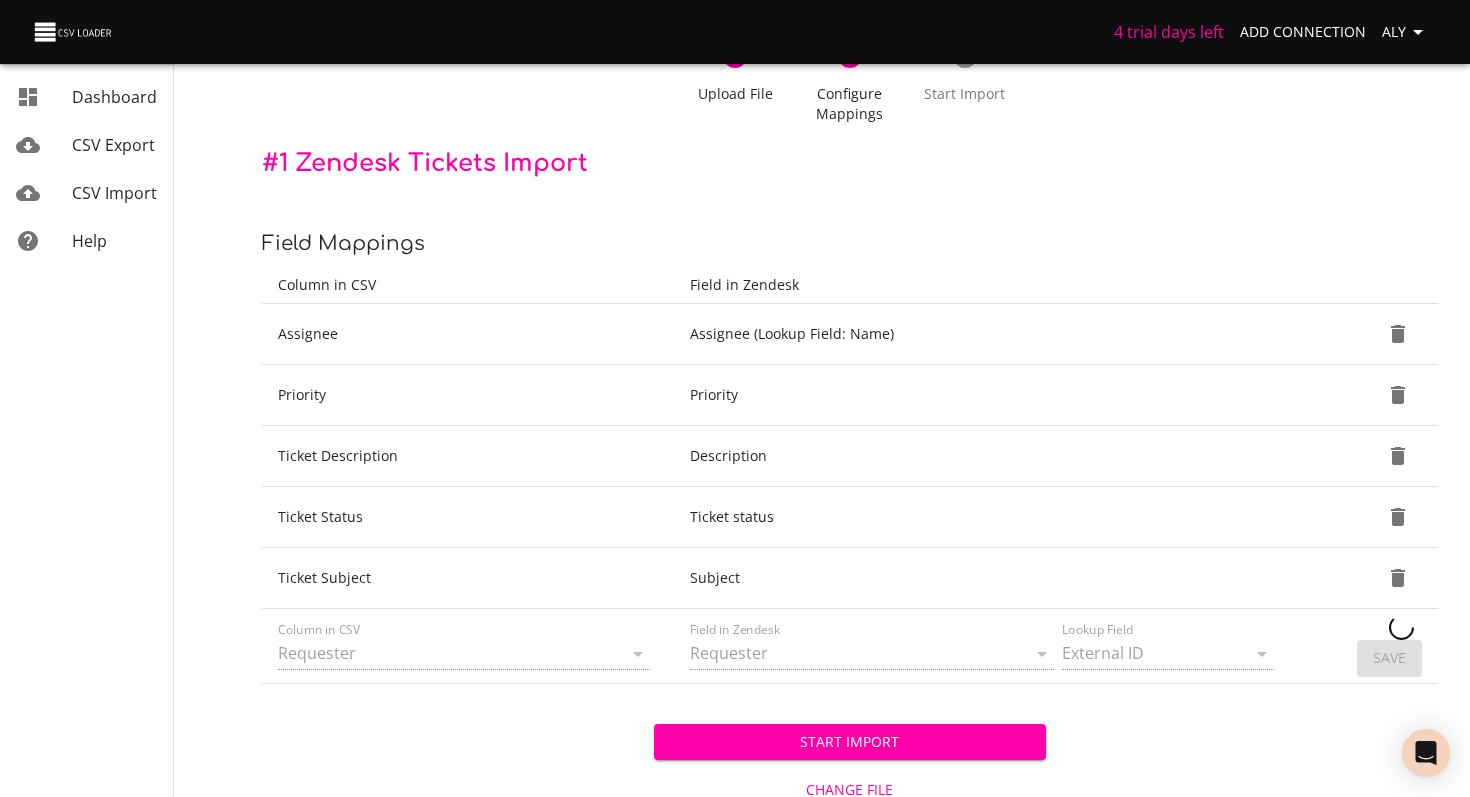 type 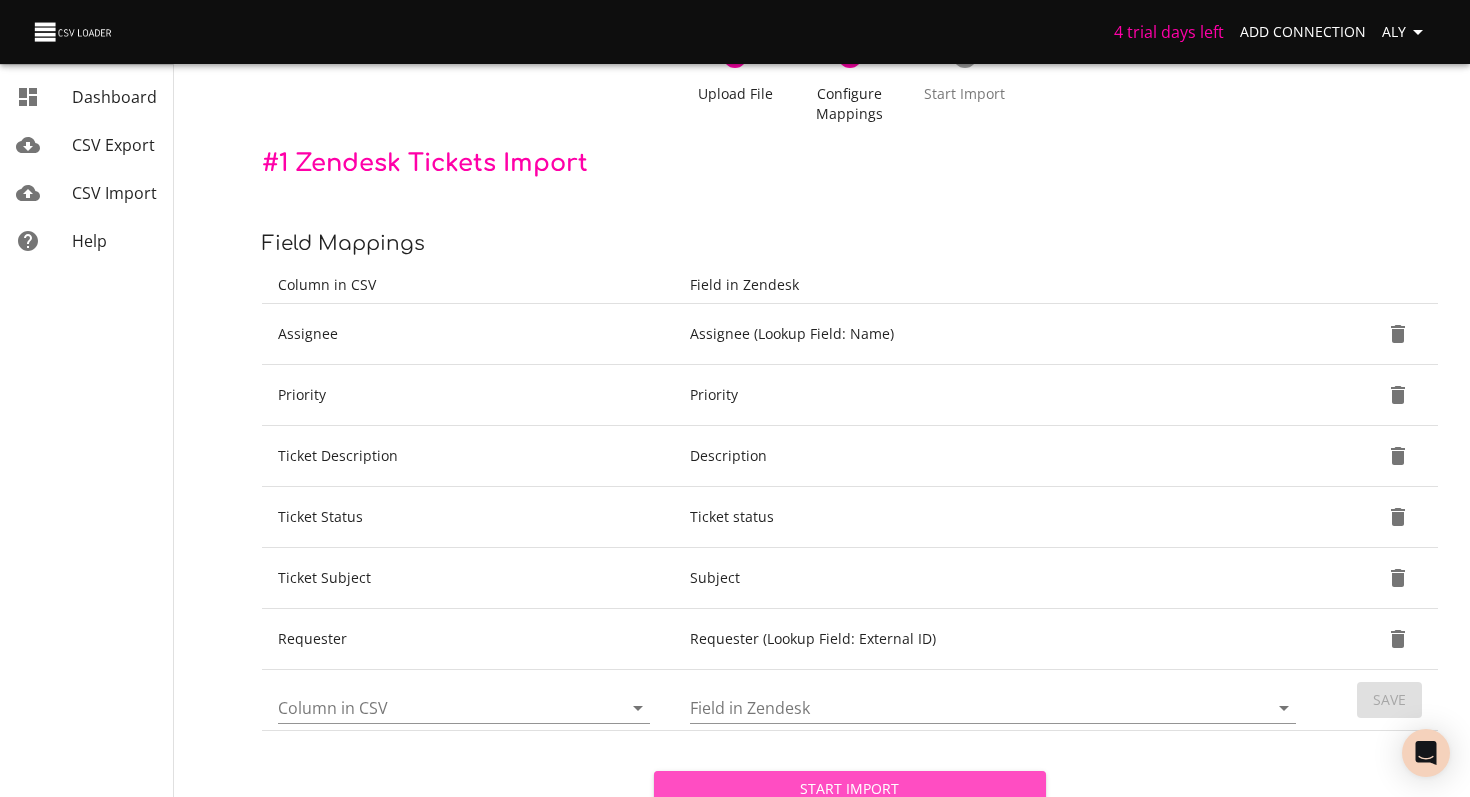 click on "Start Import" at bounding box center (850, 789) 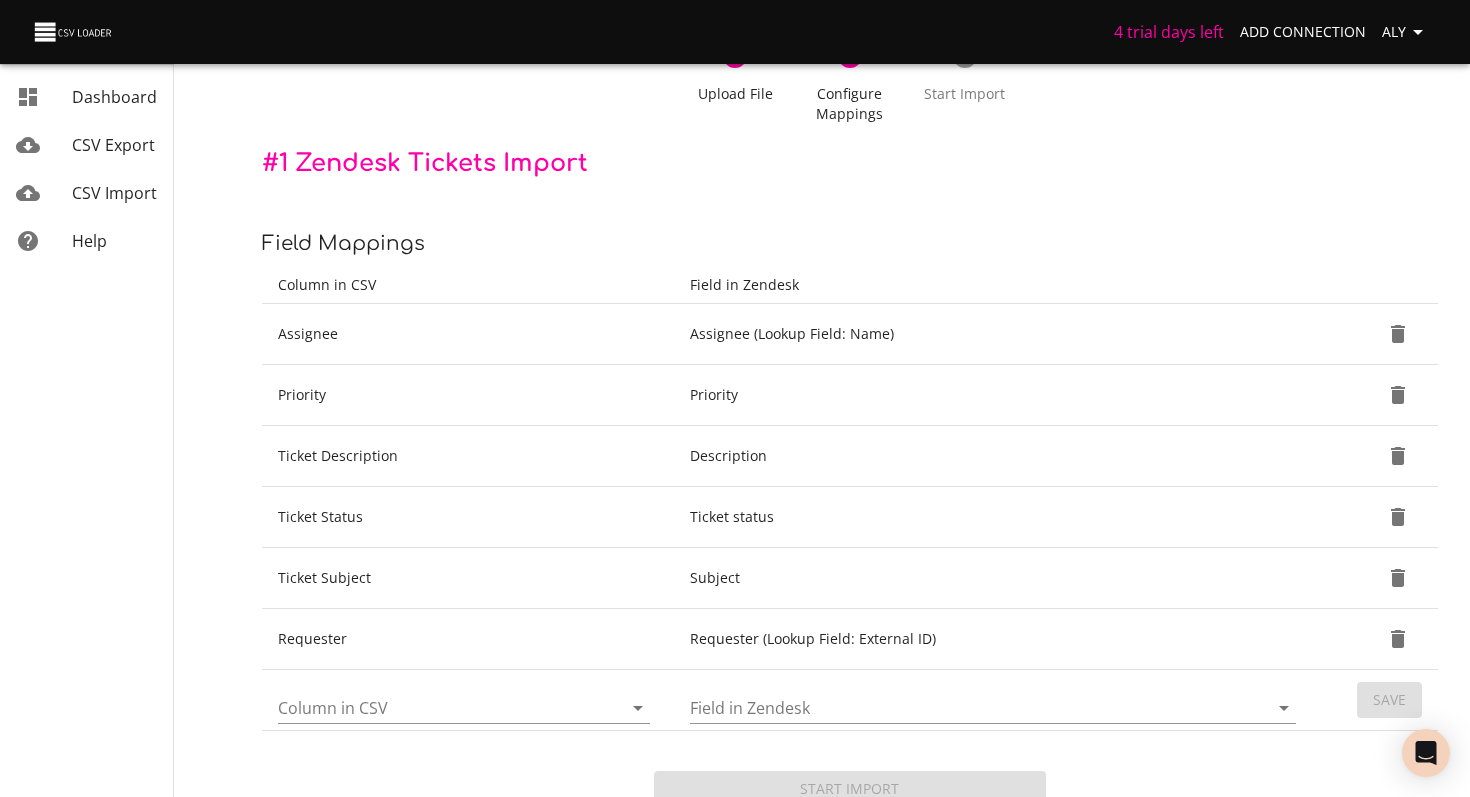 scroll, scrollTop: 0, scrollLeft: 0, axis: both 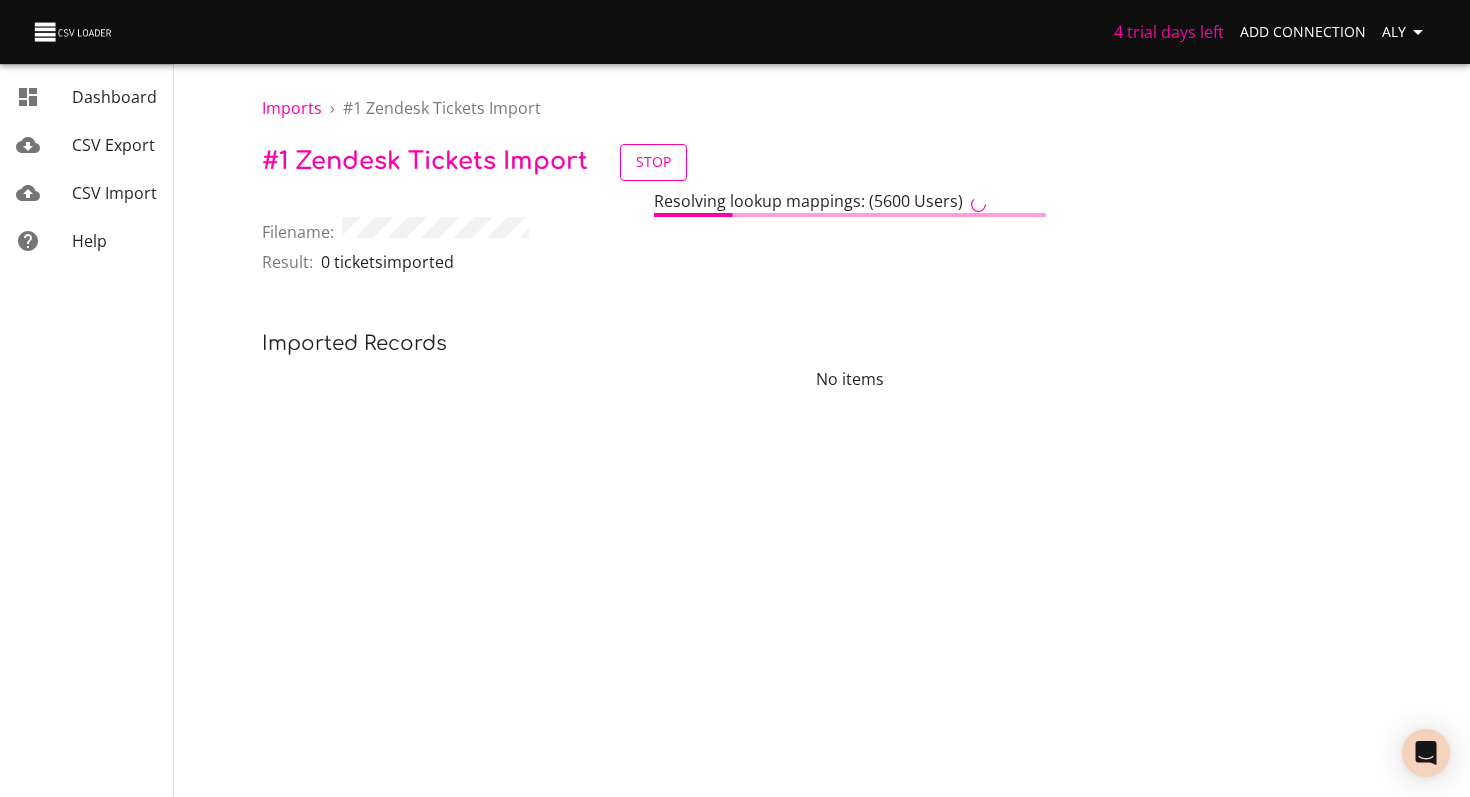 click on "Stop" at bounding box center (653, 162) 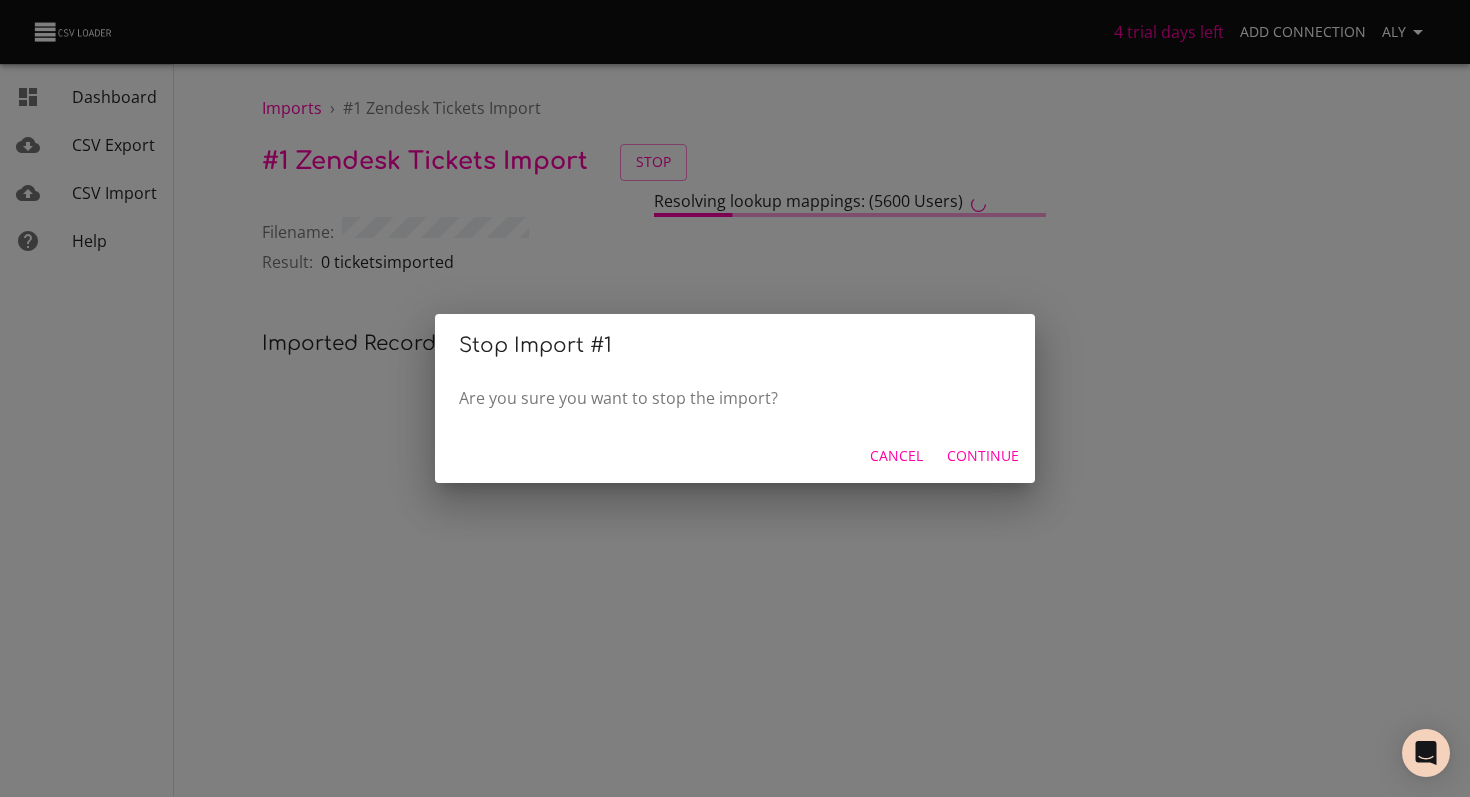 click on "Continue" at bounding box center (983, 456) 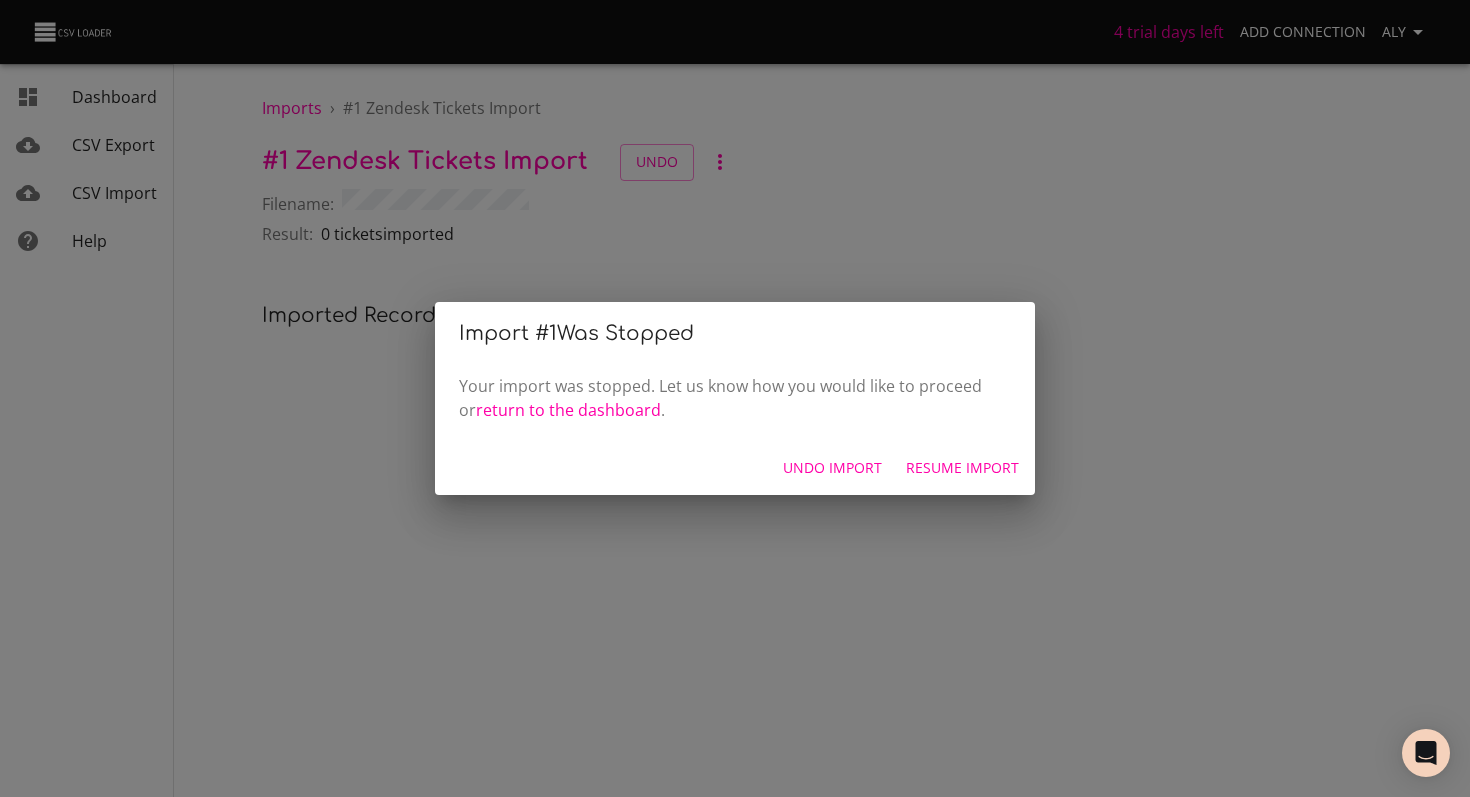 click on "Undo Import" at bounding box center (832, 468) 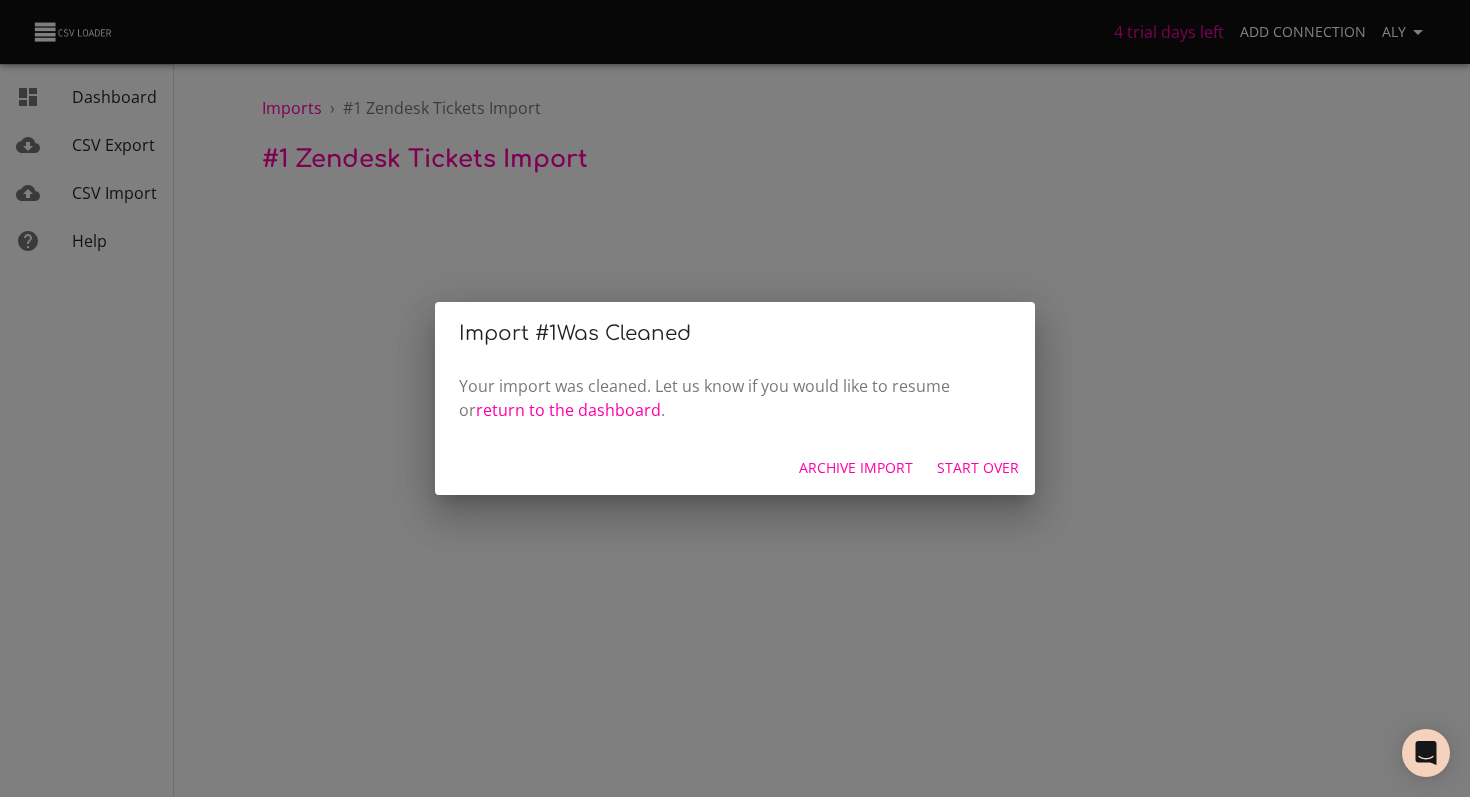 click on "Start Over" at bounding box center (978, 468) 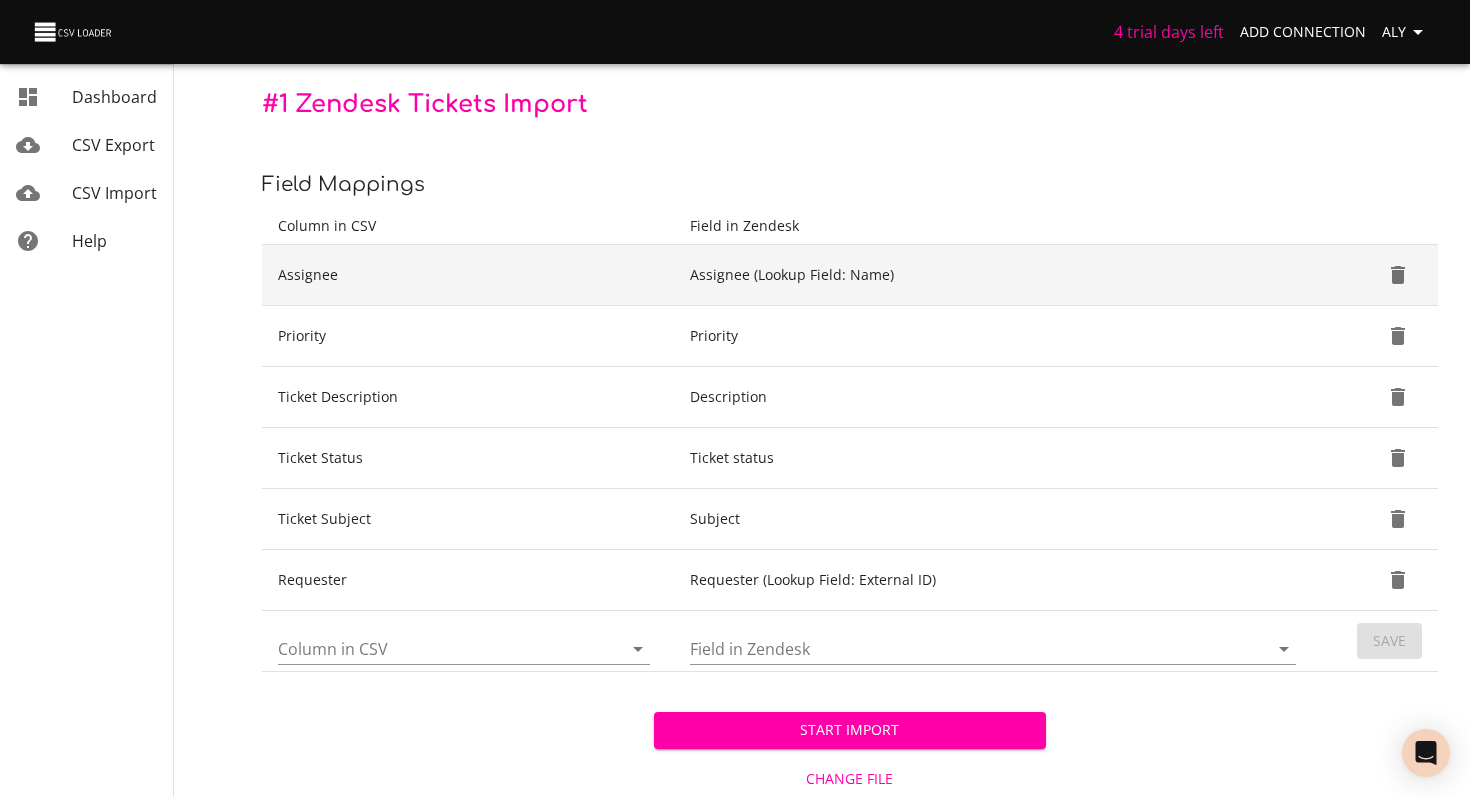 scroll, scrollTop: 187, scrollLeft: 0, axis: vertical 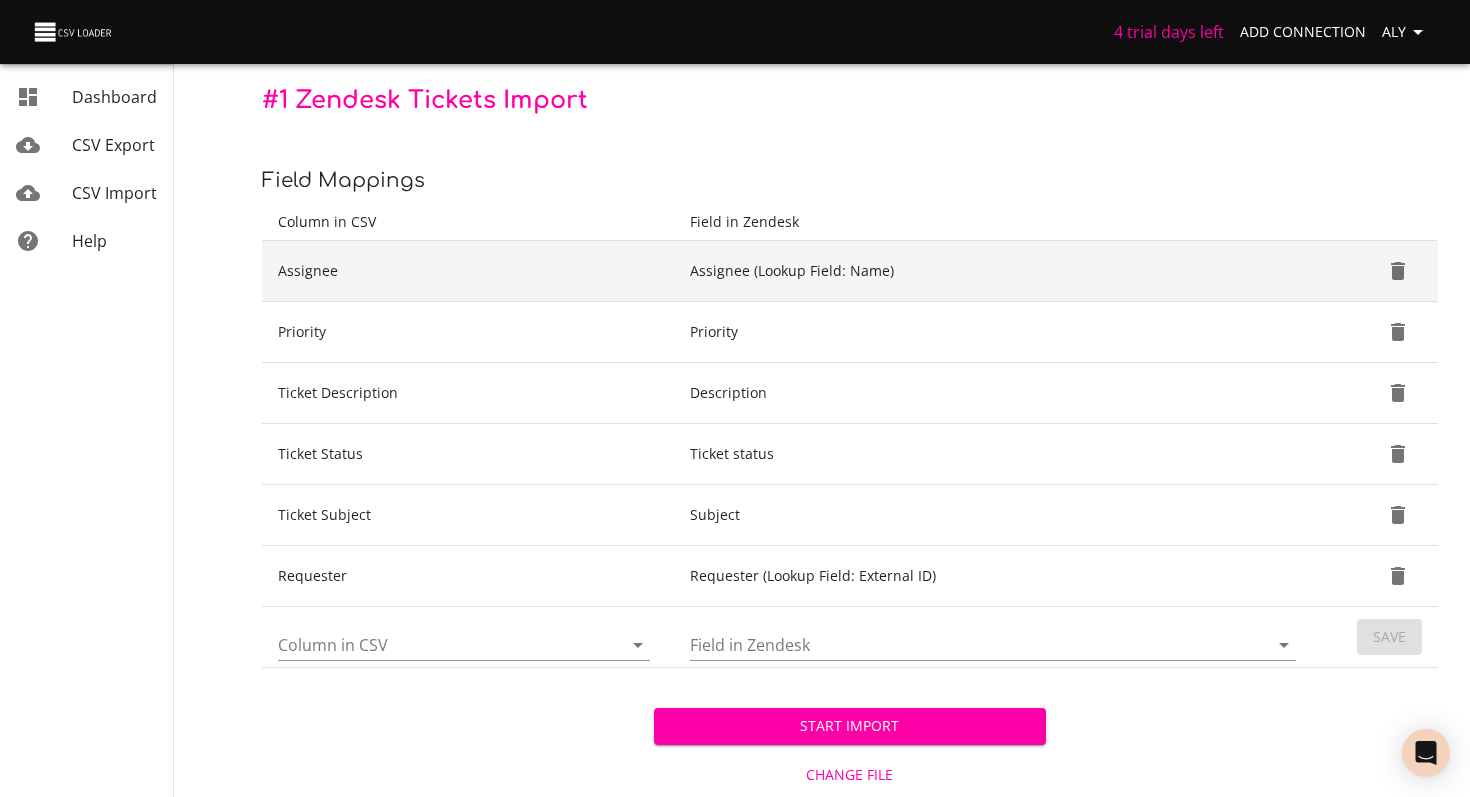 click on "Assignee (Lookup Field: Name)" at bounding box center (997, 271) 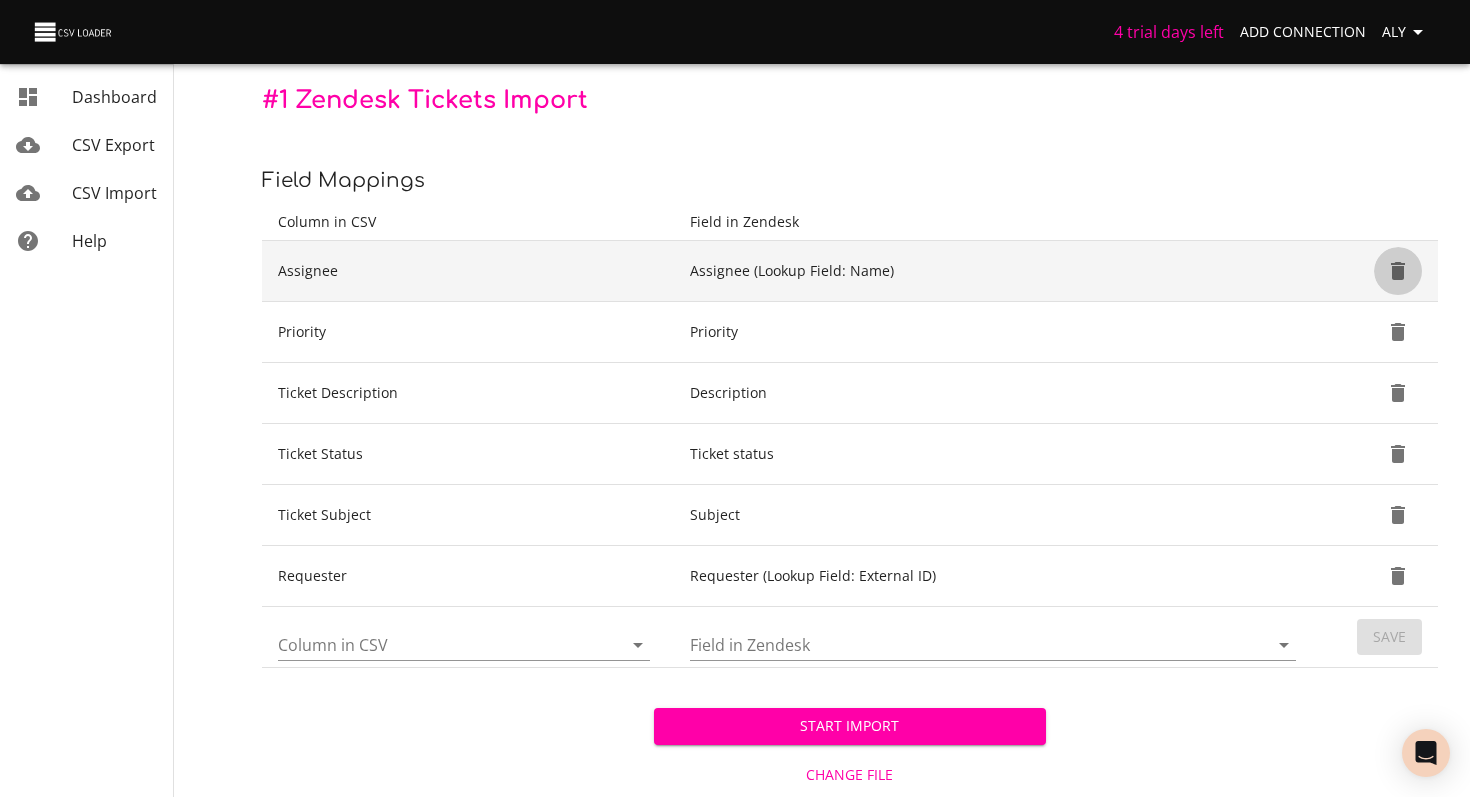 click 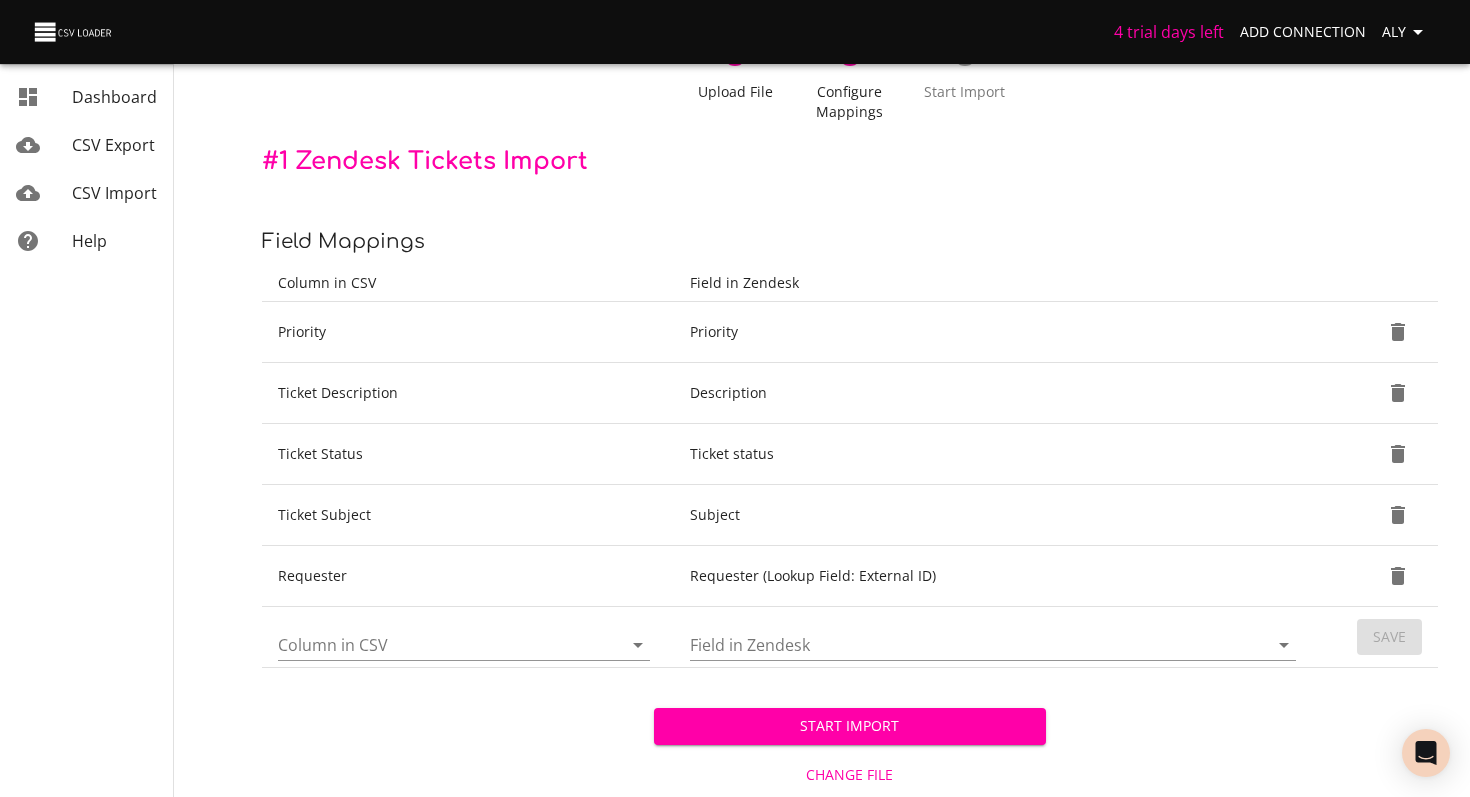 scroll, scrollTop: 126, scrollLeft: 0, axis: vertical 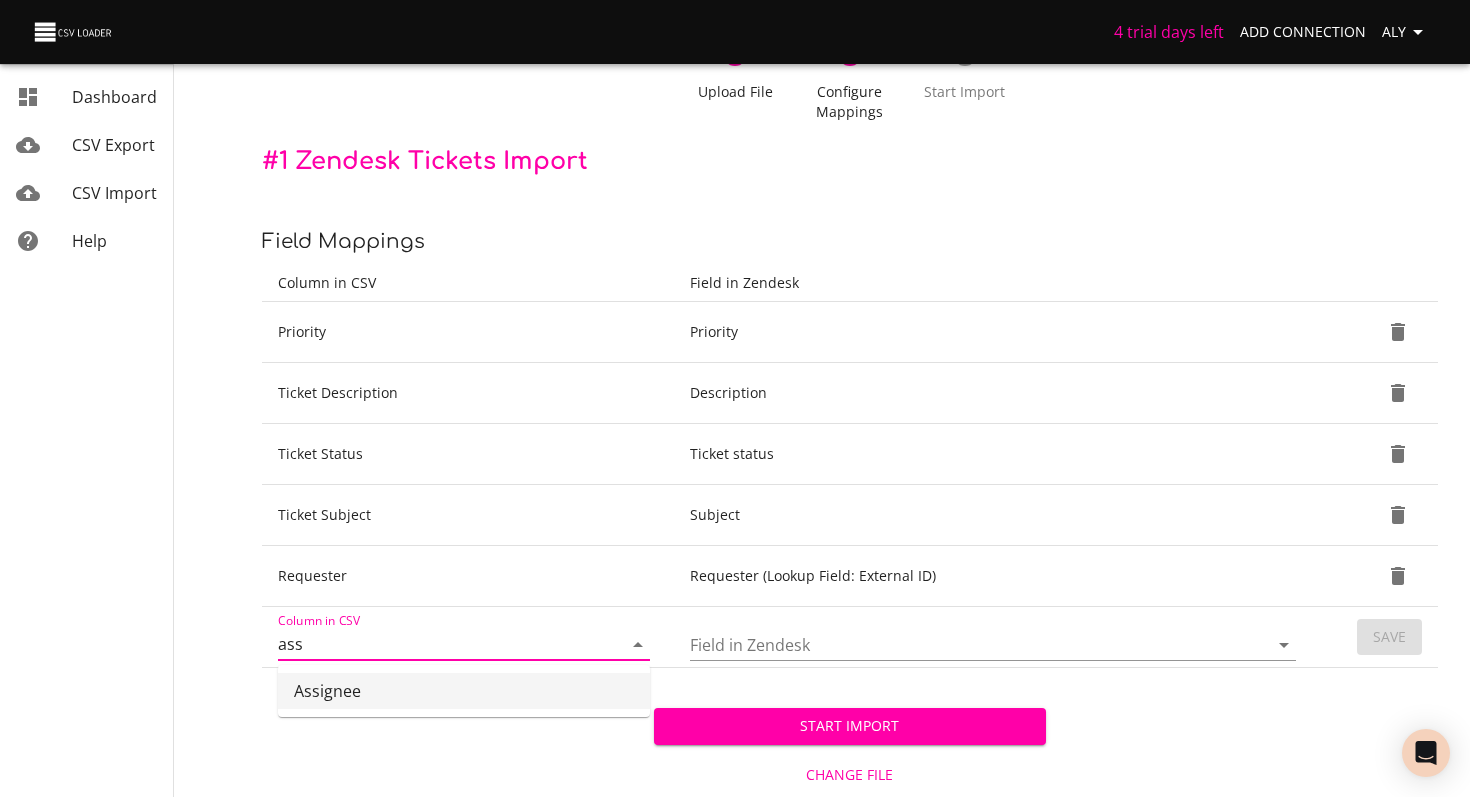 click on "Assignee" at bounding box center [464, 691] 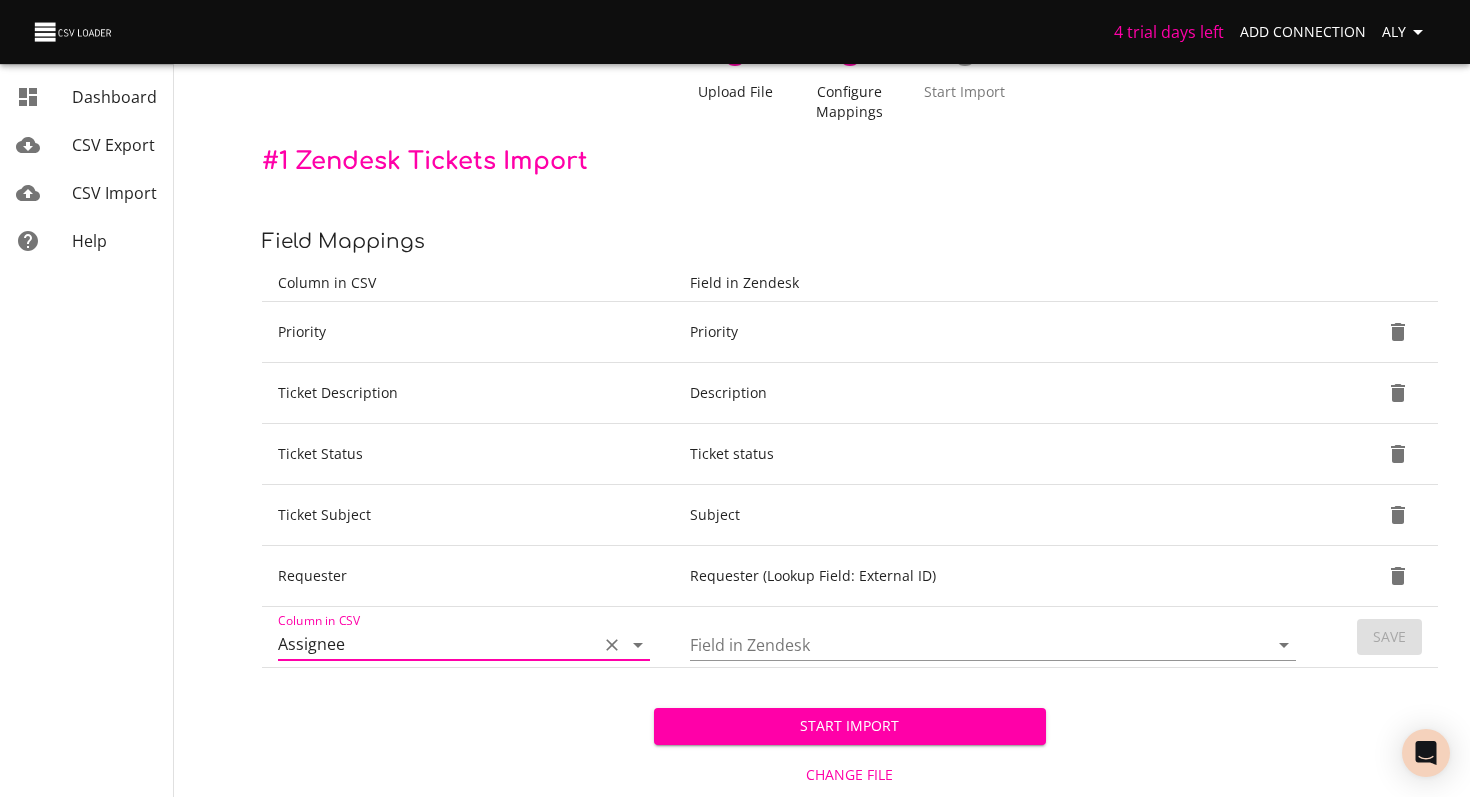 type on "Assignee" 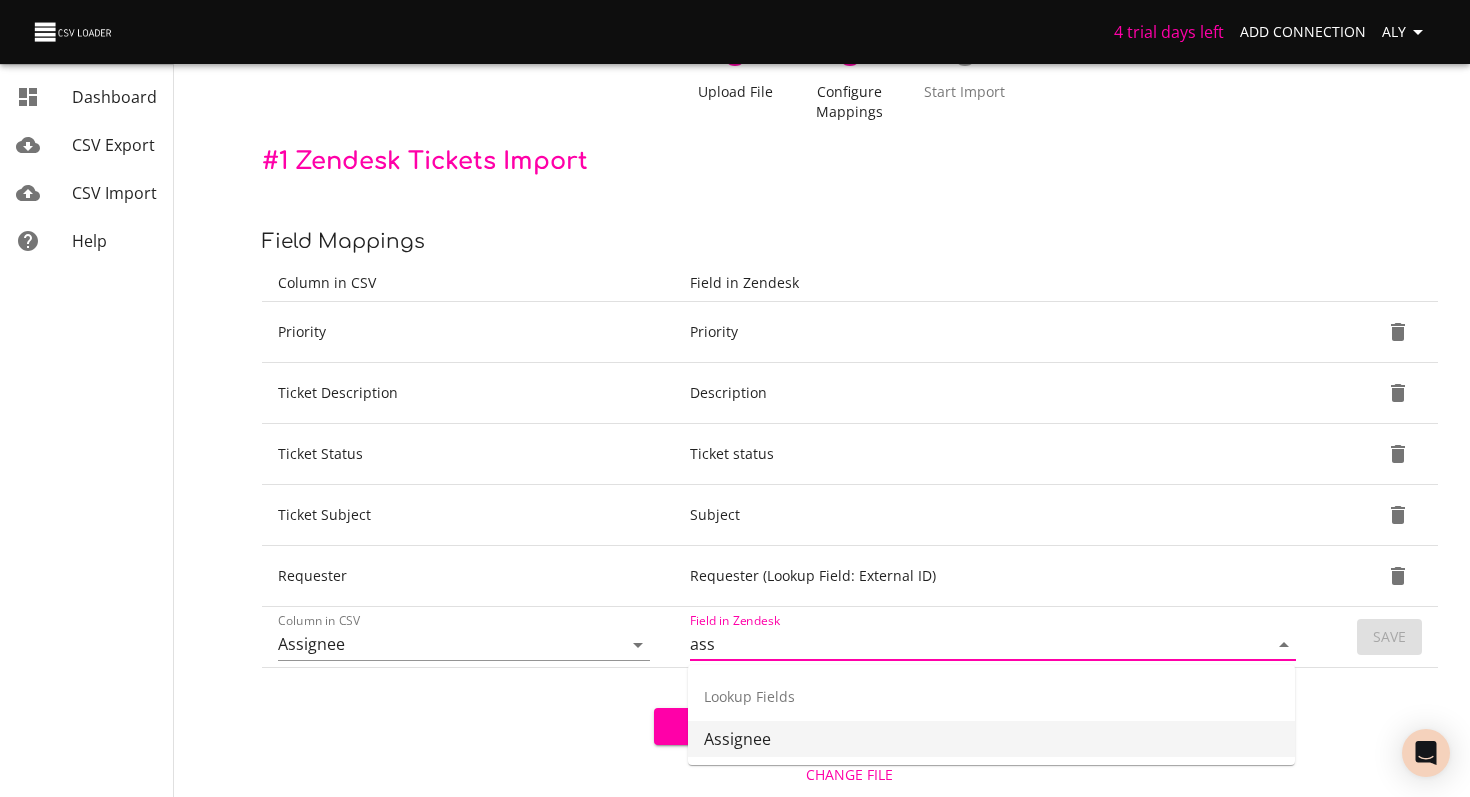 click on "Assignee" at bounding box center [991, 739] 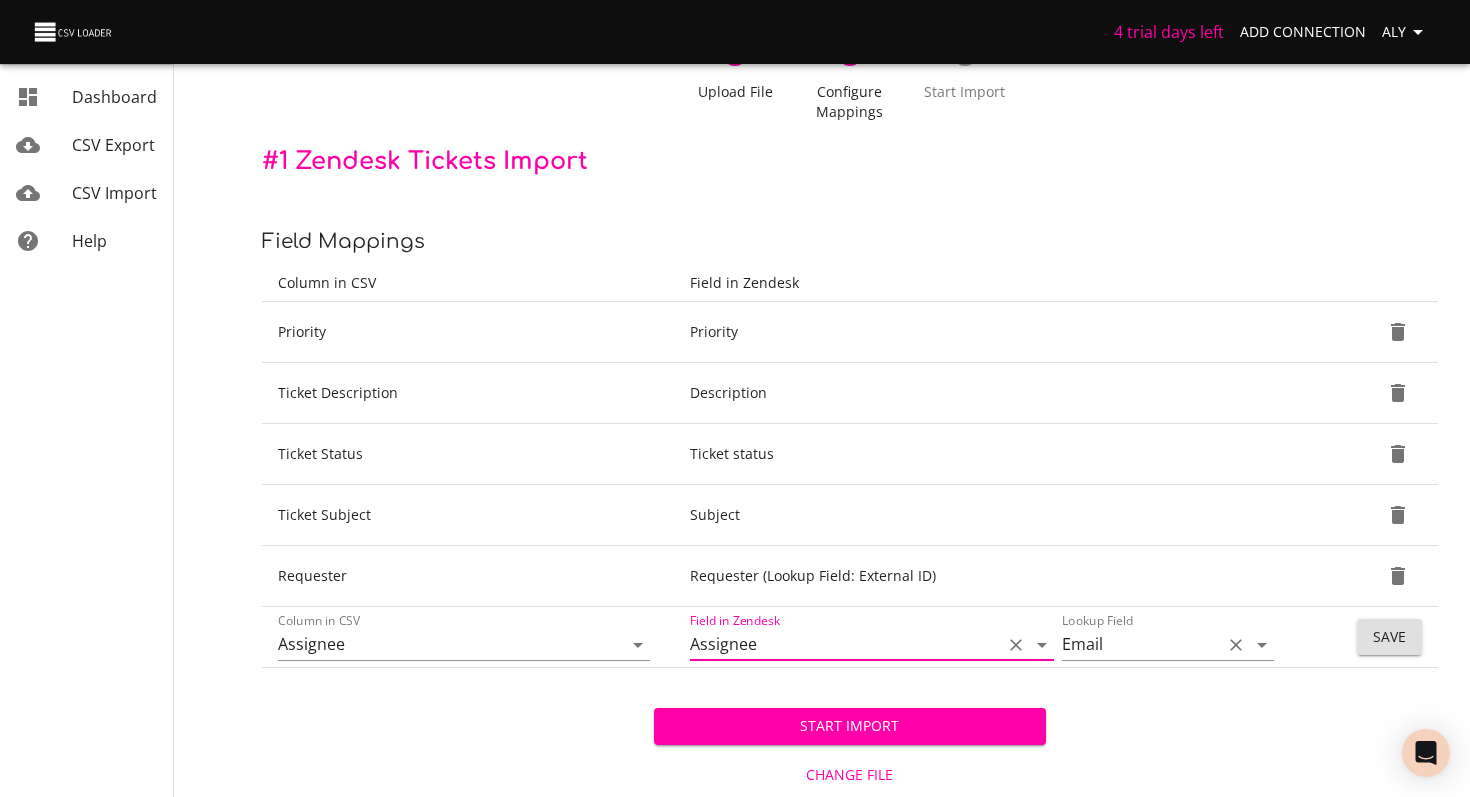 type on "Assignee" 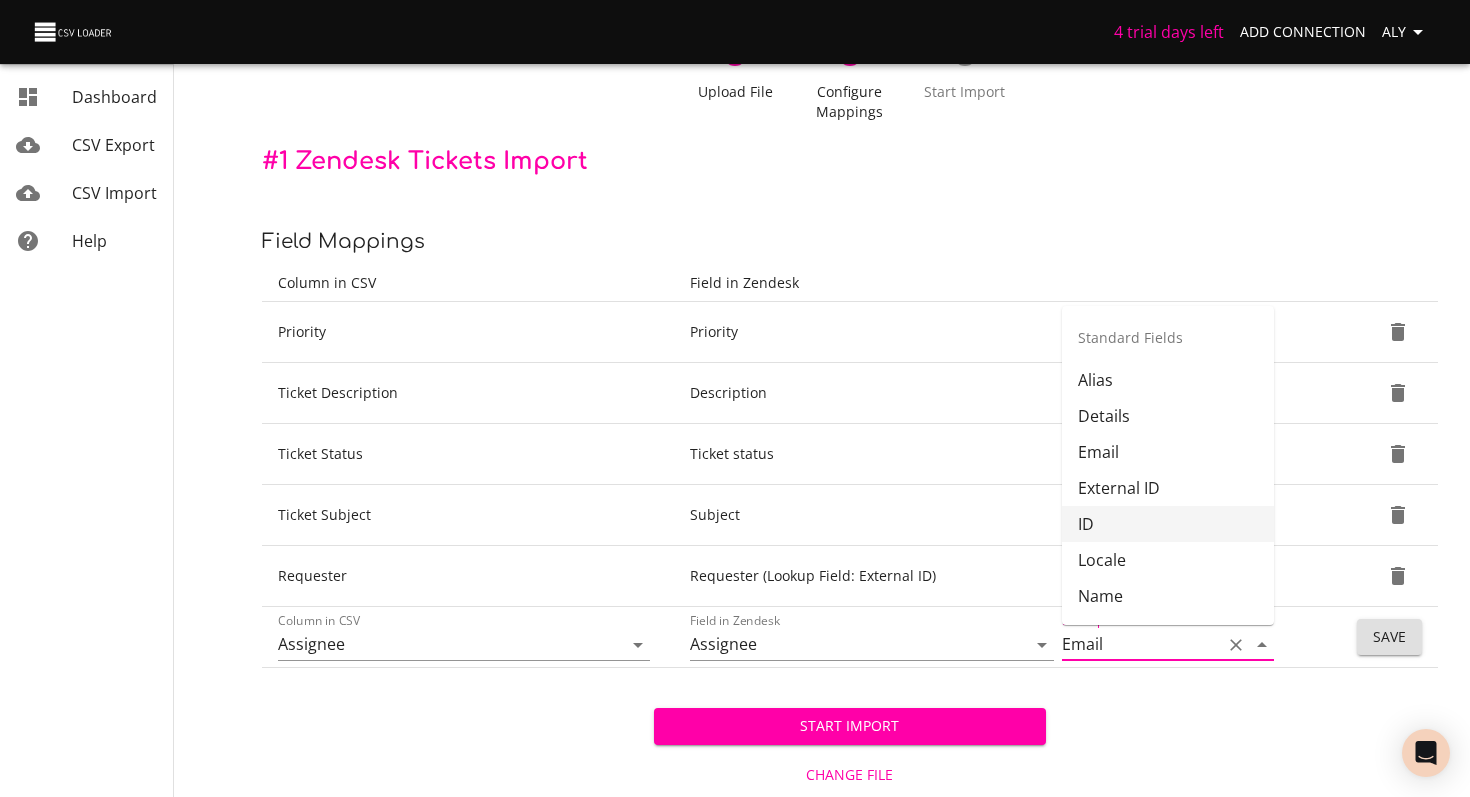 click on "ID" at bounding box center (1168, 524) 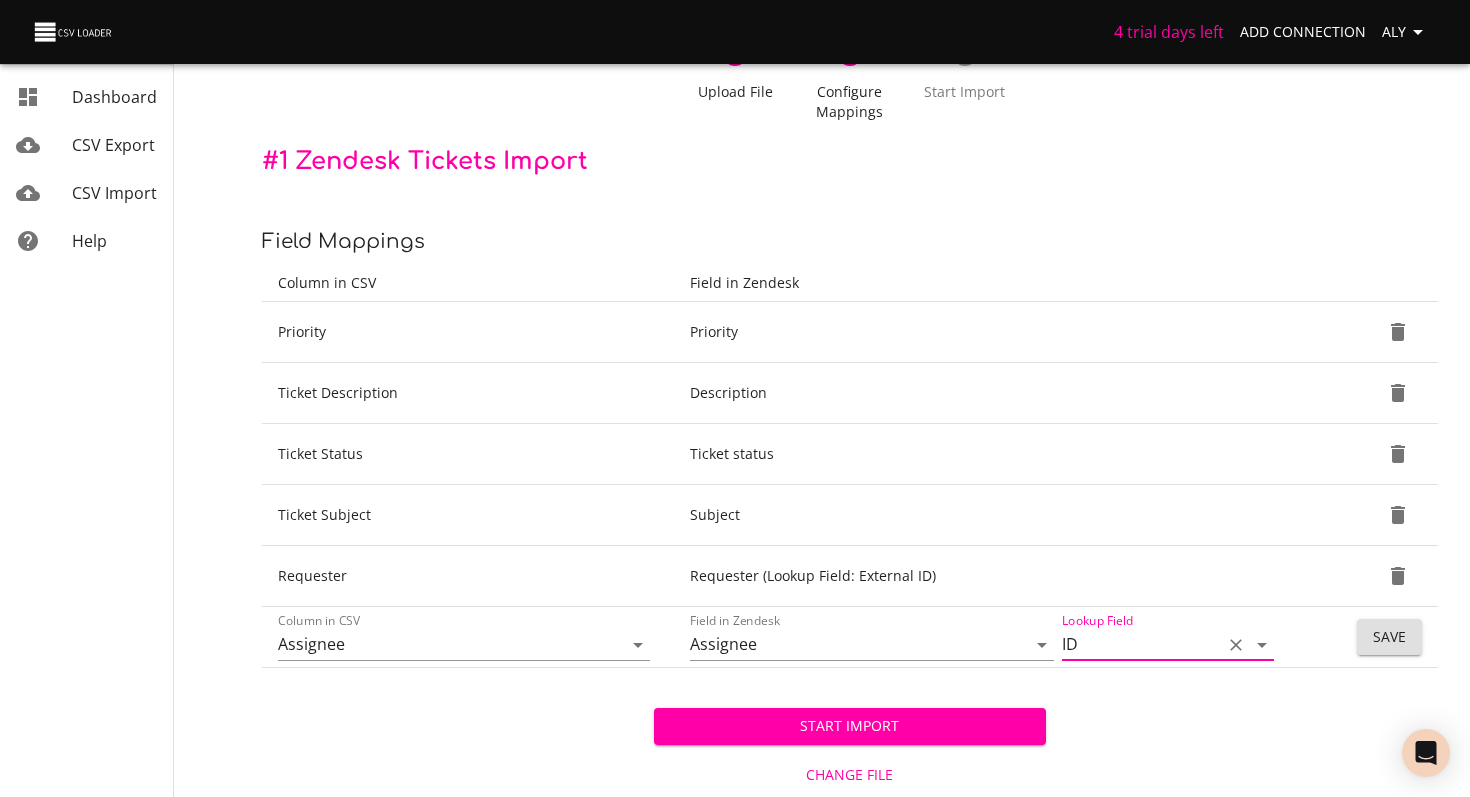 click on "Save" at bounding box center (1389, 637) 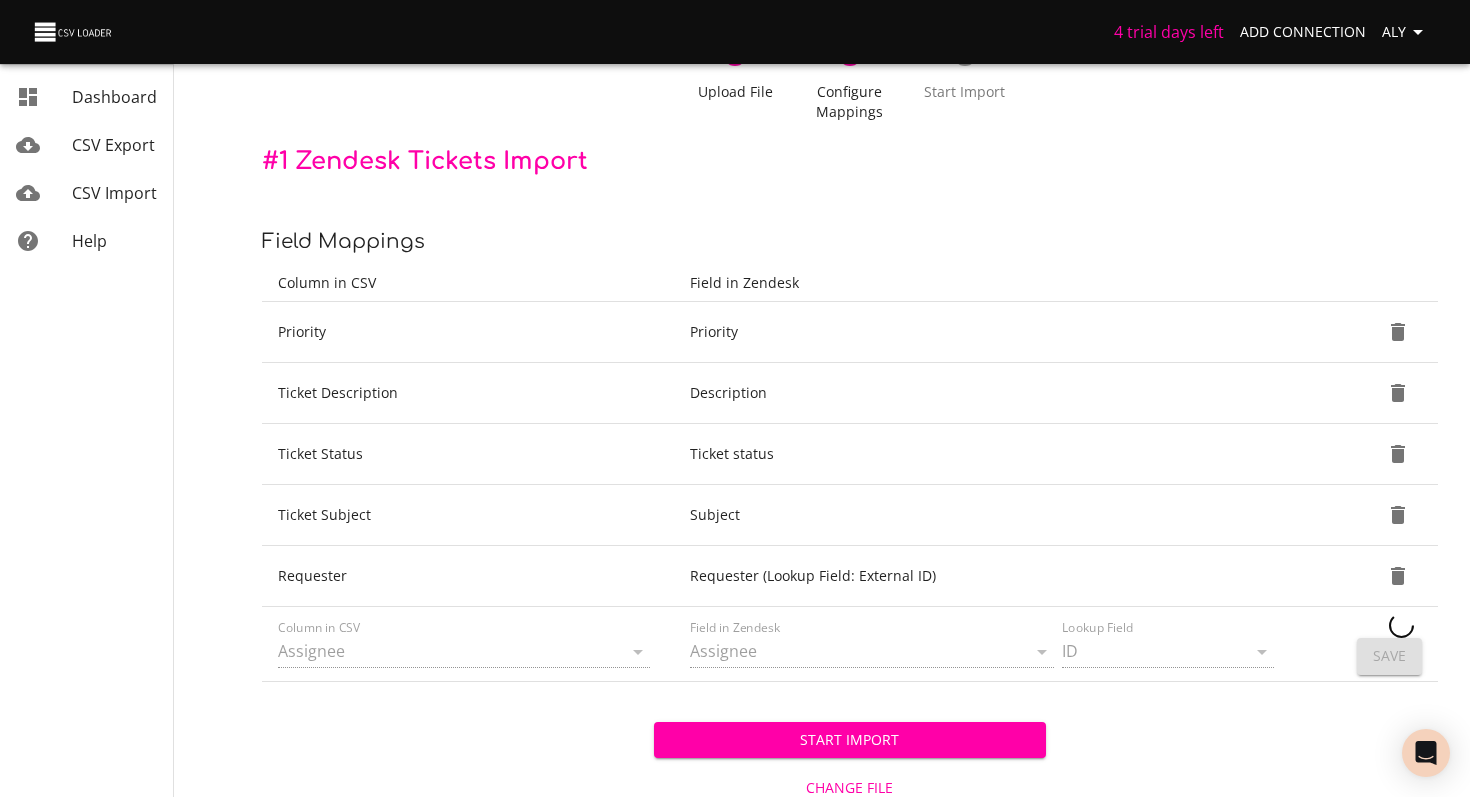 type 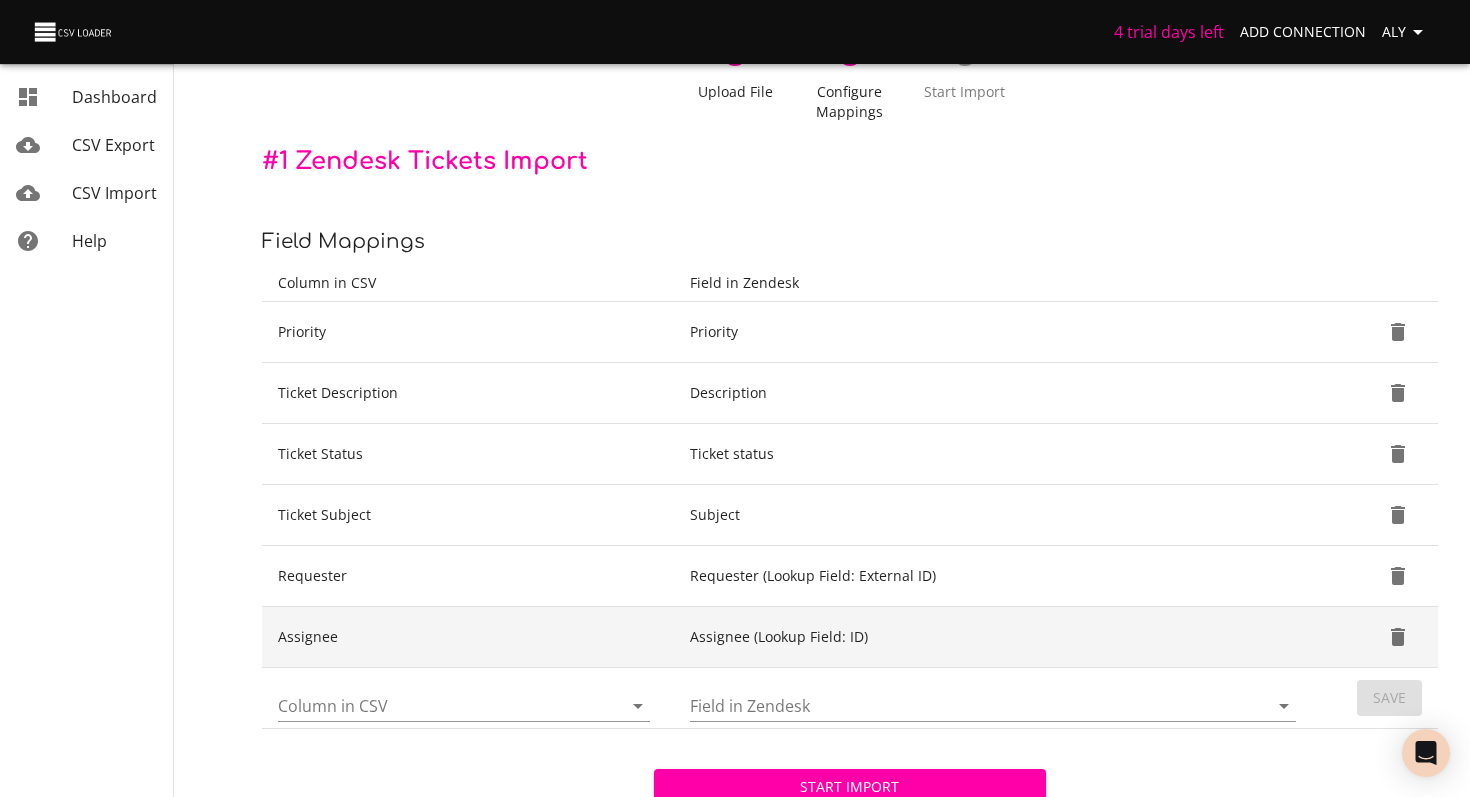 scroll, scrollTop: 187, scrollLeft: 0, axis: vertical 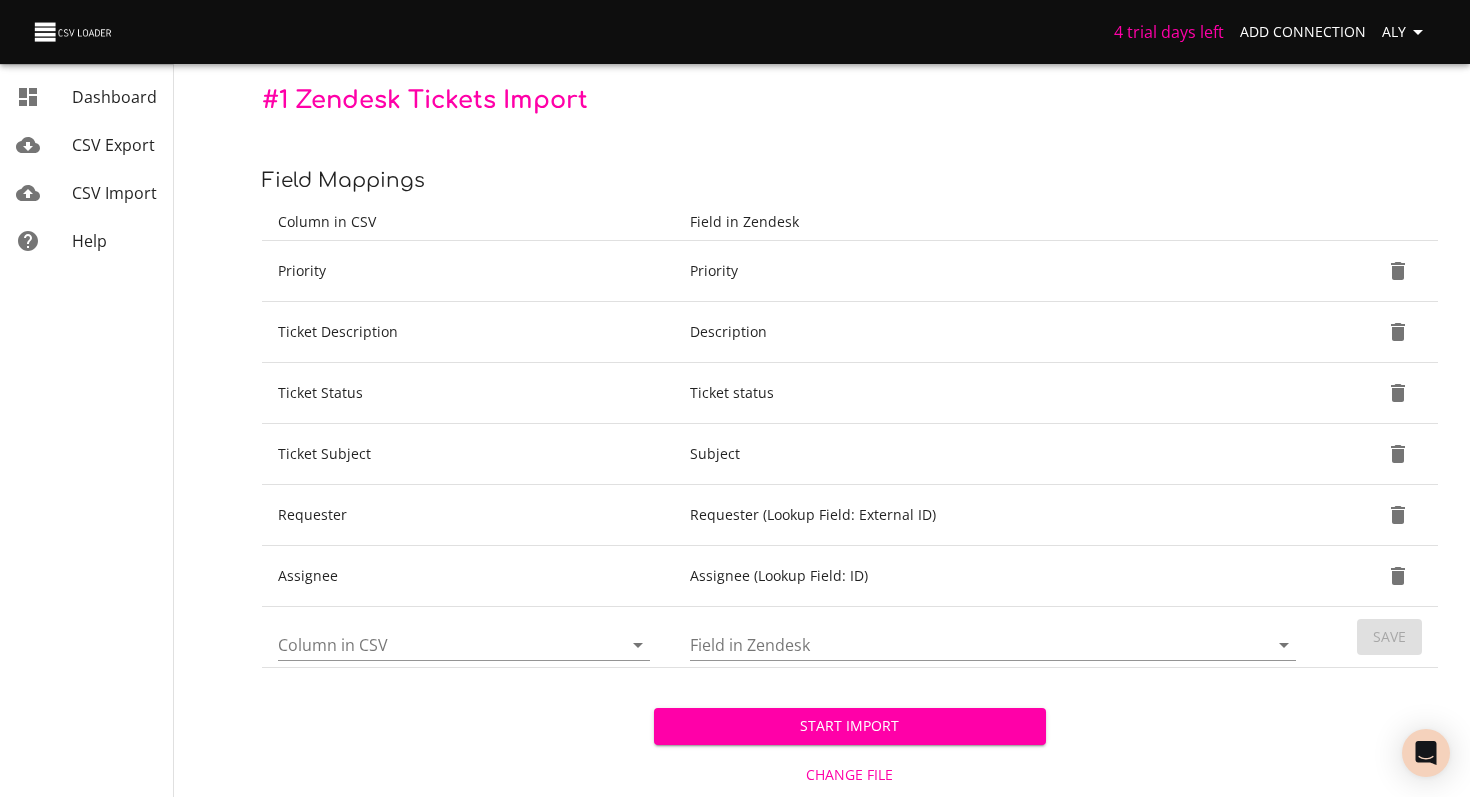click on "Start Import" at bounding box center [850, 726] 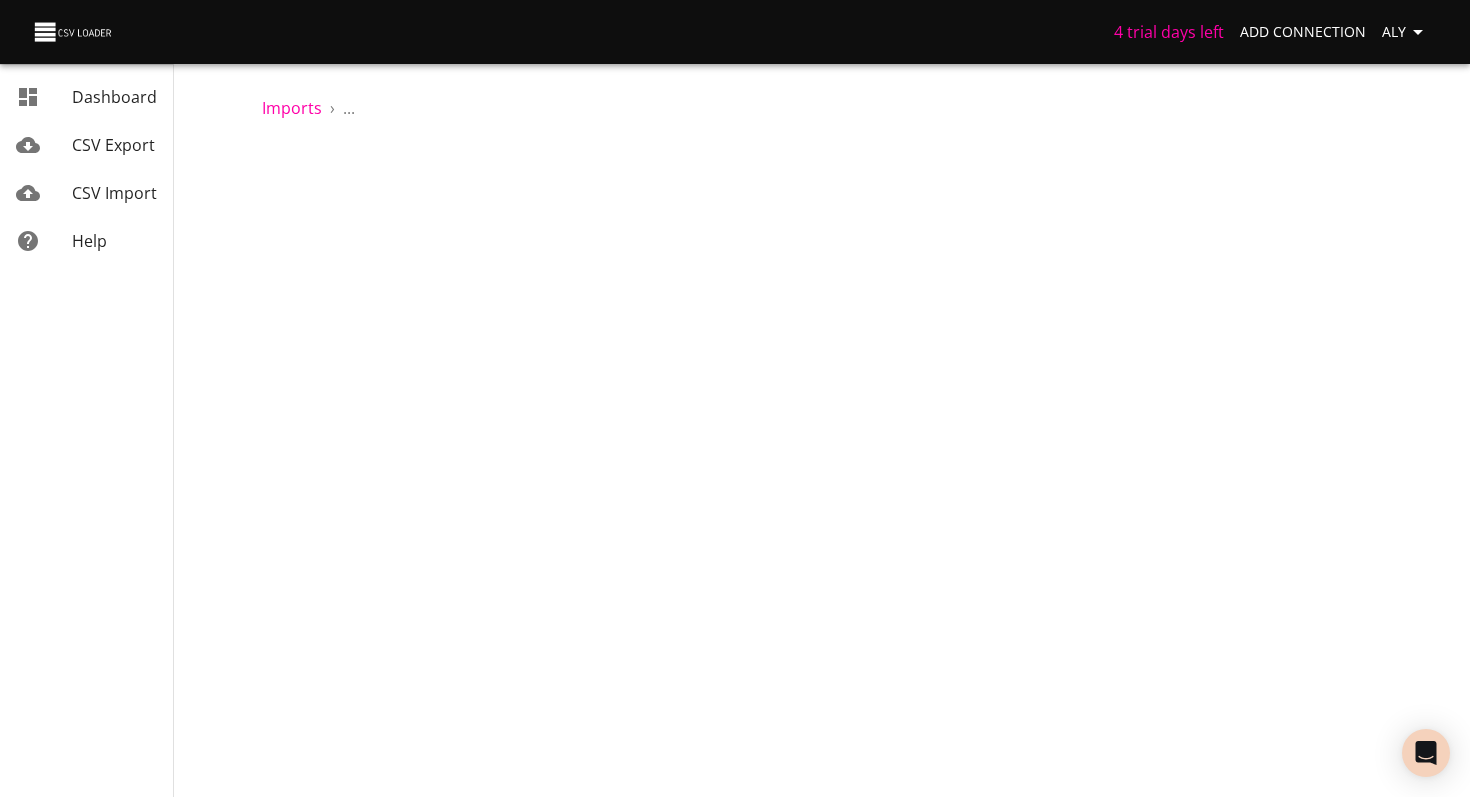 scroll, scrollTop: 0, scrollLeft: 0, axis: both 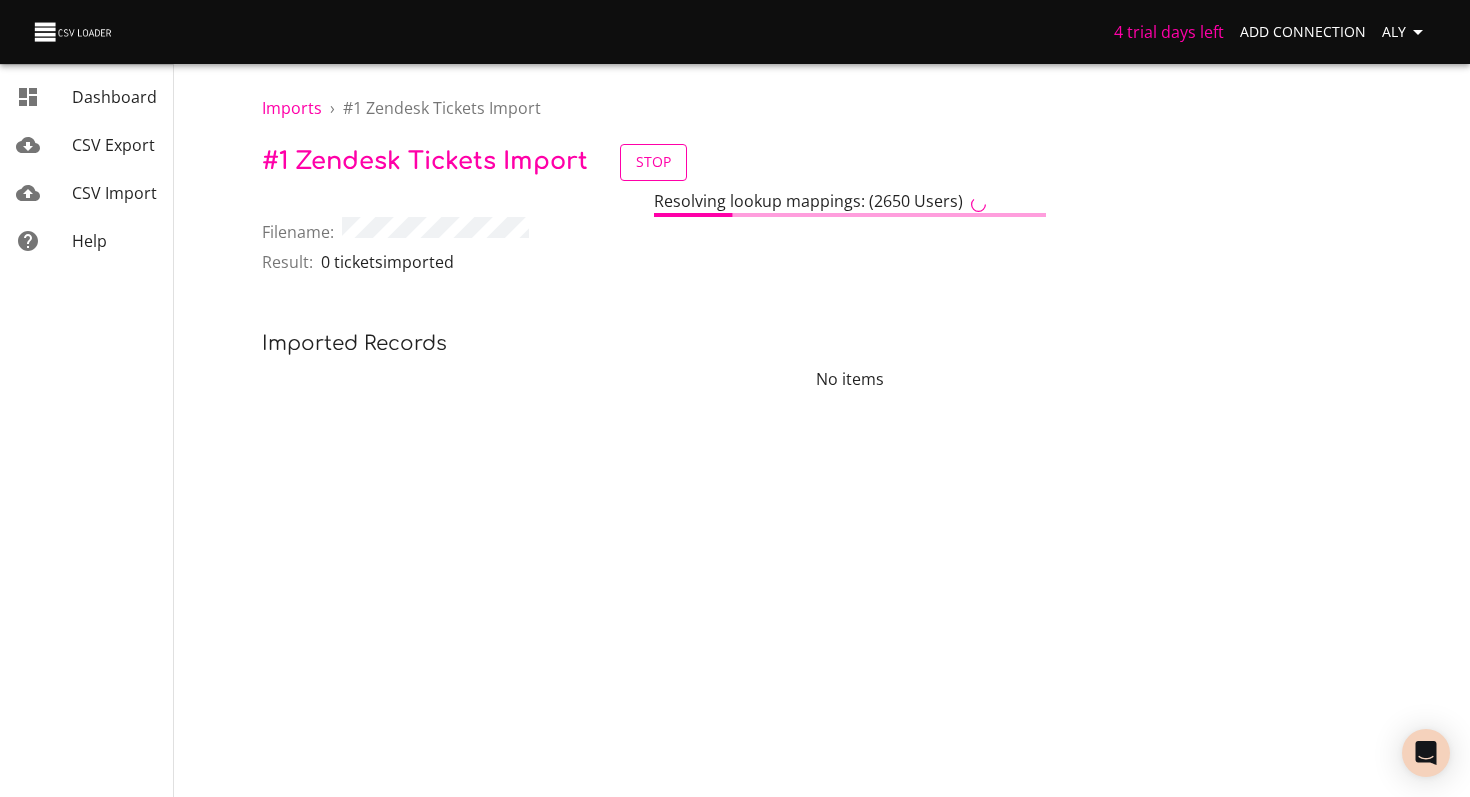 click on "Stop" at bounding box center (653, 162) 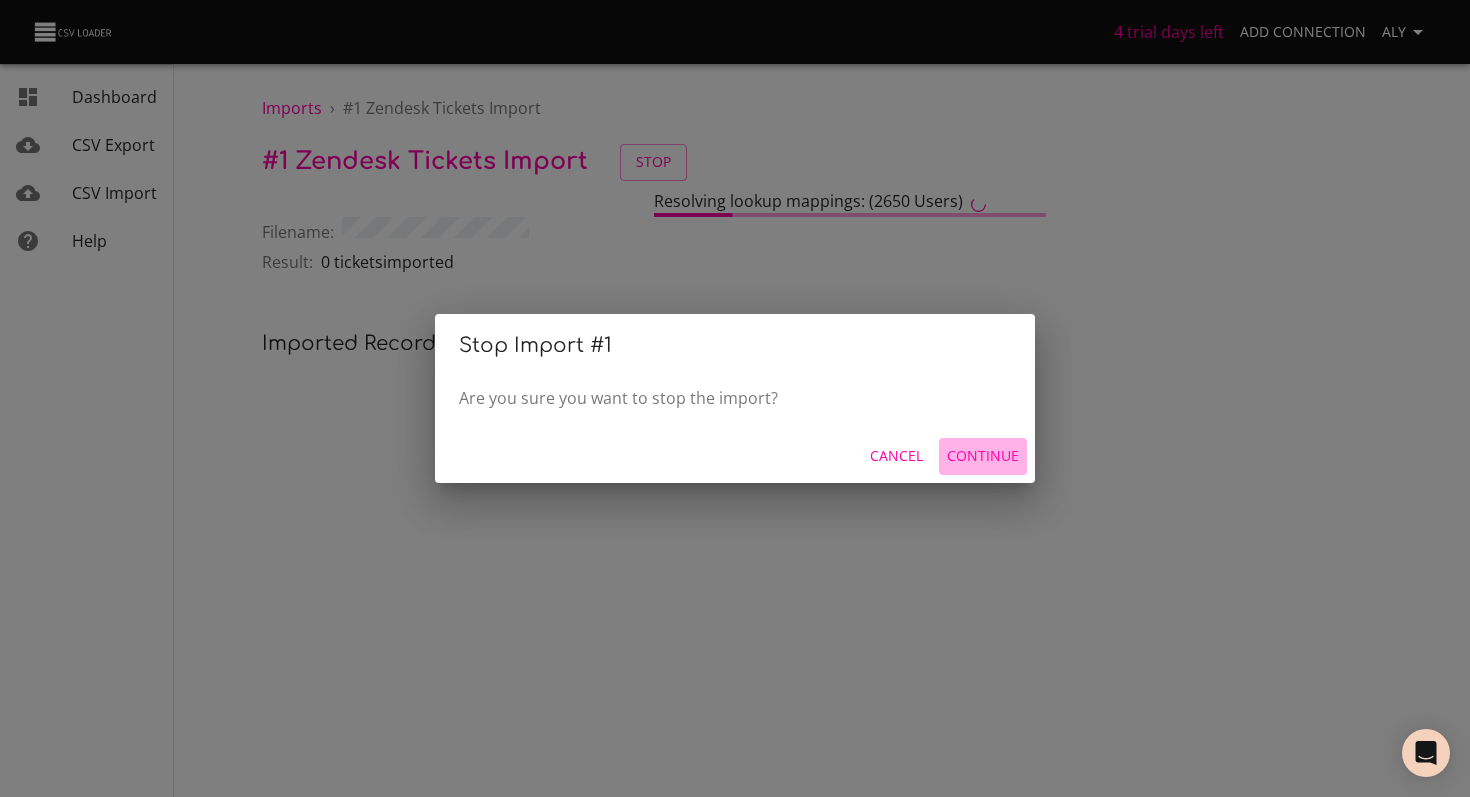 click on "Continue" at bounding box center (983, 456) 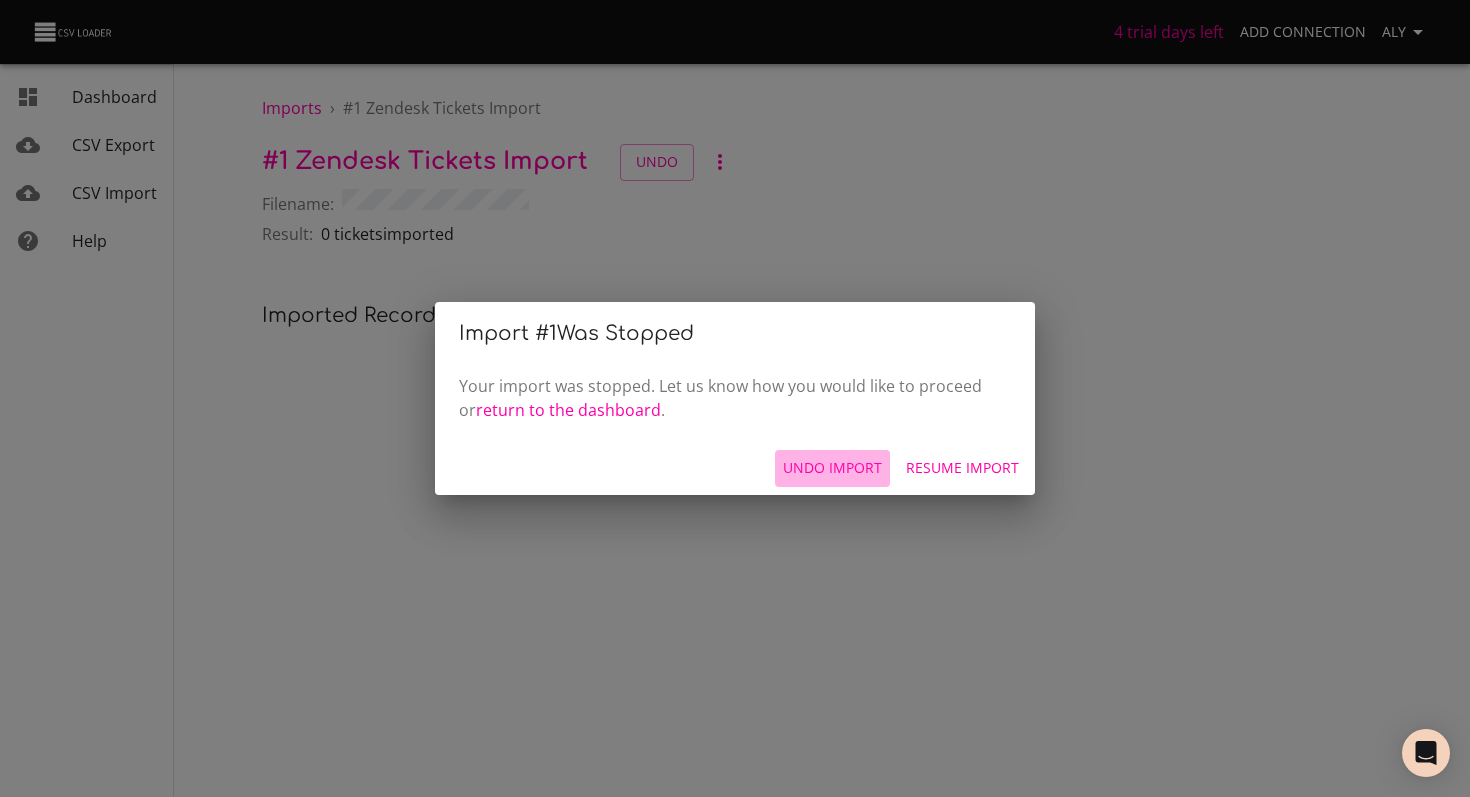 click on "Undo Import" at bounding box center [832, 468] 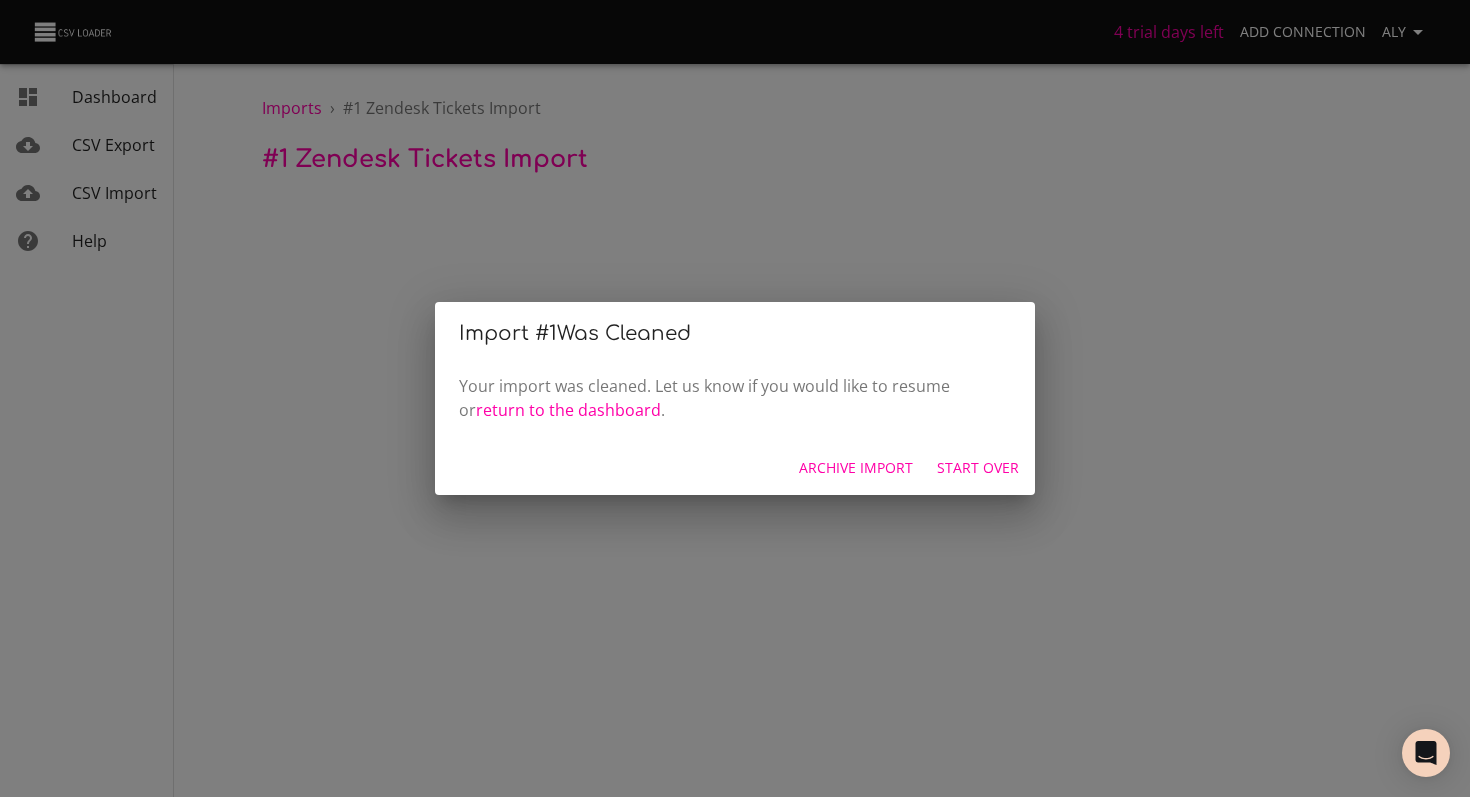 click on "Start Over" at bounding box center [978, 468] 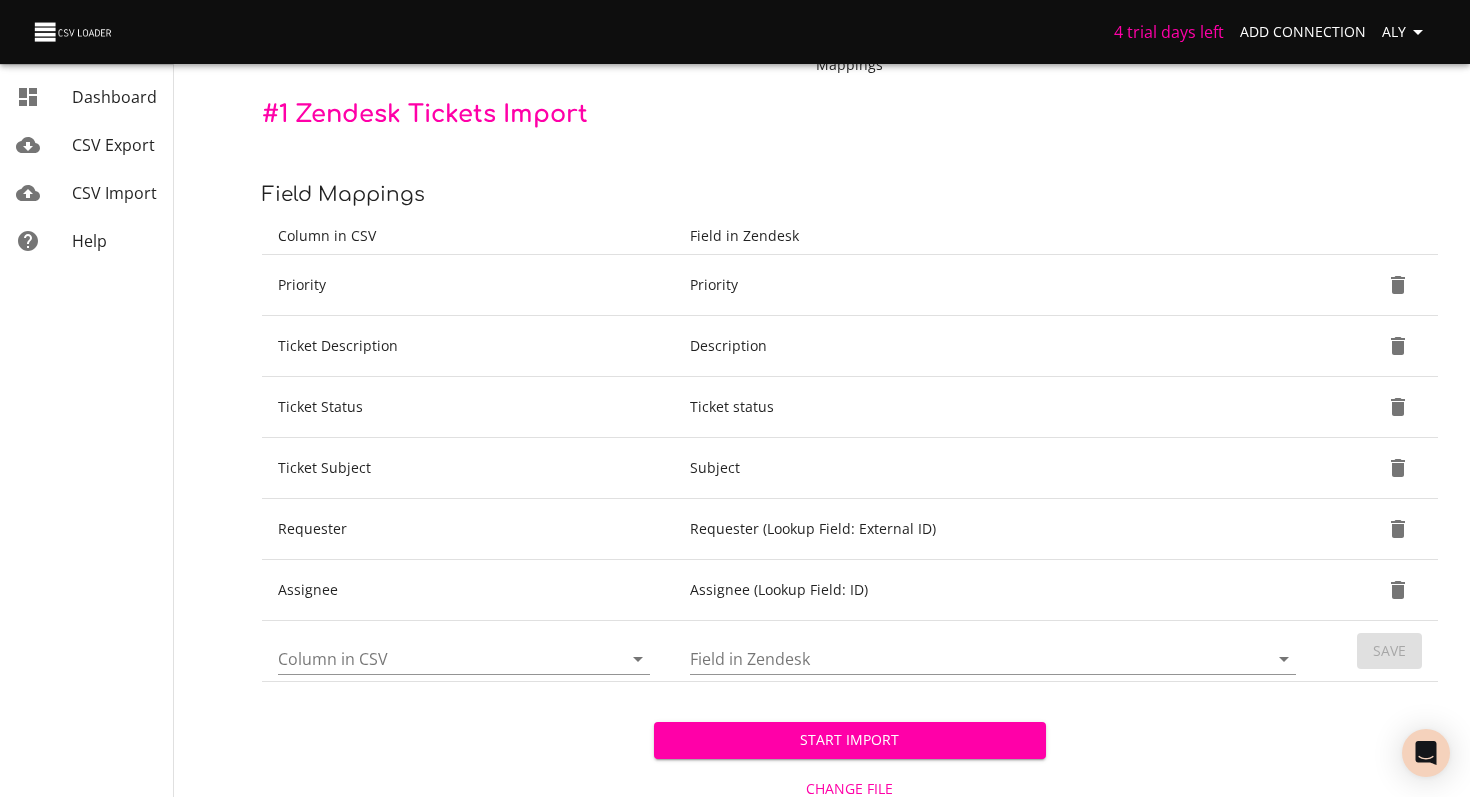 scroll, scrollTop: 187, scrollLeft: 0, axis: vertical 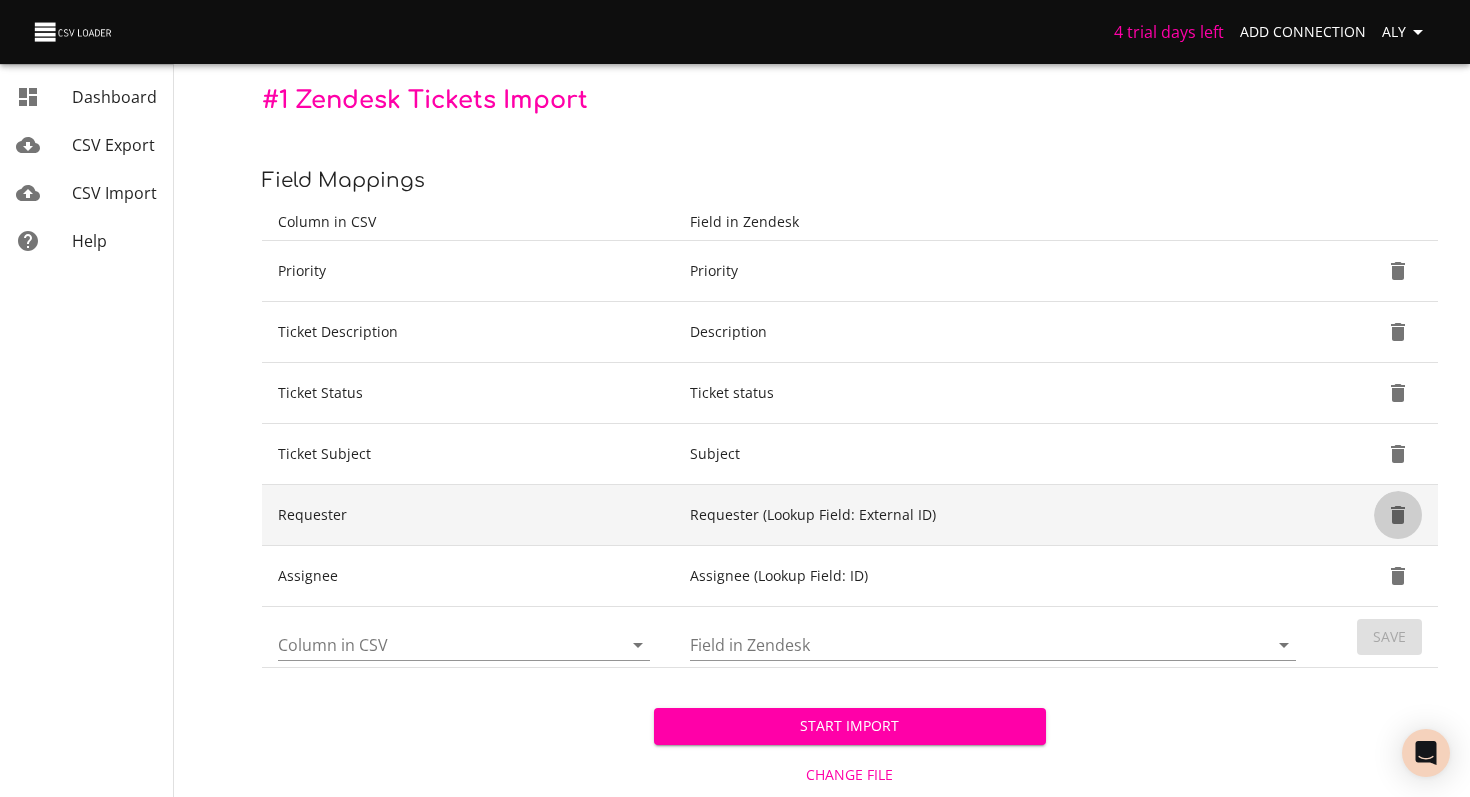 click 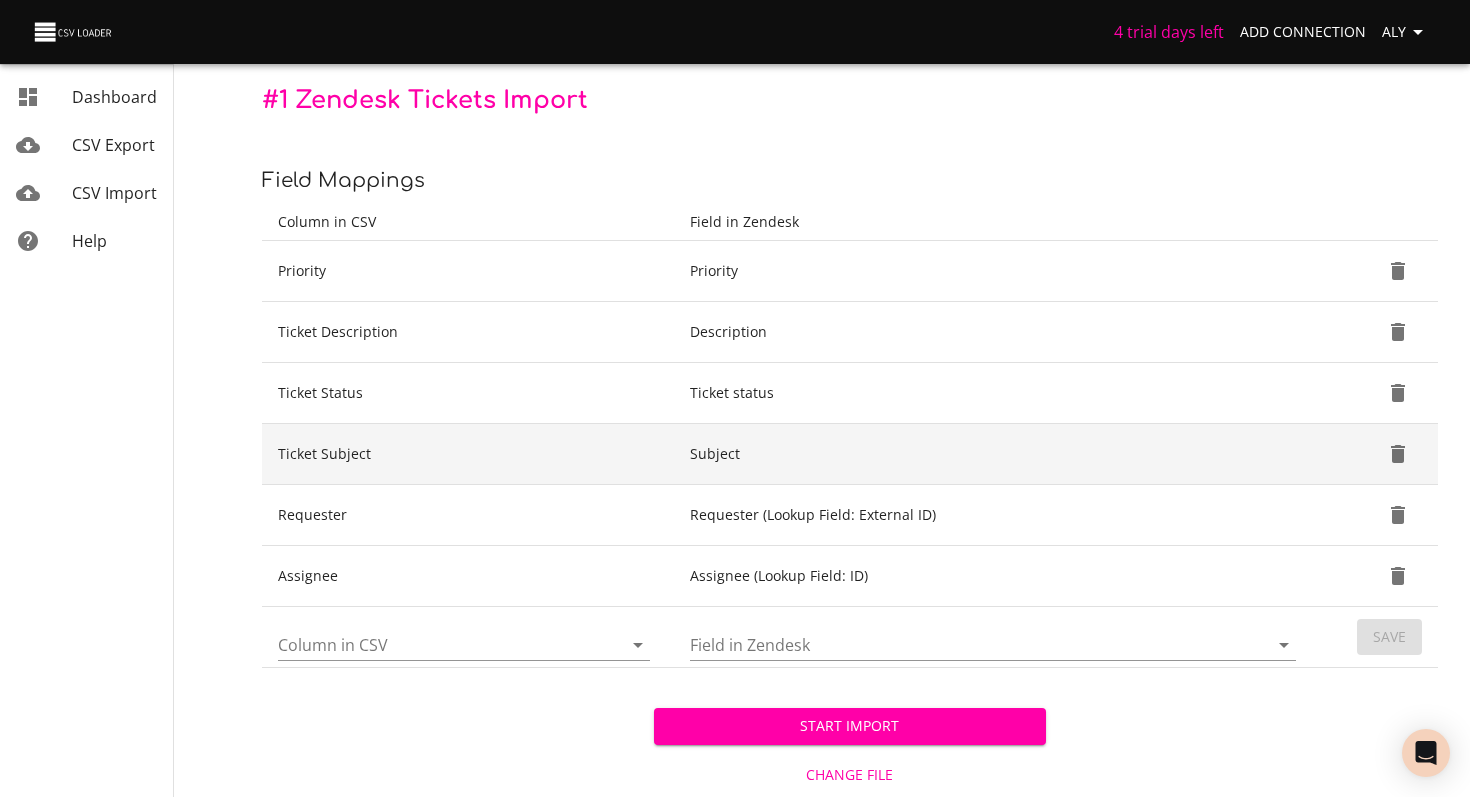 scroll, scrollTop: 126, scrollLeft: 0, axis: vertical 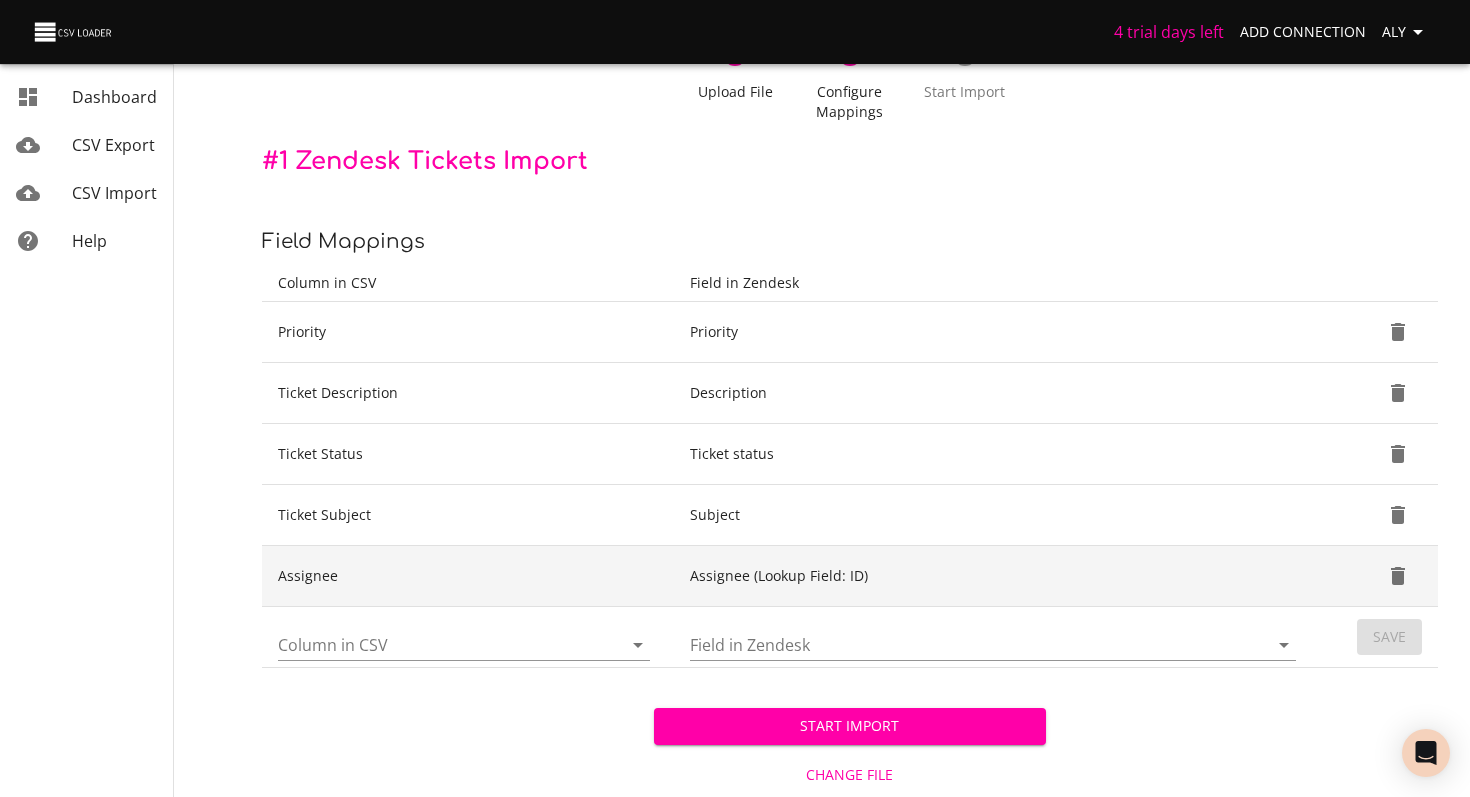 click 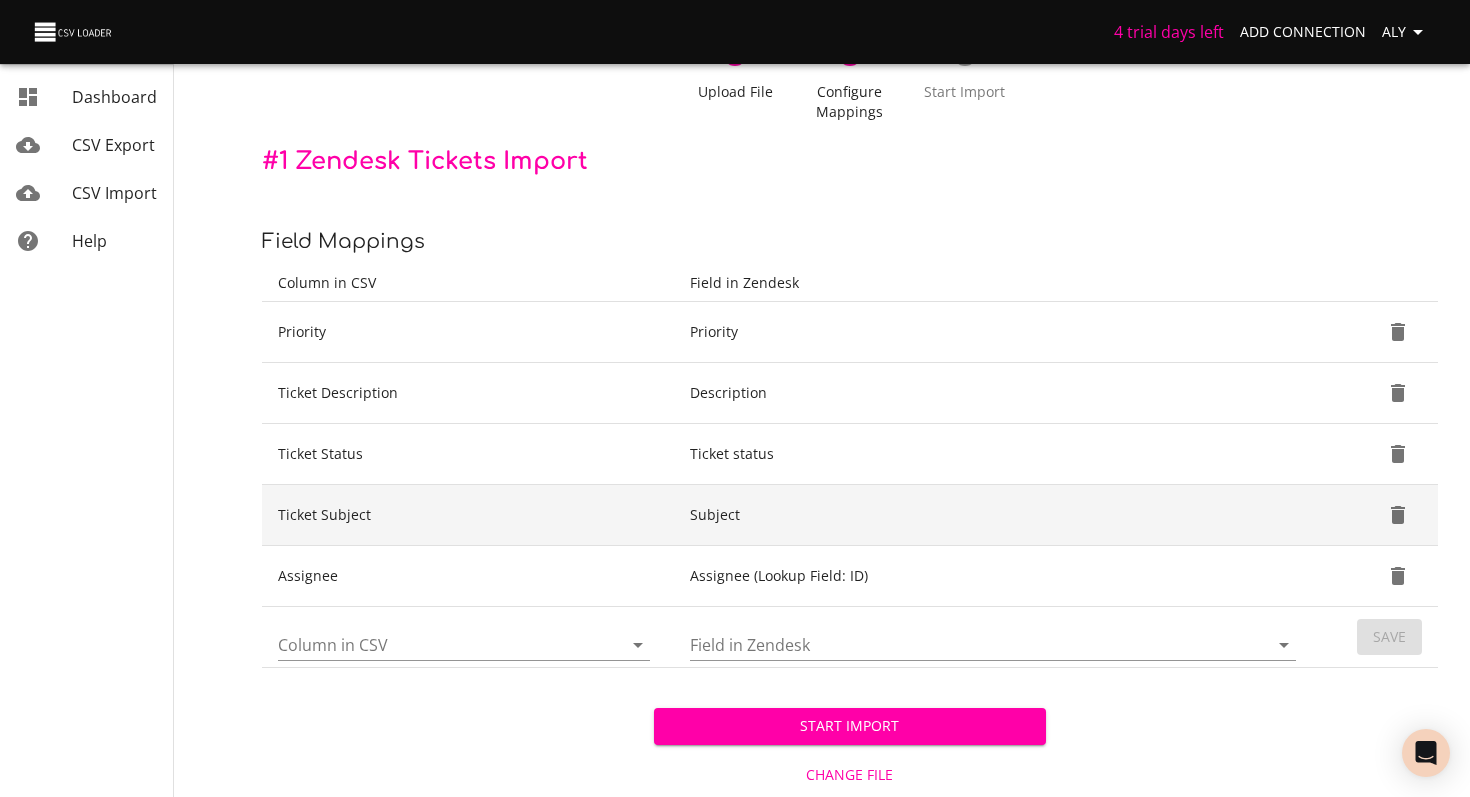scroll, scrollTop: 65, scrollLeft: 0, axis: vertical 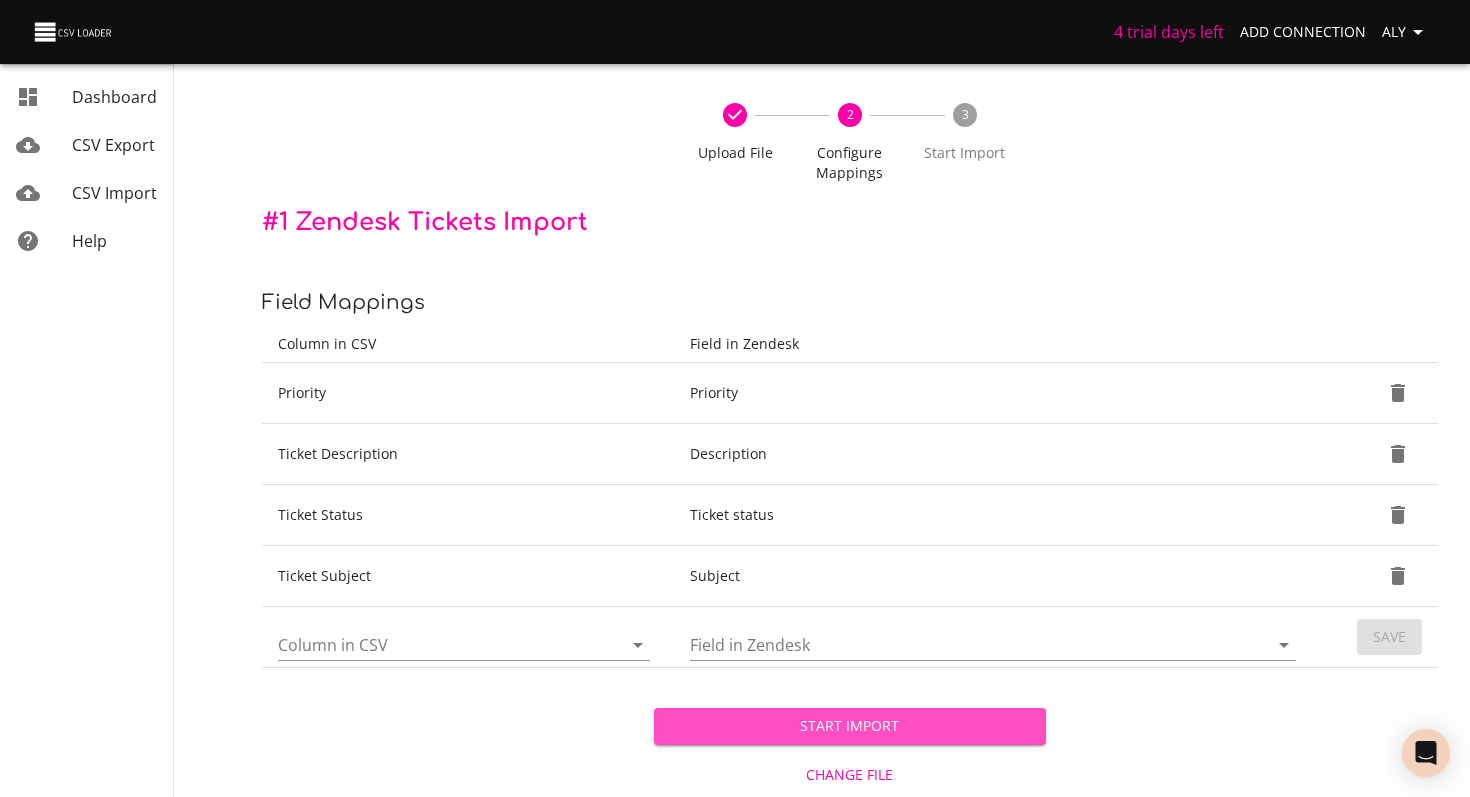 click on "Start Import" at bounding box center [850, 726] 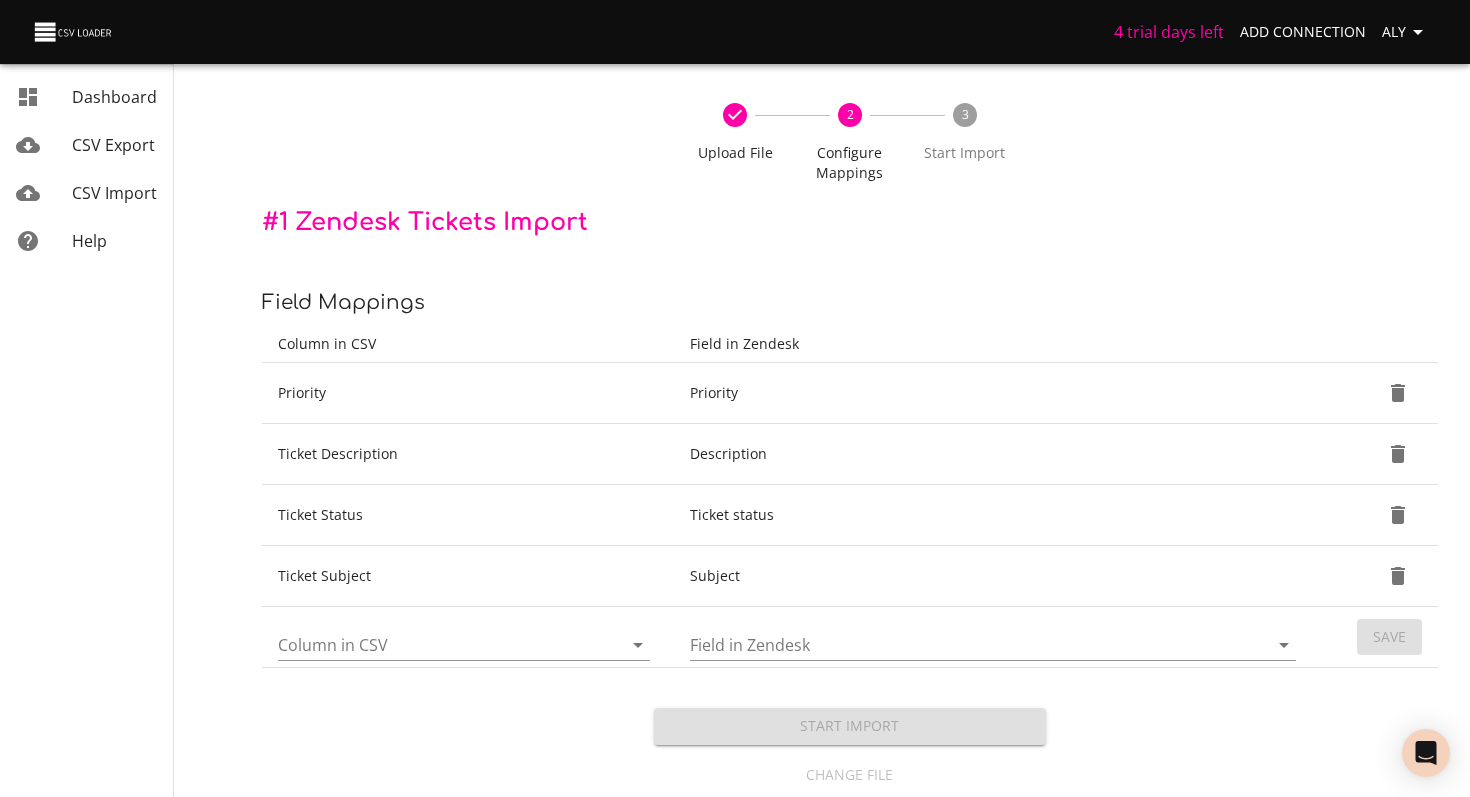 scroll, scrollTop: 0, scrollLeft: 0, axis: both 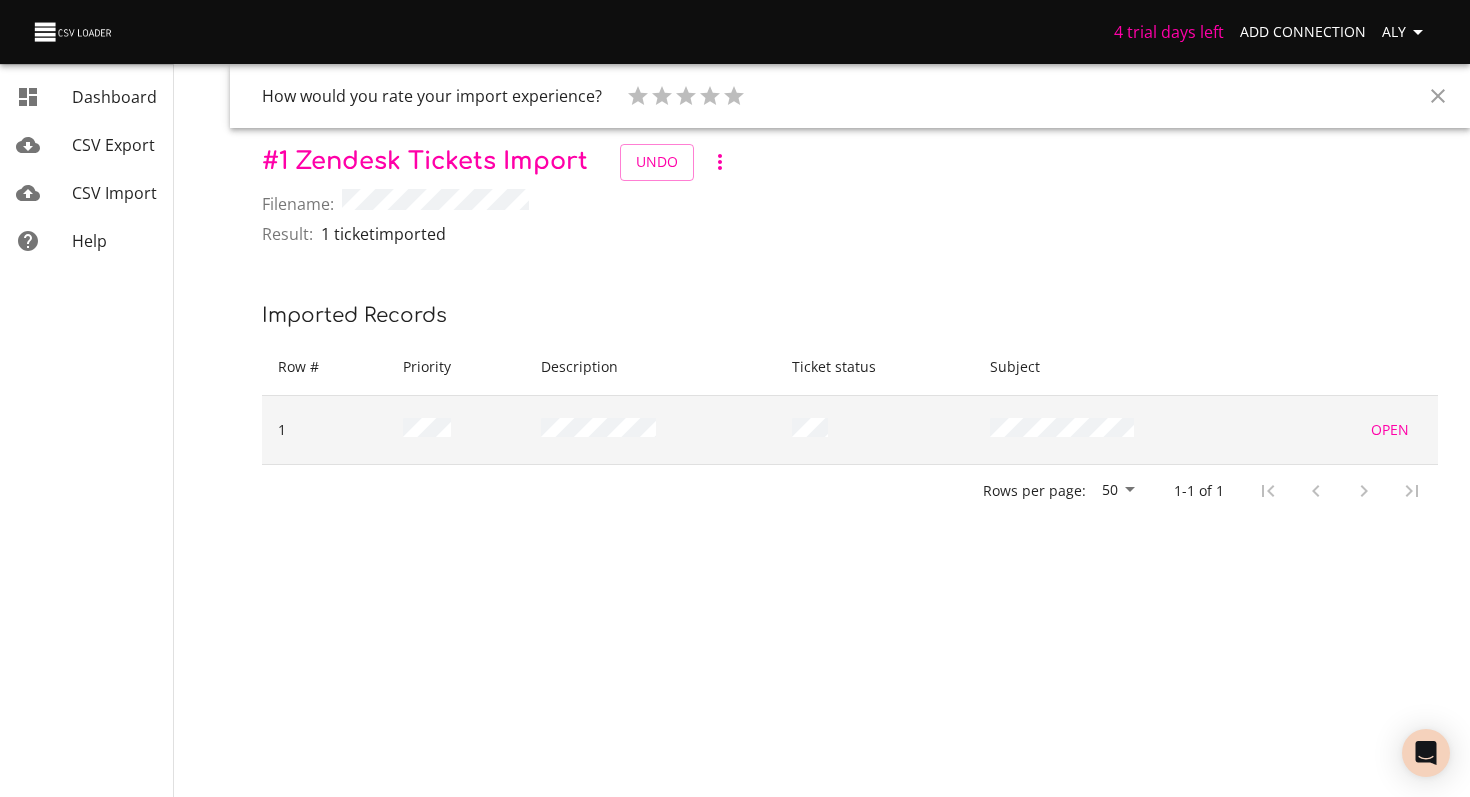 drag, startPoint x: 1141, startPoint y: 428, endPoint x: 985, endPoint y: 426, distance: 156.01282 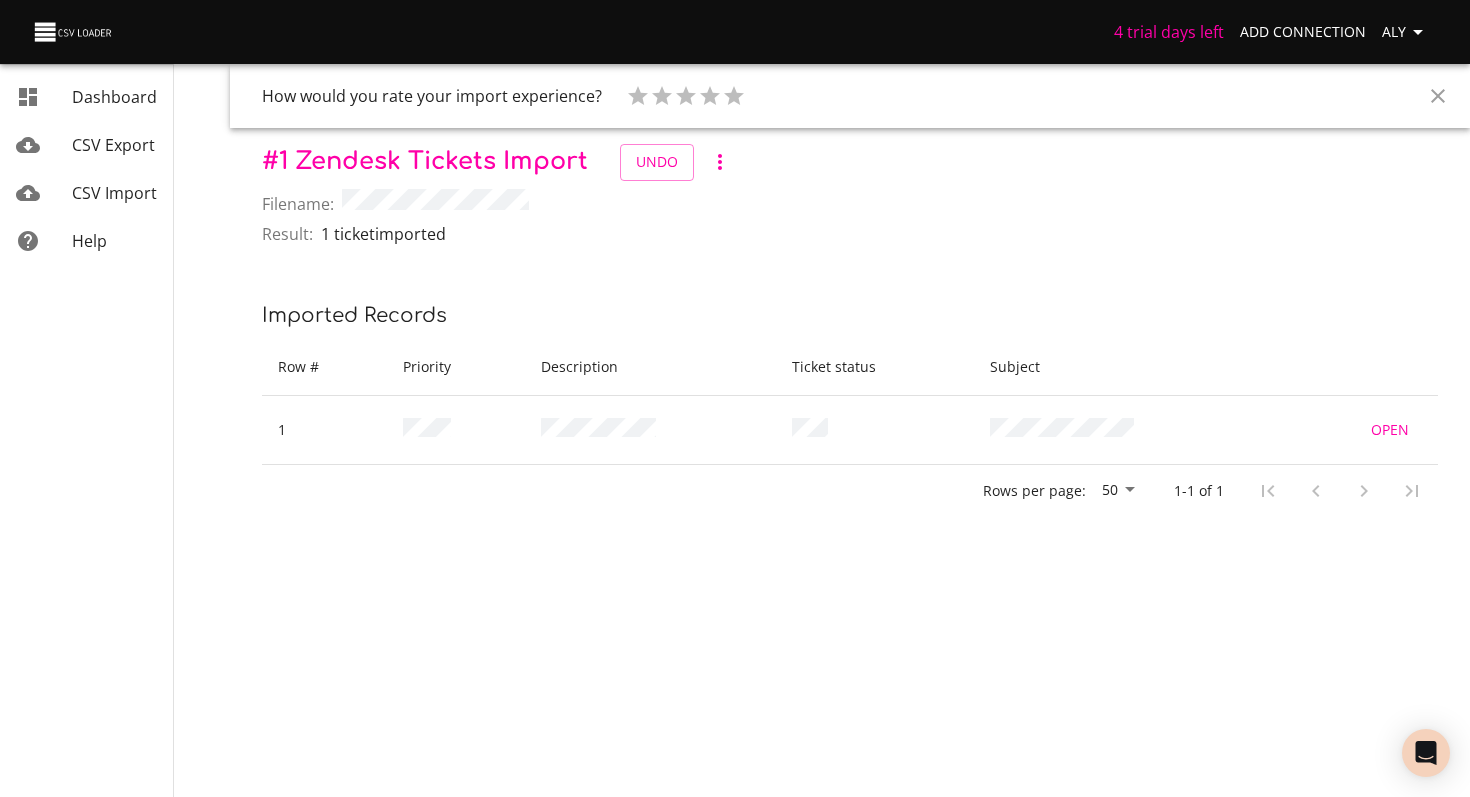 click 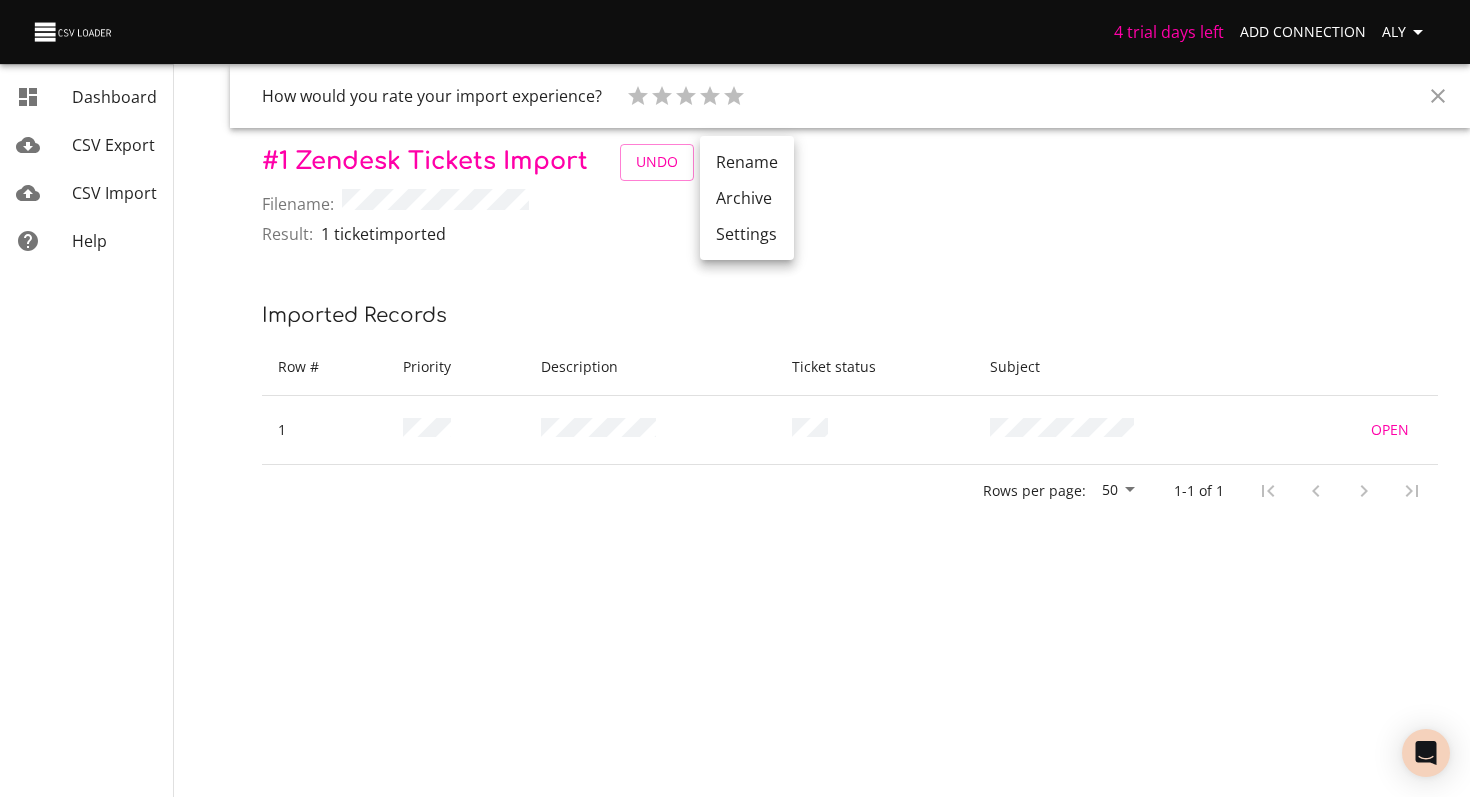 click at bounding box center (735, 398) 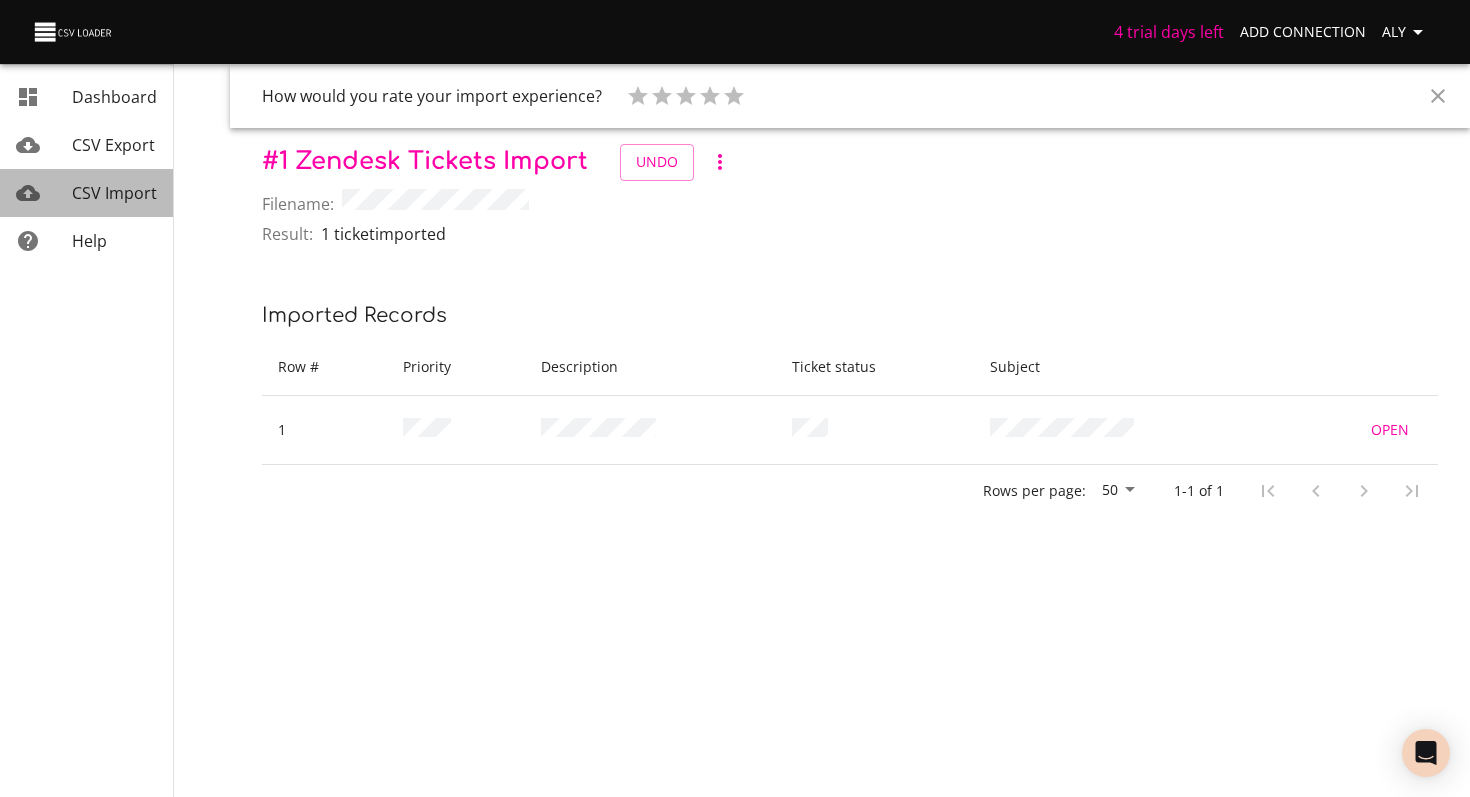 click on "CSV Import" at bounding box center (114, 193) 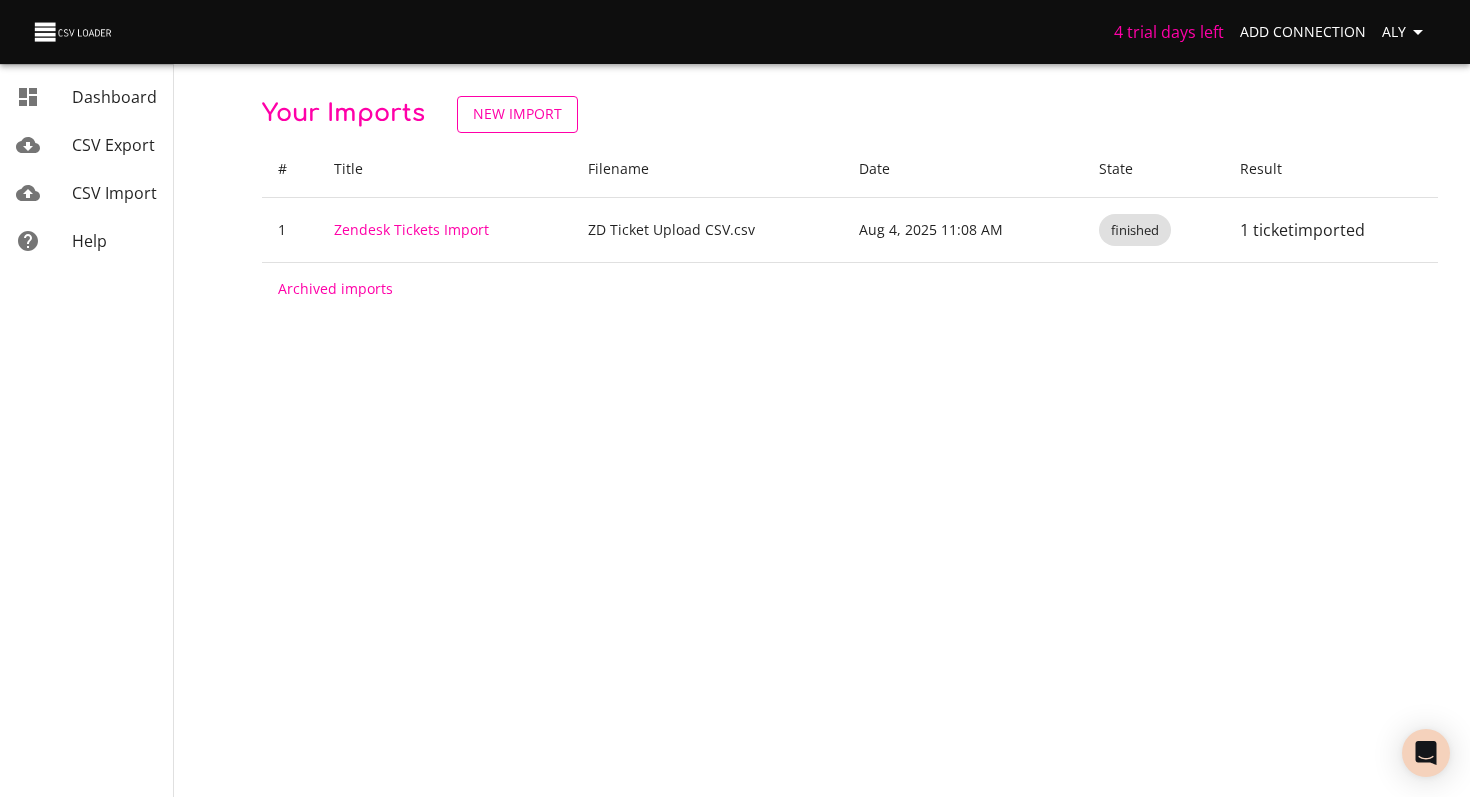 click on "New Import" at bounding box center (517, 114) 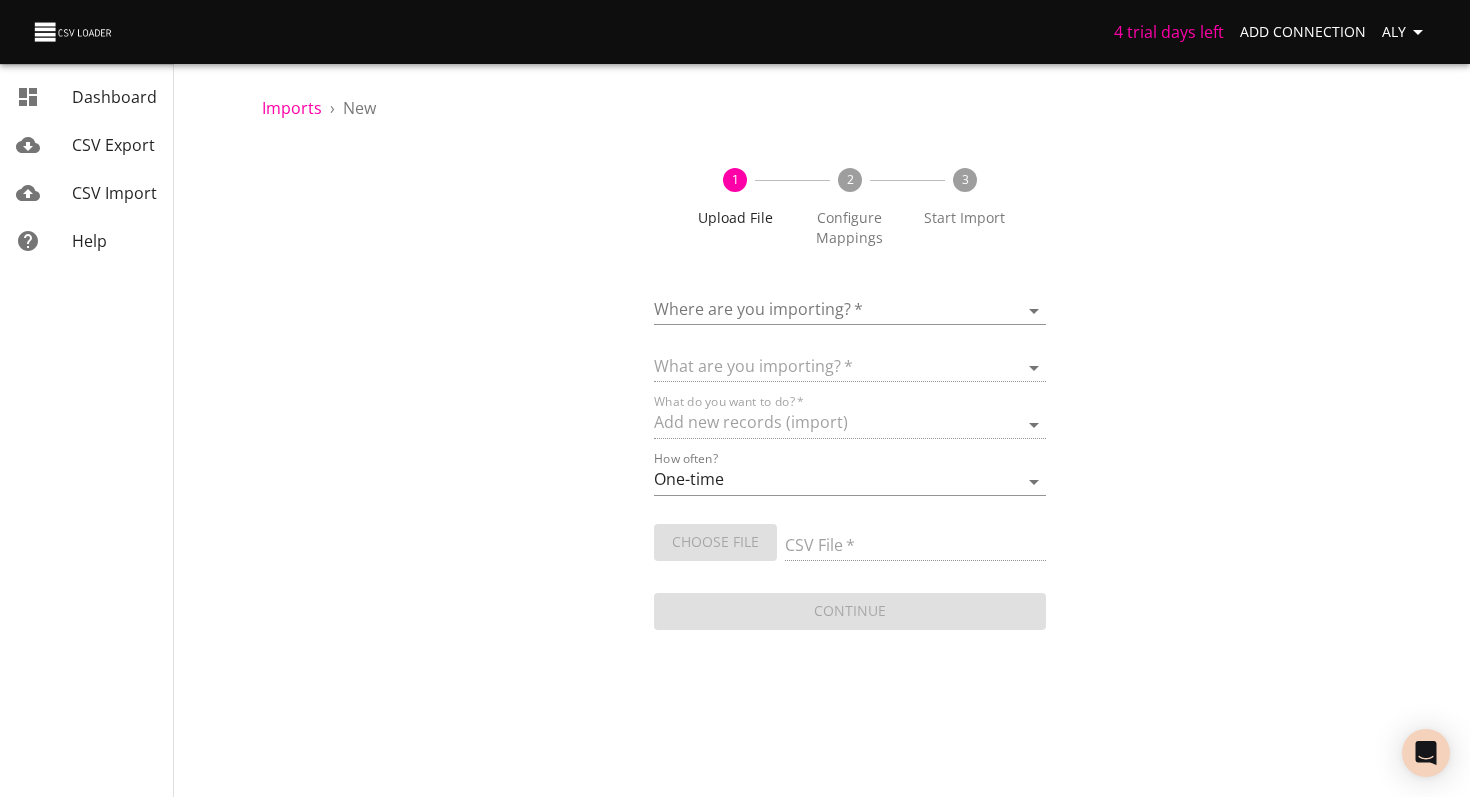 click on "Where are you importing?   * ​ What are you importing?   * What do you want to do?   * Add new records (import) How often? One-time Auto import Choose File CSV File   * Continue
Dashboard CSV Export CSV Import Help" at bounding box center (850, 453) 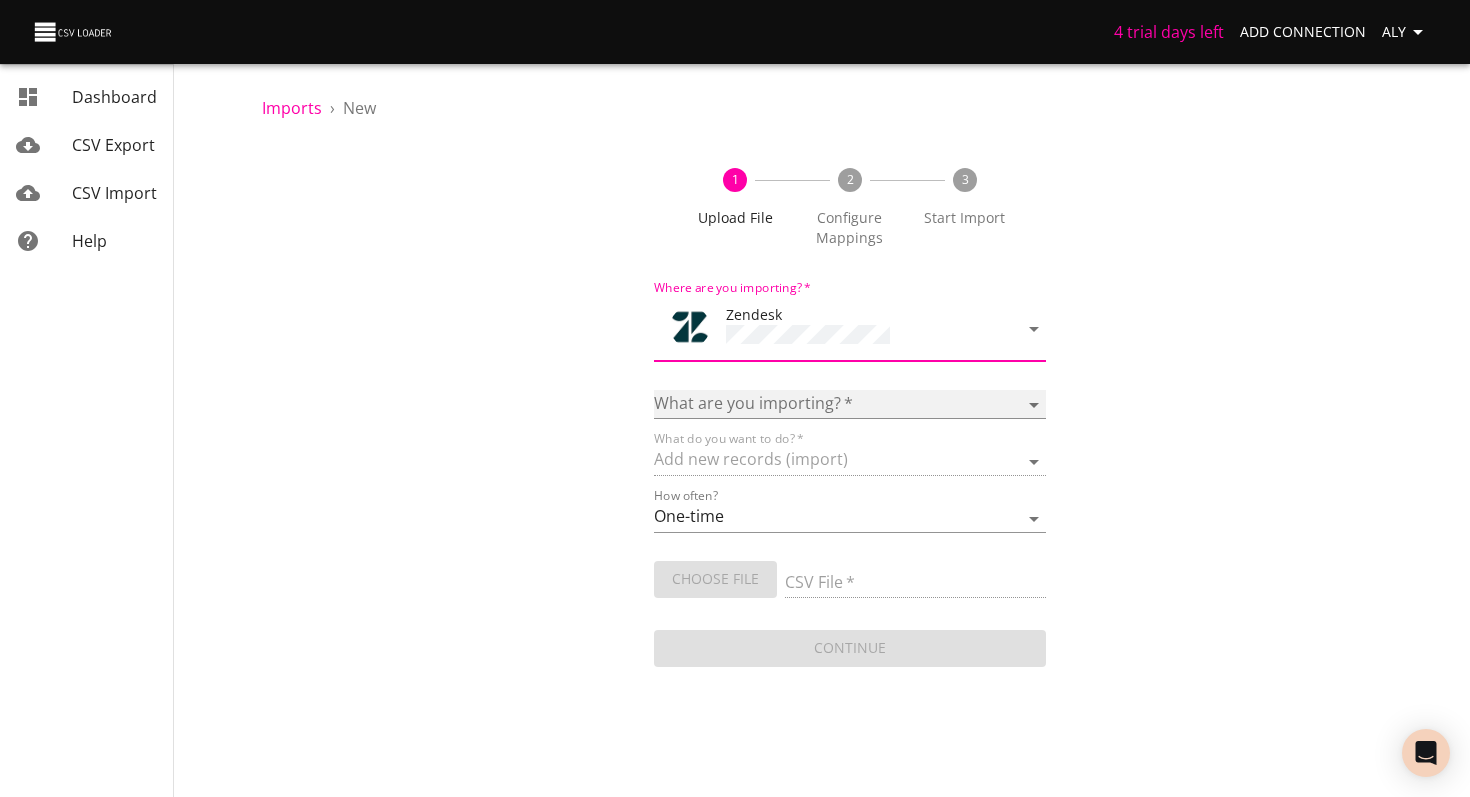 click on "Article categories Articles Comments Organizations Ticket forms Tickets Users" at bounding box center [850, 404] 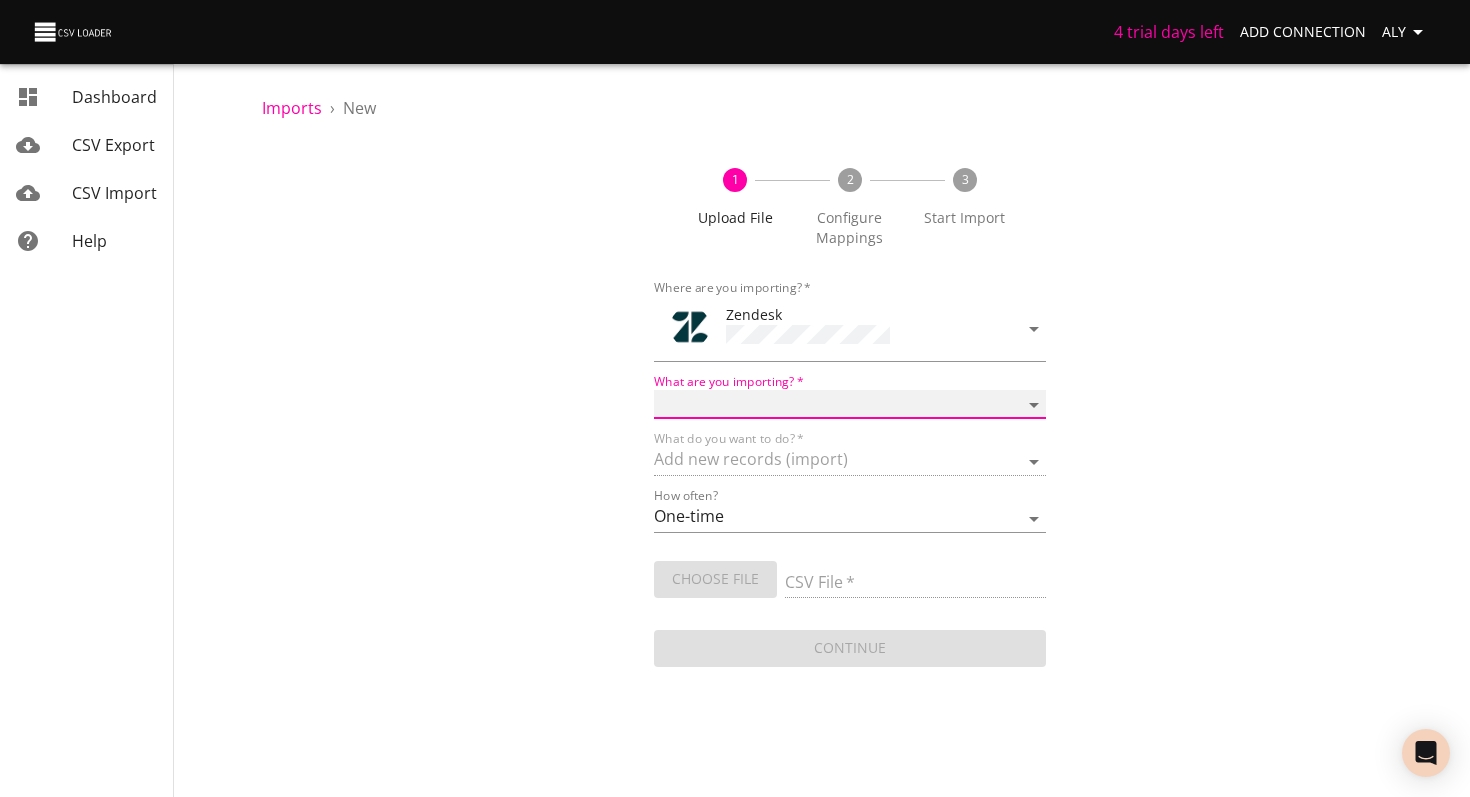 select on "tickets" 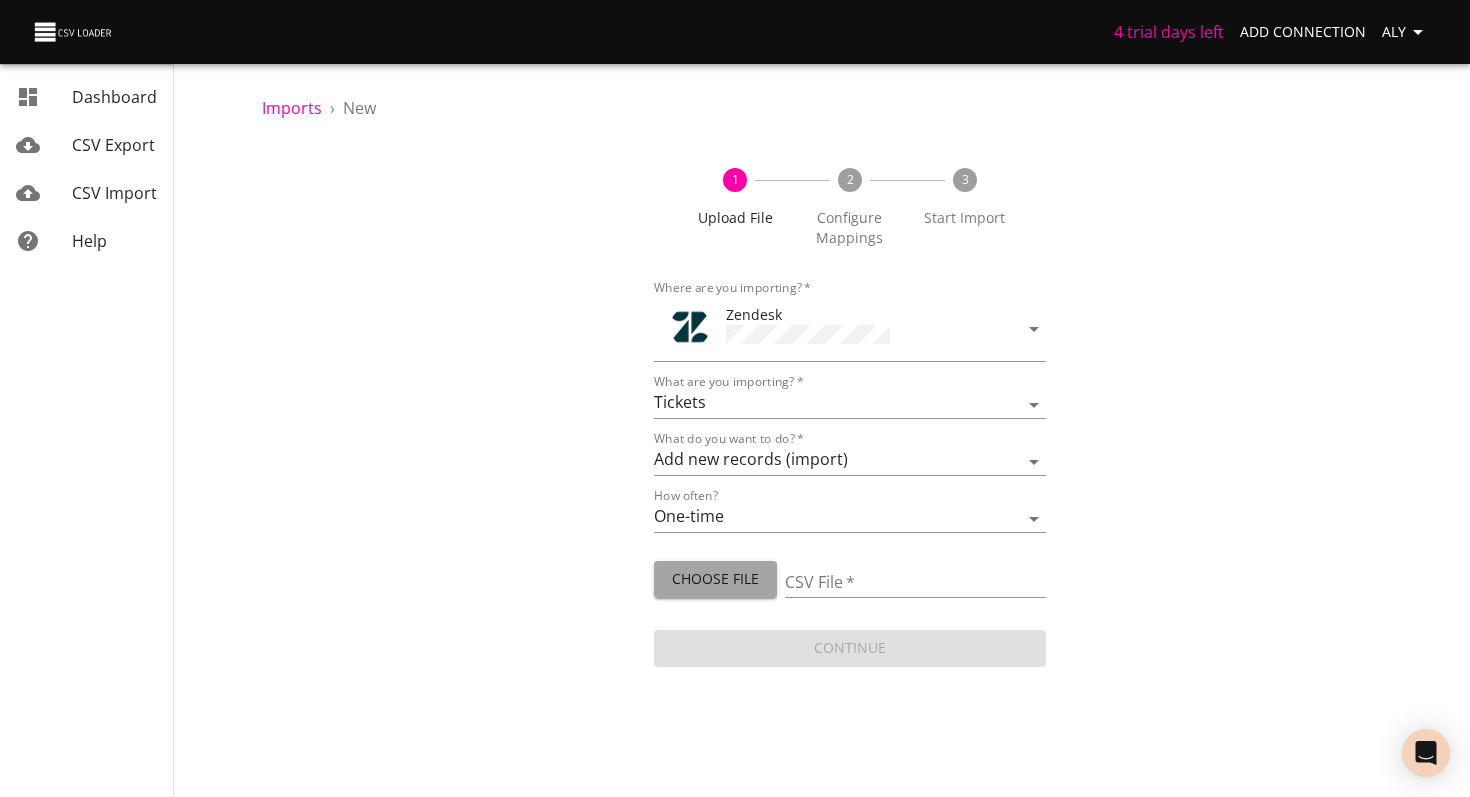 click on "Choose File" at bounding box center [715, 579] 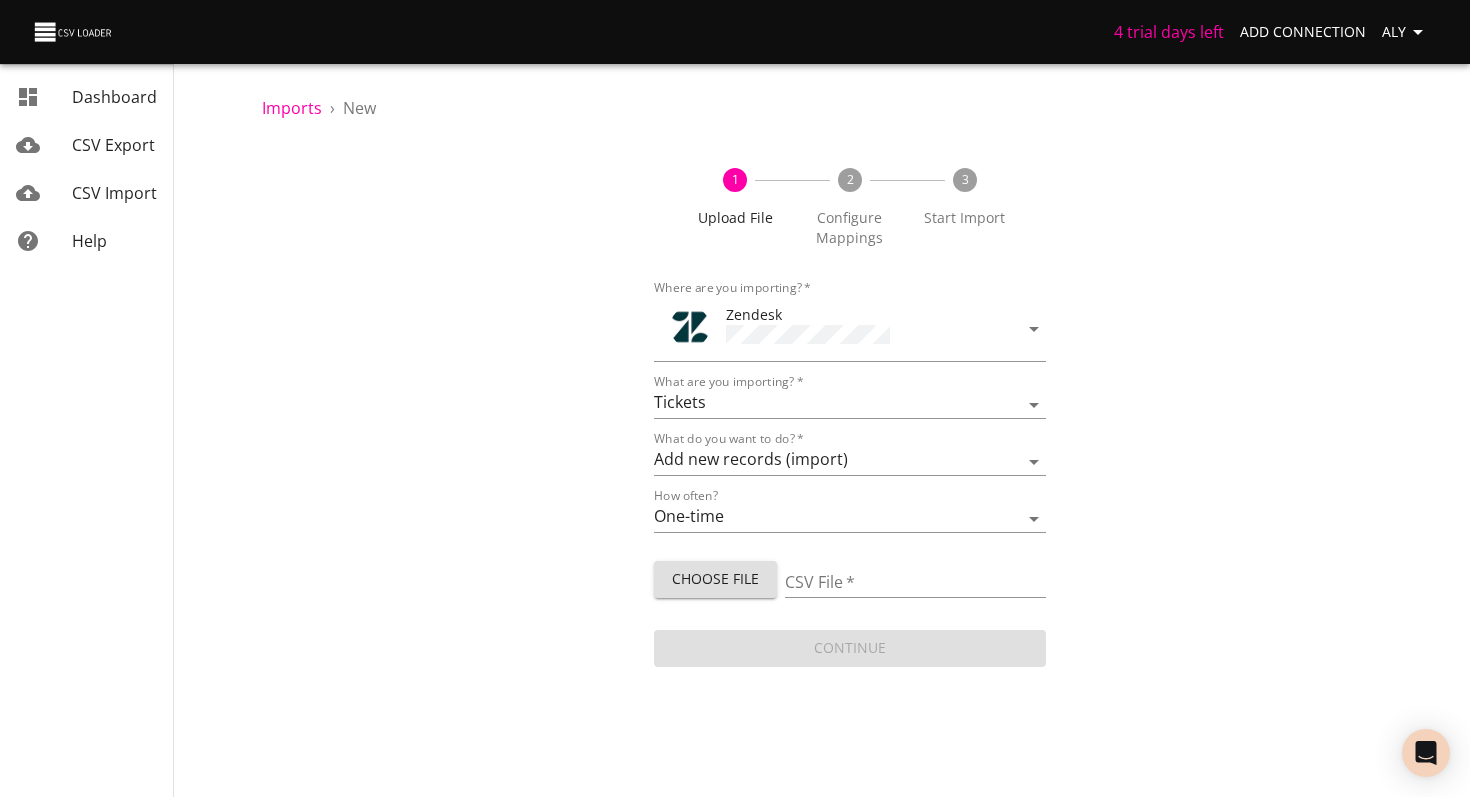 type on "ZD Ticket Upload CSV.csv" 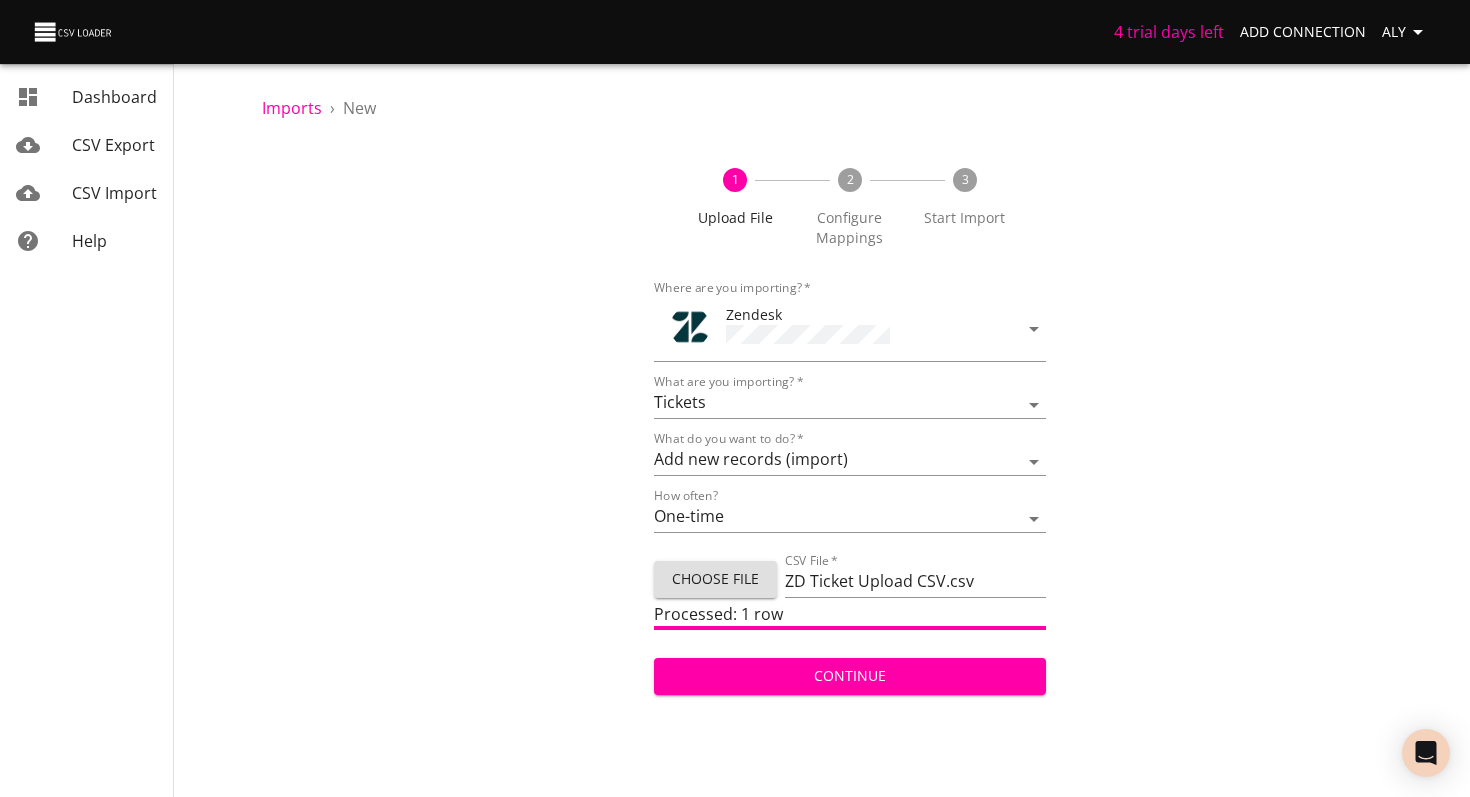 click on "1 Upload File 2 Configure Mappings 3 Start Import Where are you importing?   * Zendesk What are you importing?   * Article categories Articles Comments Organizations Ticket forms Tickets Users What do you want to do?   * Add new records (import) Update existing records (update) Add new and update existing records (upsert) How often? One-time Auto import Choose File CSV File   * ZD Ticket Upload CSV.csv Processed: 1 row Continue" at bounding box center (850, 421) 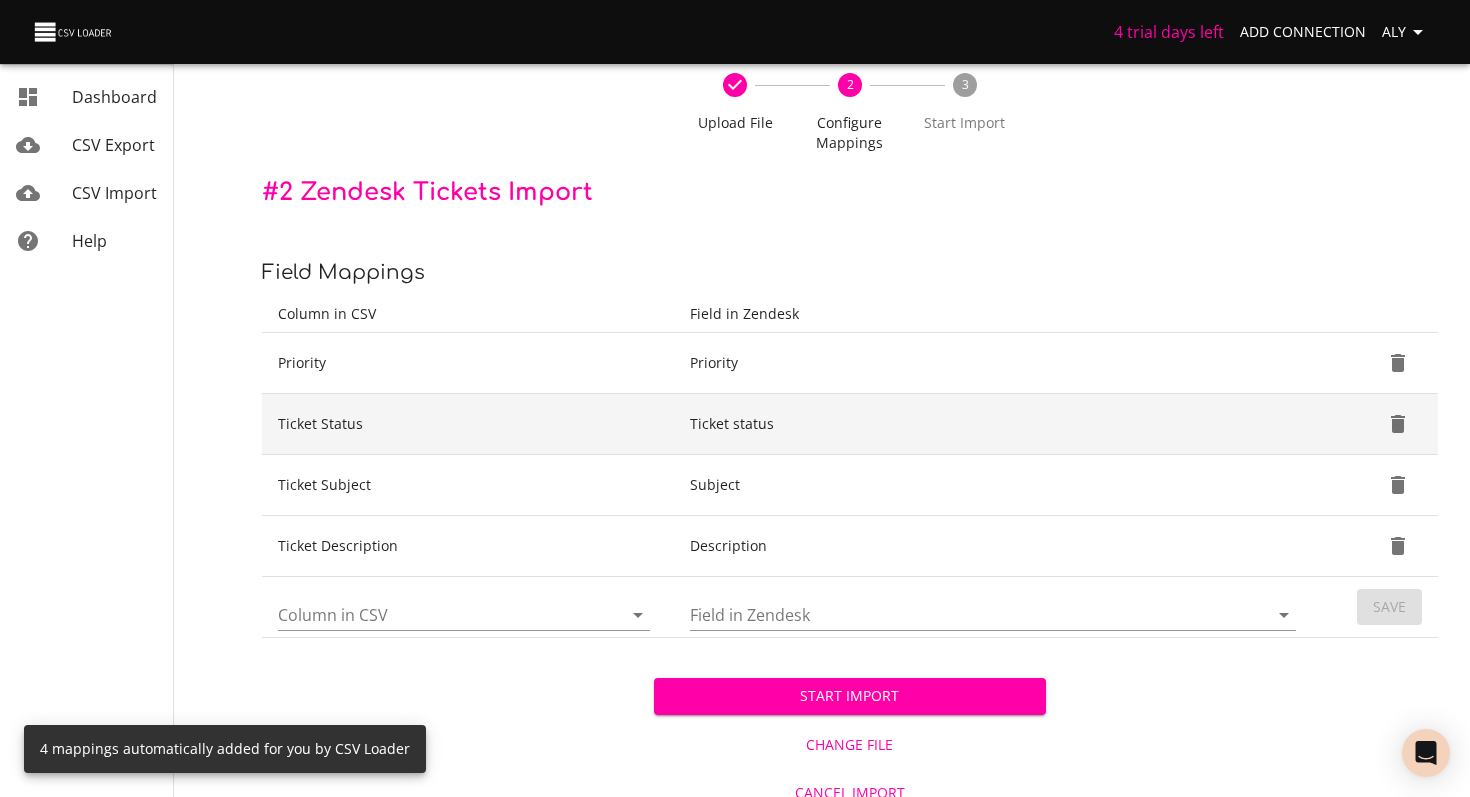 scroll, scrollTop: 107, scrollLeft: 0, axis: vertical 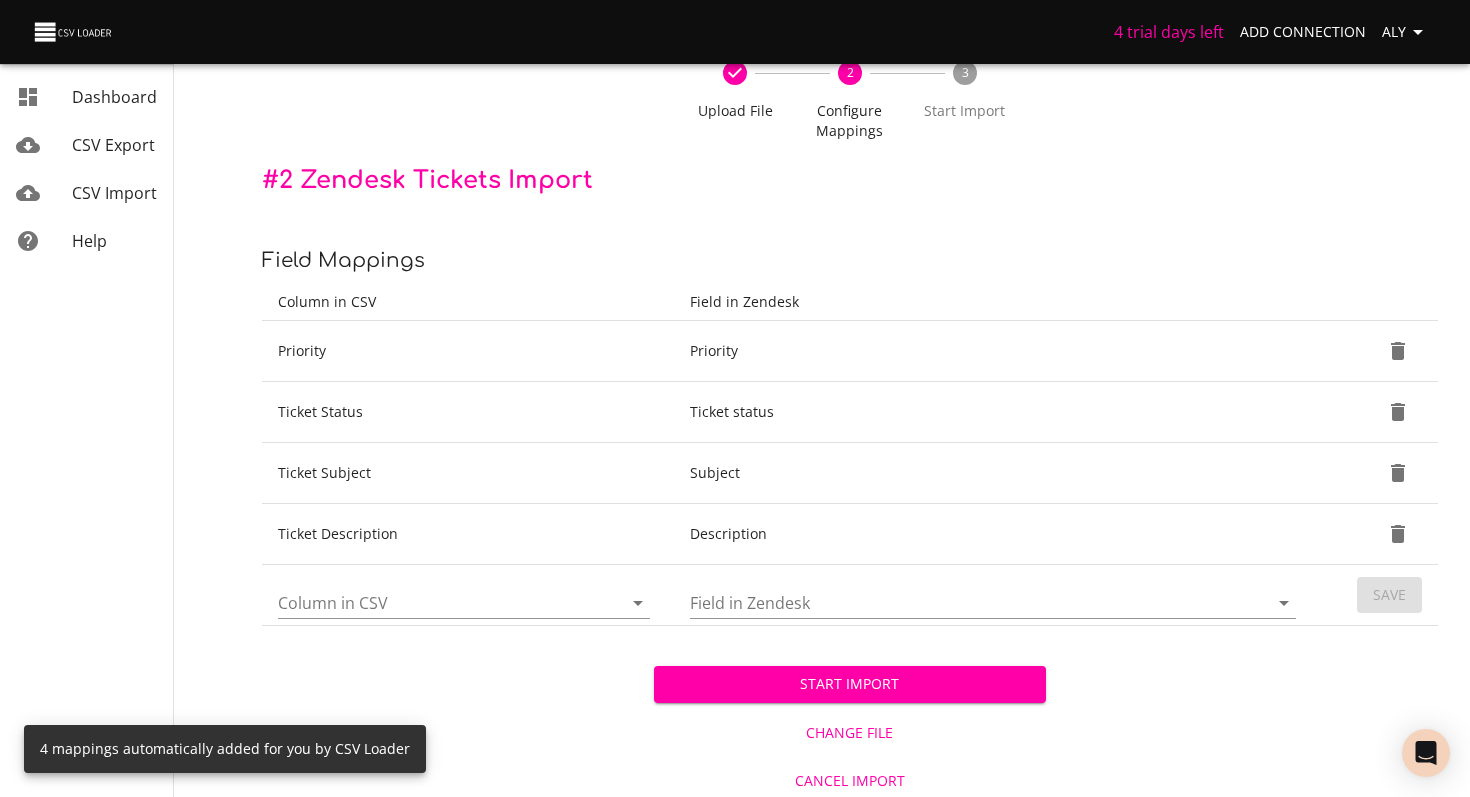 click at bounding box center [464, 603] 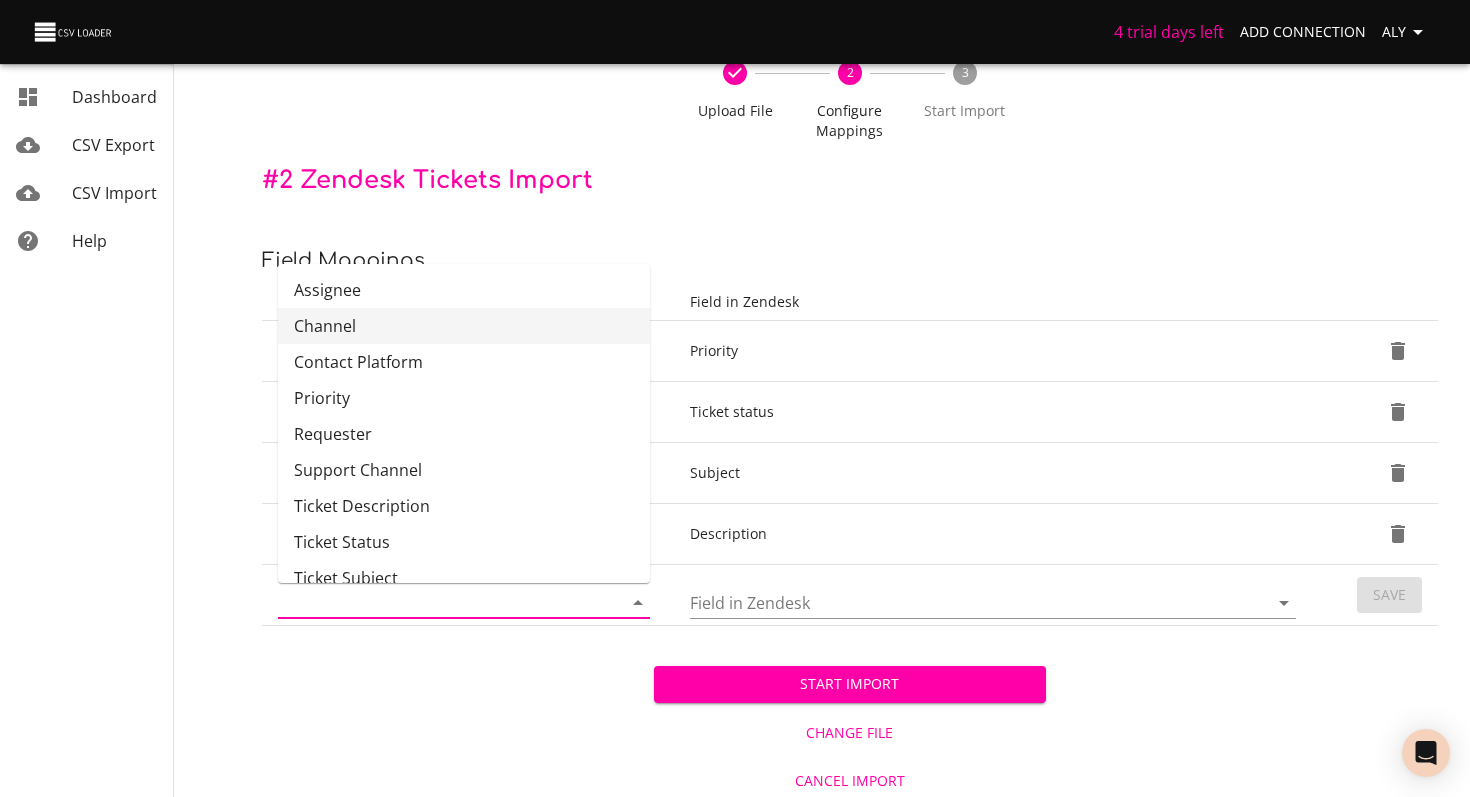 click on "Channel" at bounding box center (464, 326) 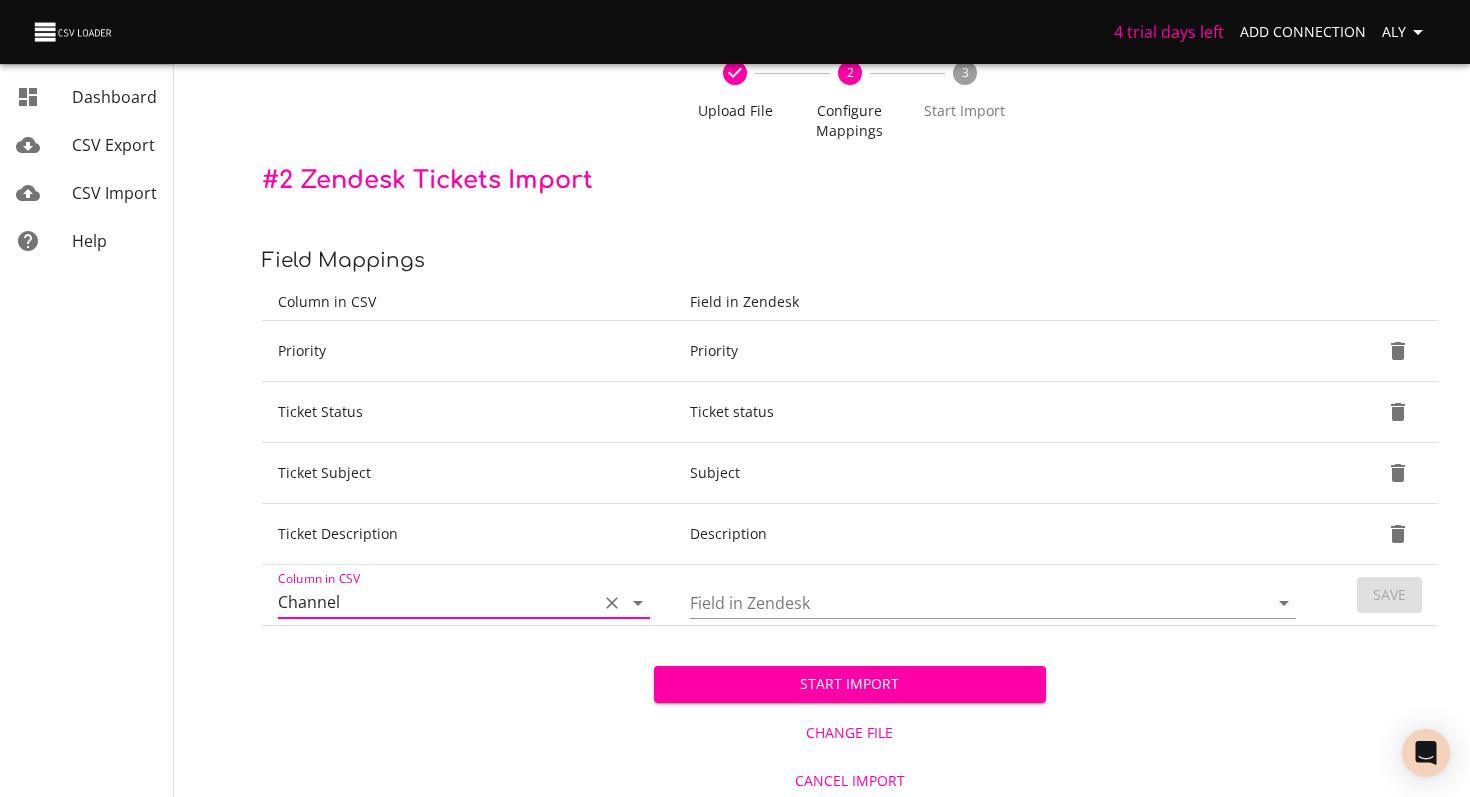 click on "Field in Zendesk" at bounding box center (962, 602) 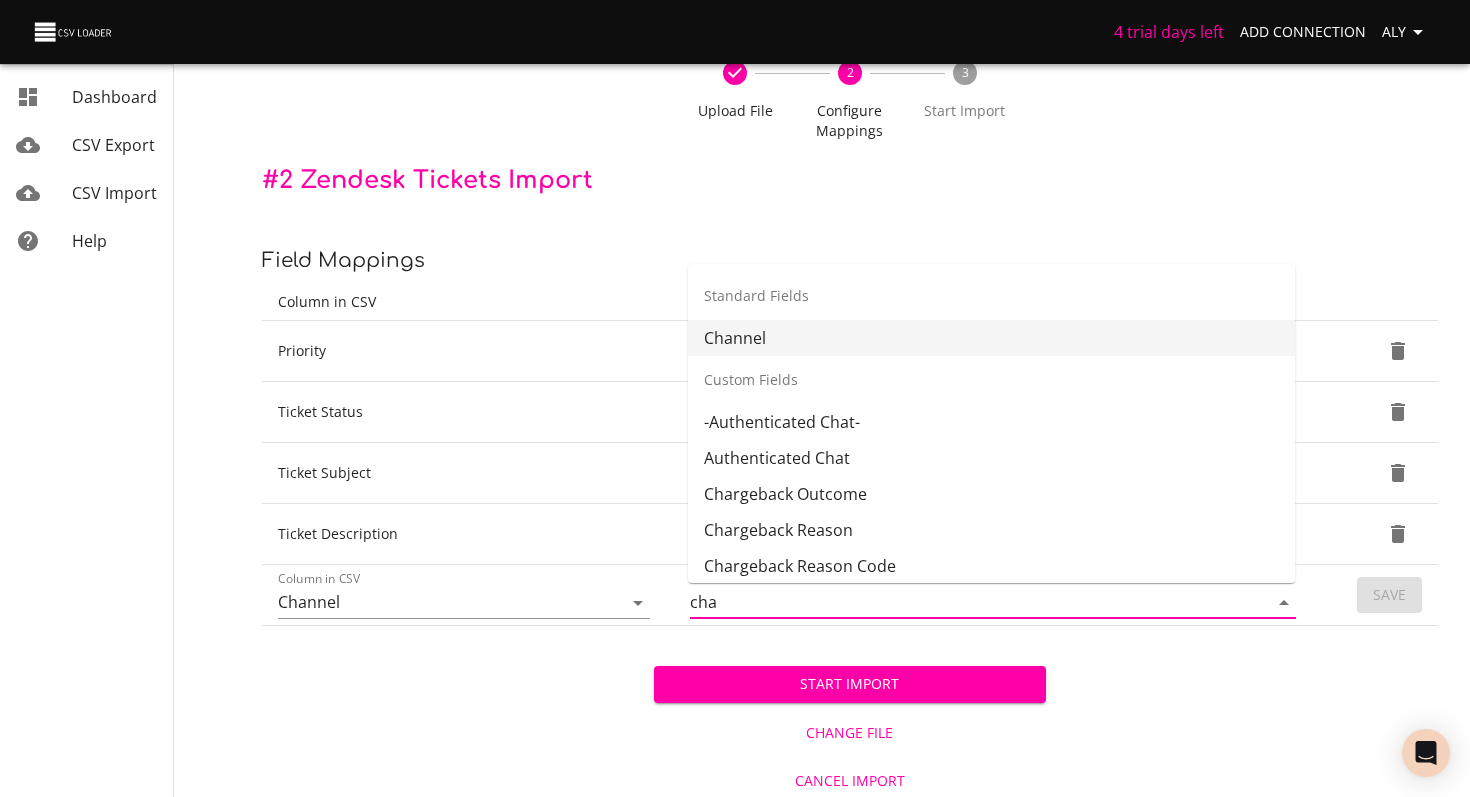 click on "Channel" at bounding box center (991, 338) 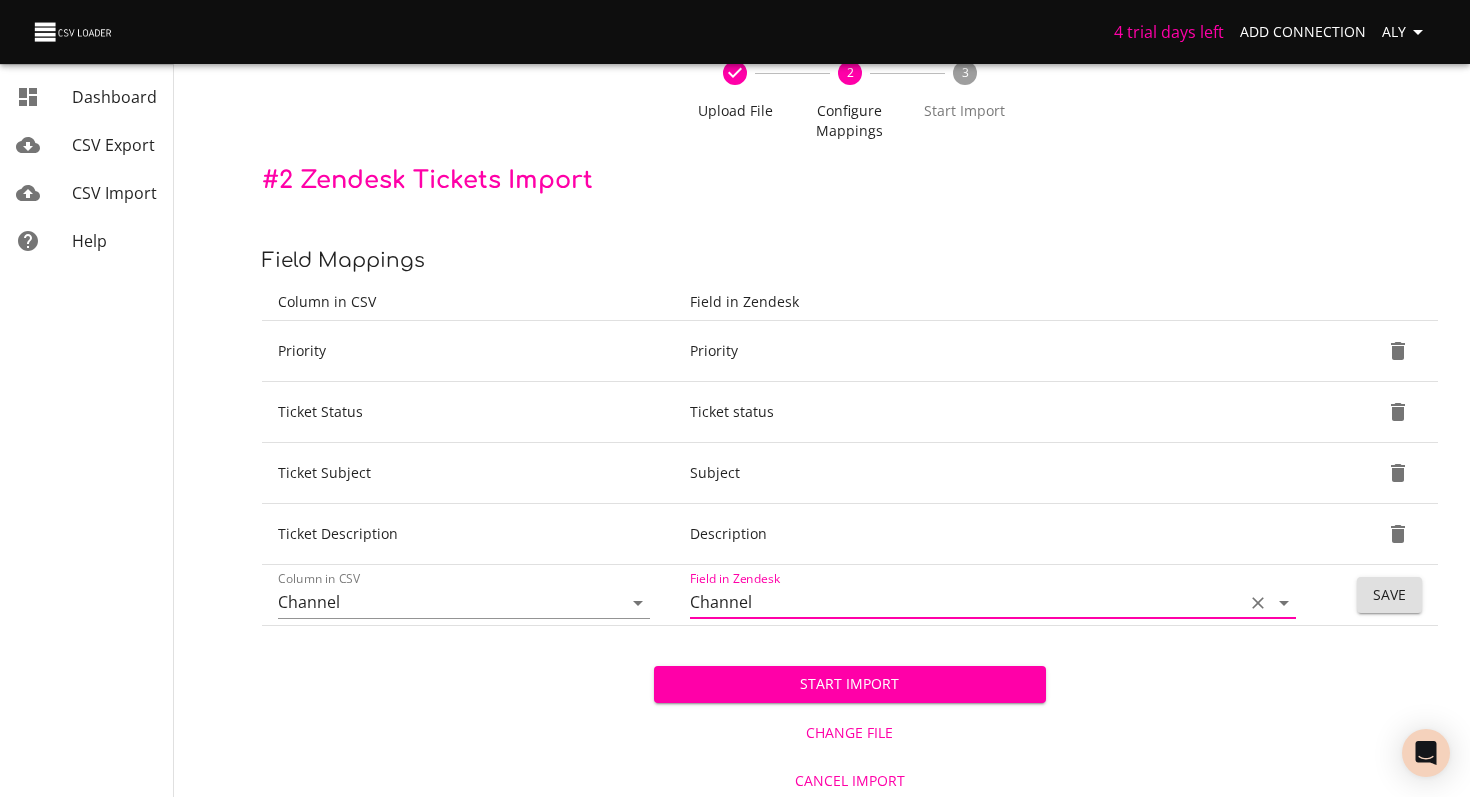 type on "Channel" 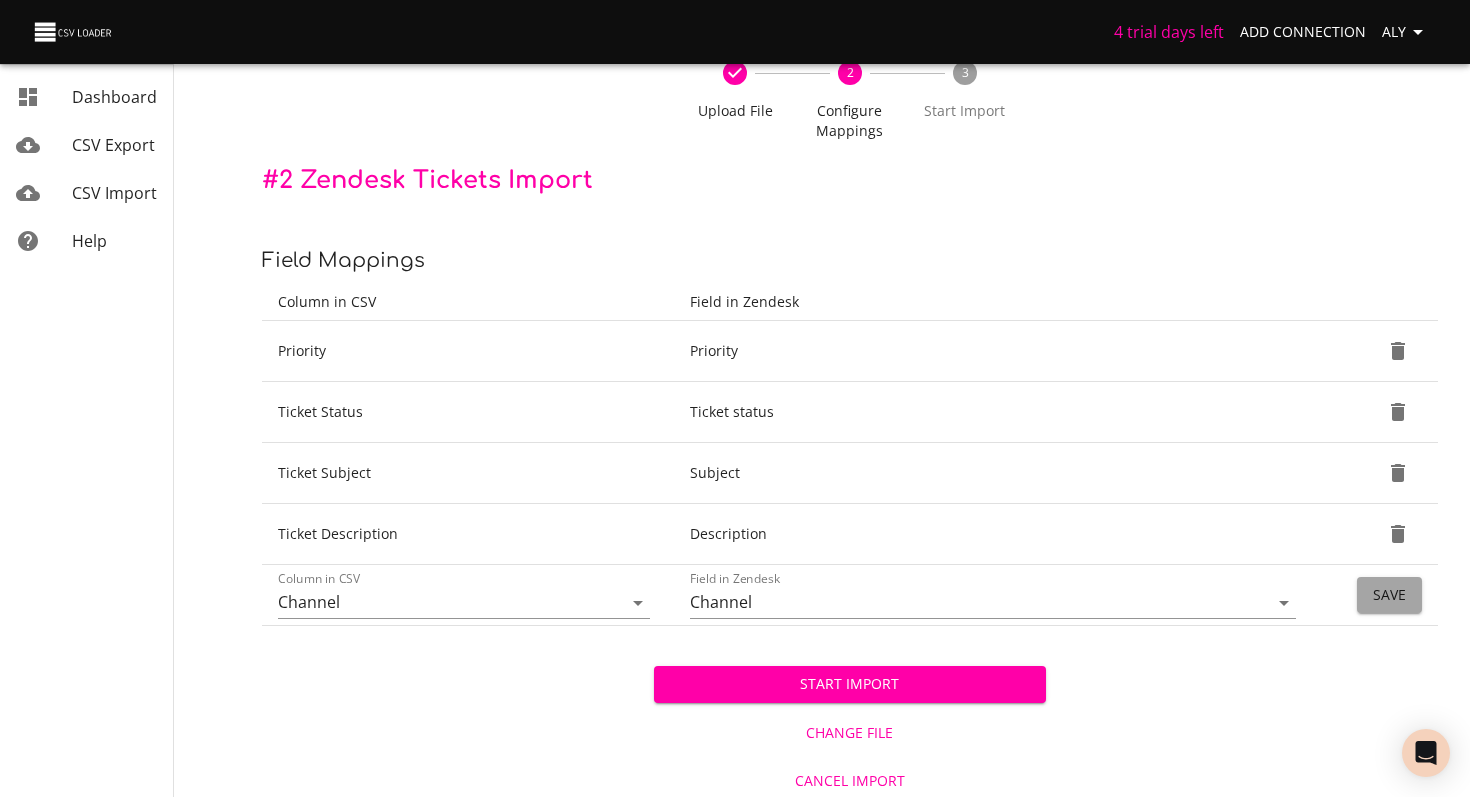click on "Save" at bounding box center [1389, 595] 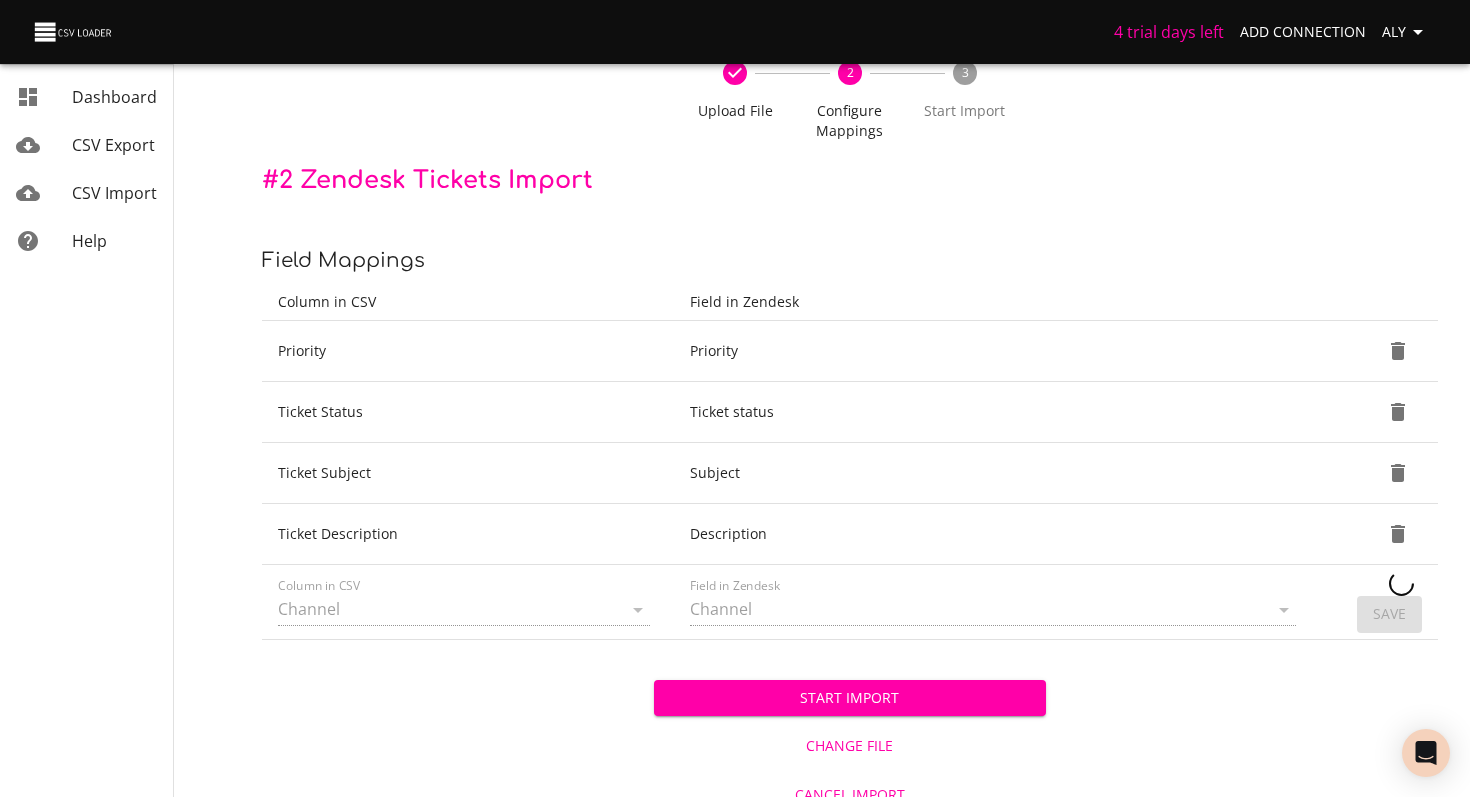 type 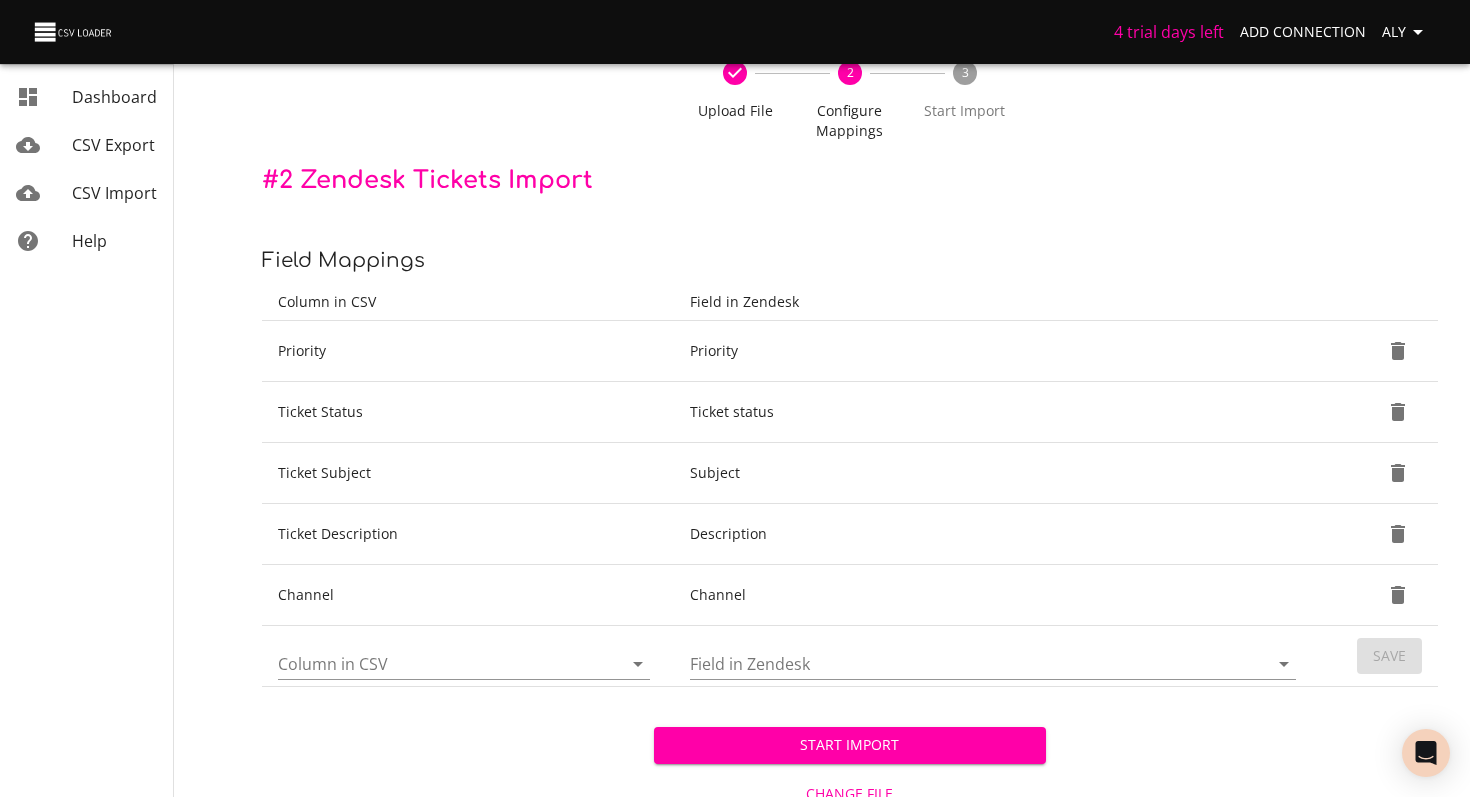 click on "Column in CSV" at bounding box center (433, 663) 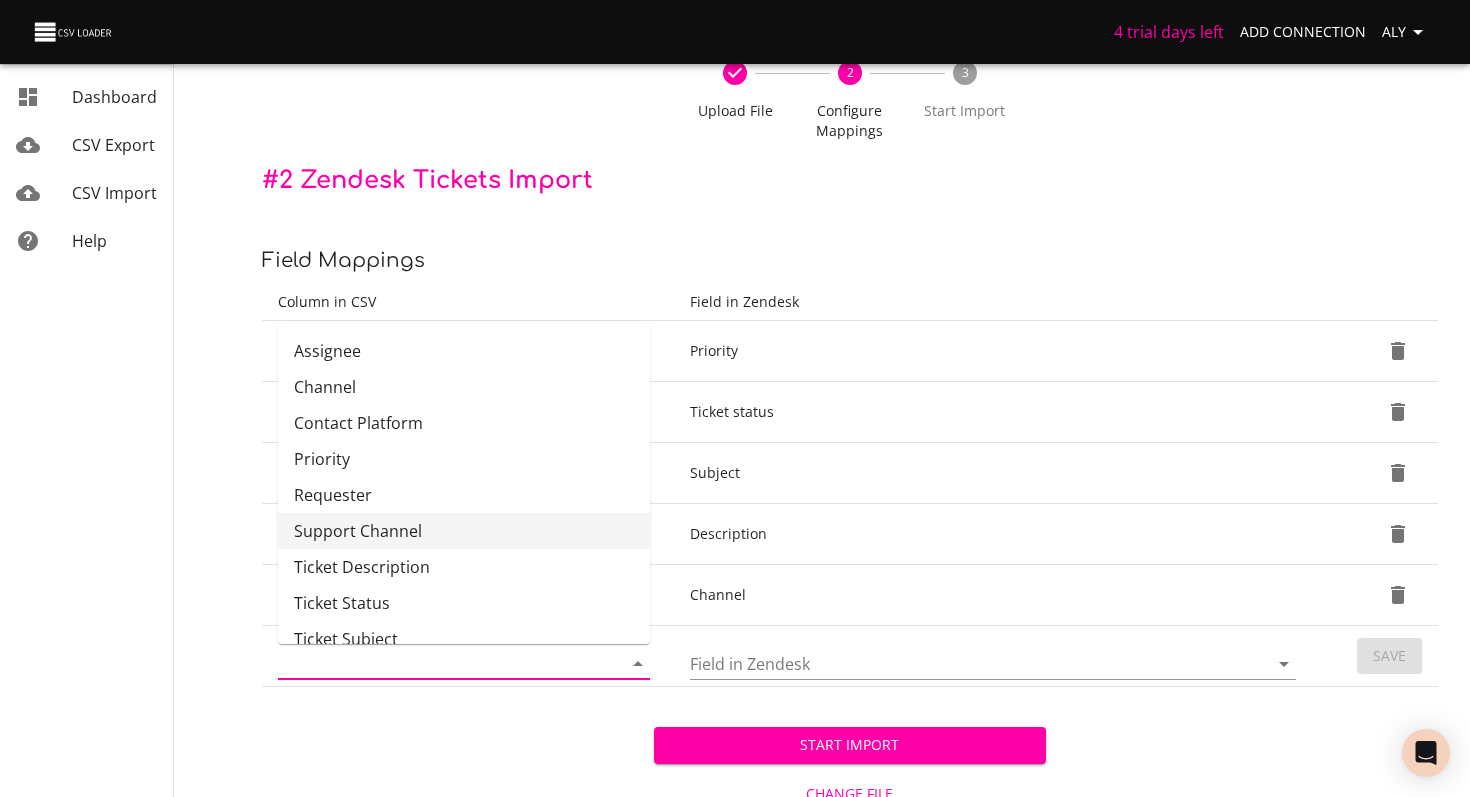 click on "Support Channel" at bounding box center (464, 531) 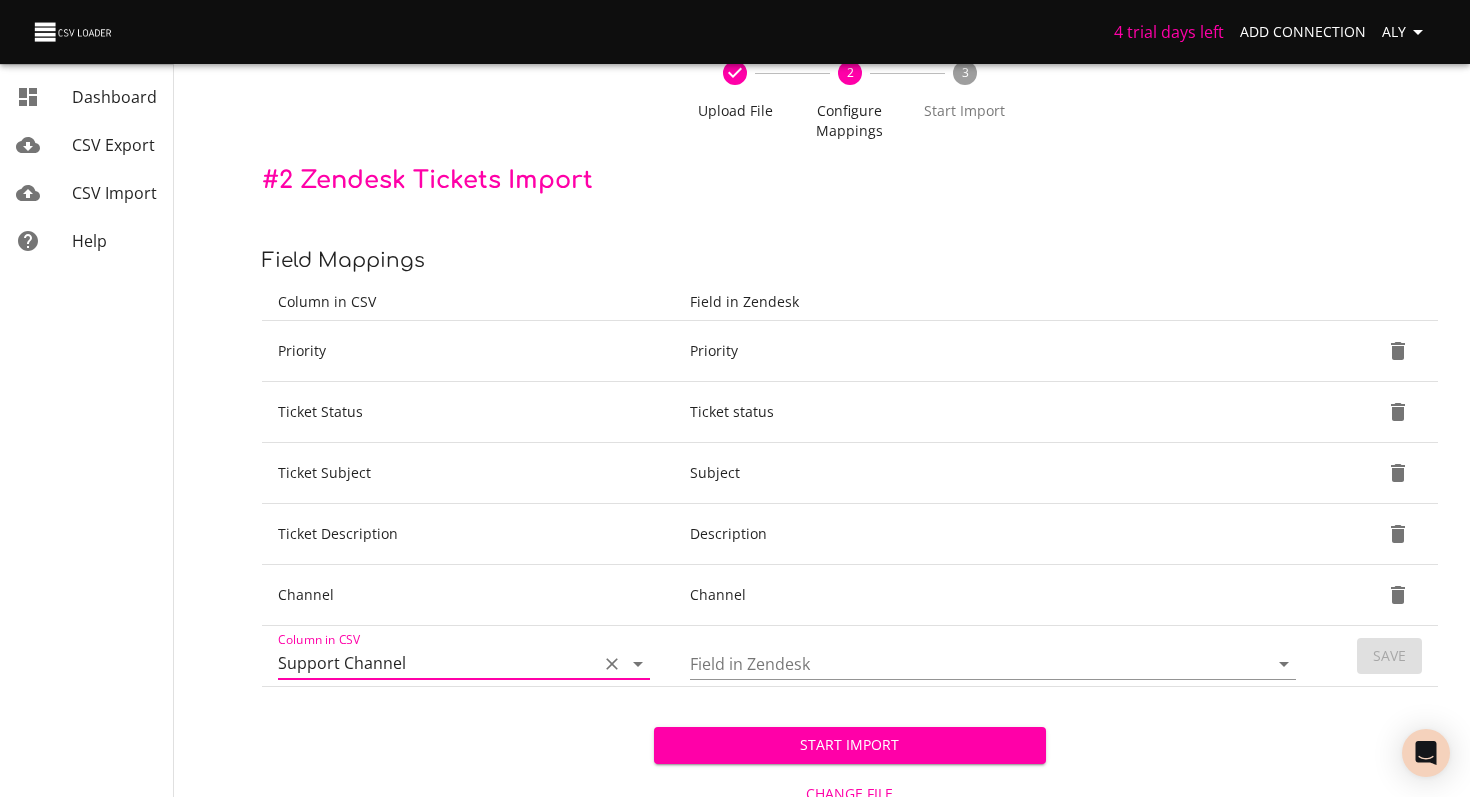 click on "Field in Zendesk" at bounding box center (962, 663) 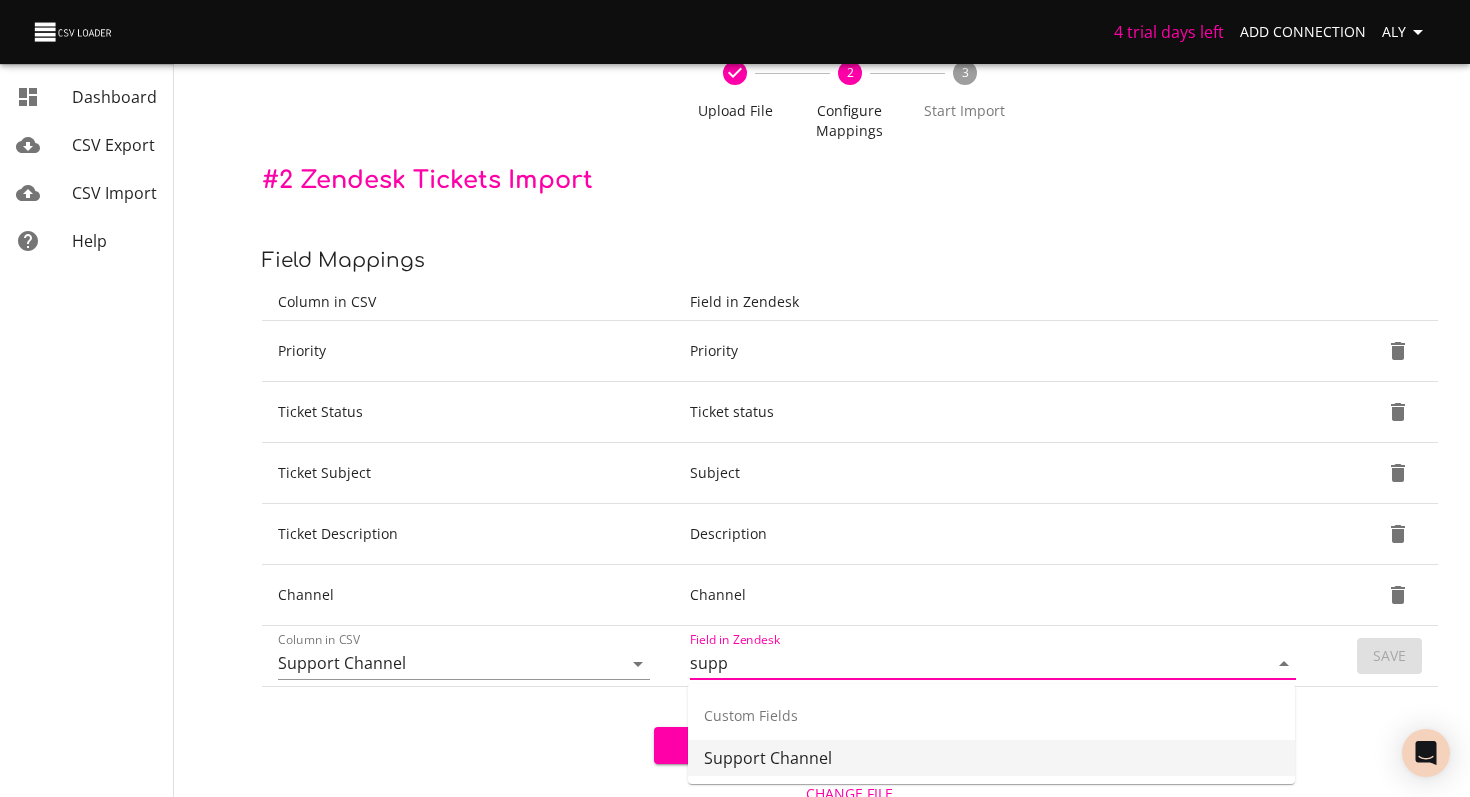 click on "Support Channel" at bounding box center [991, 758] 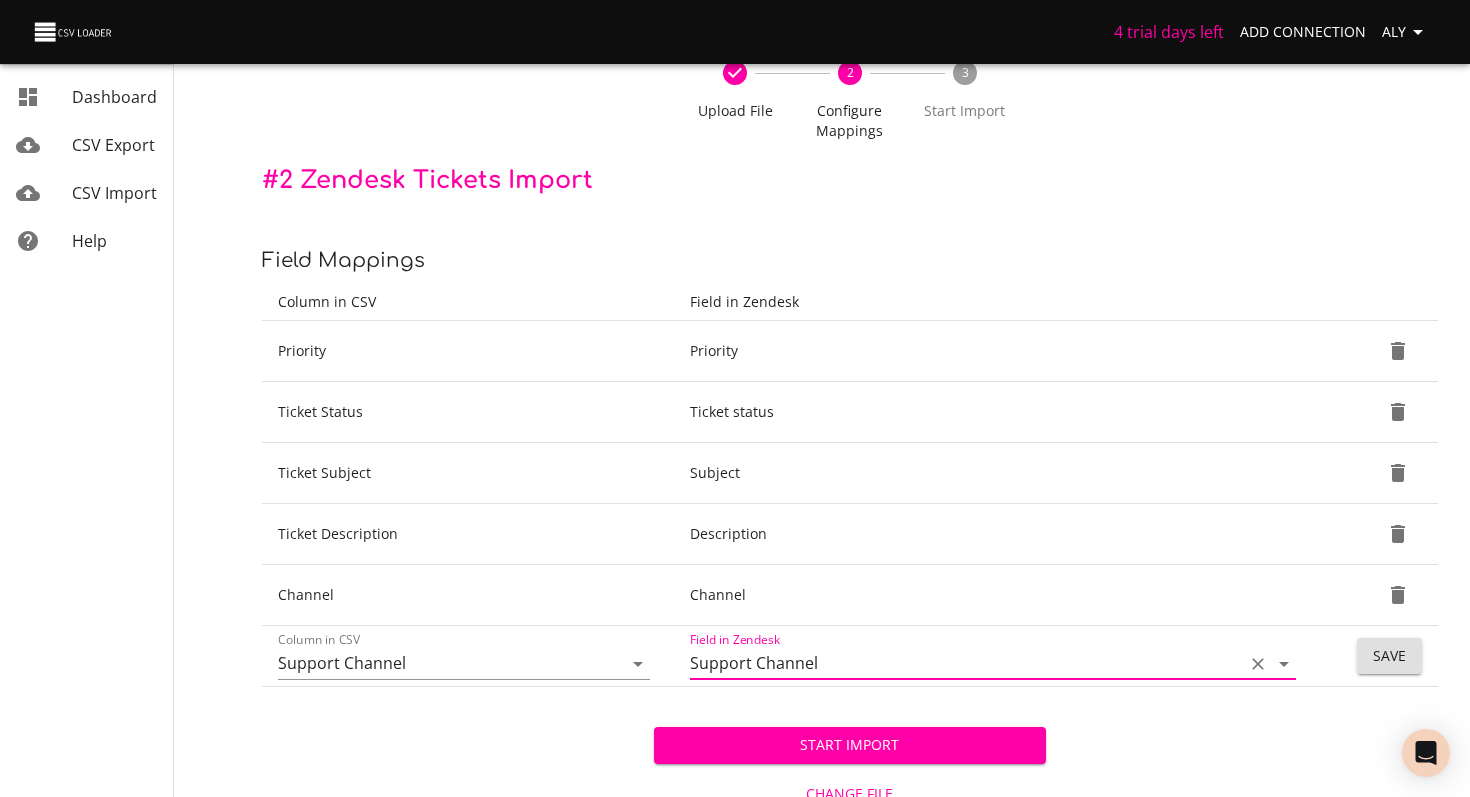 type on "Support Channel" 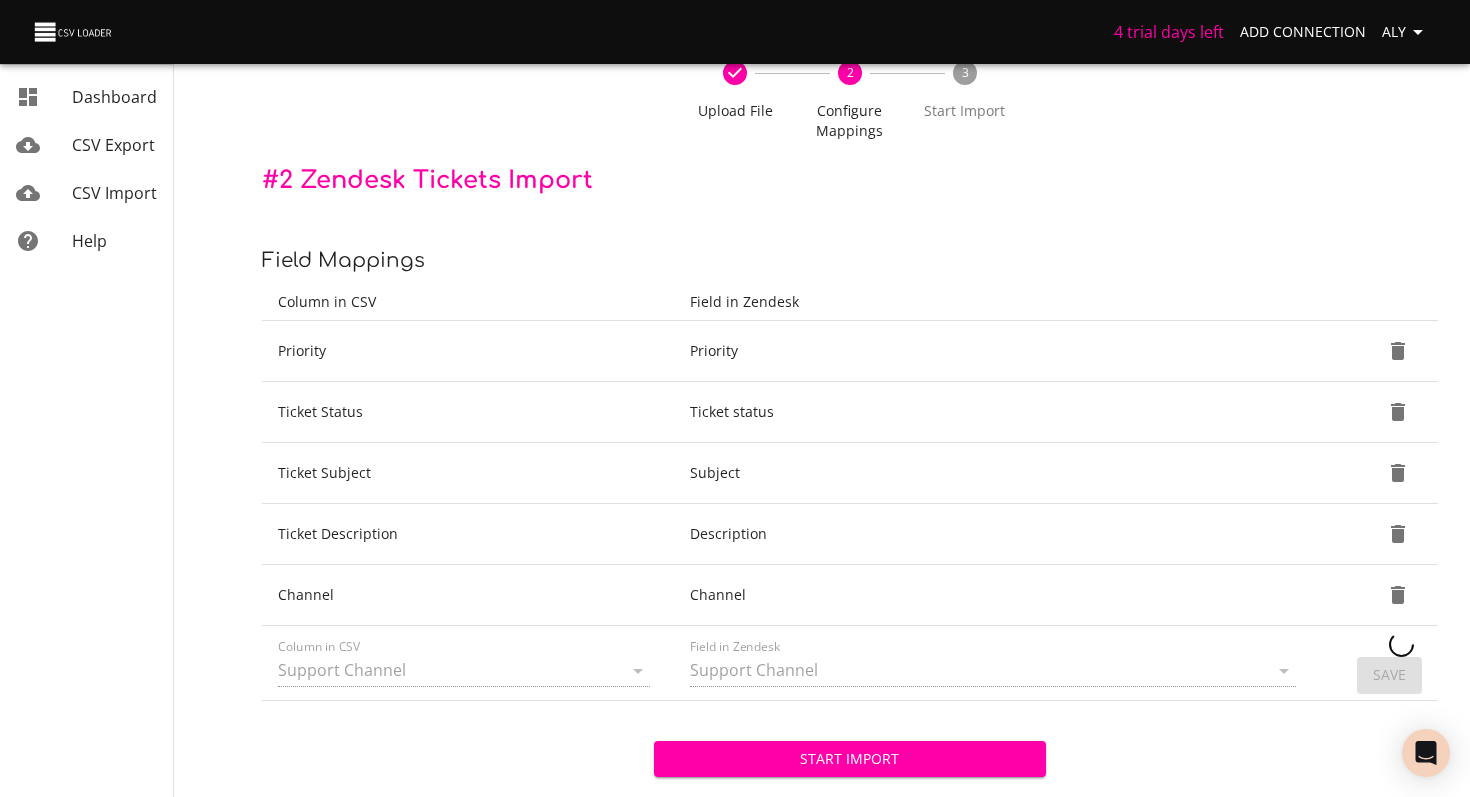 type 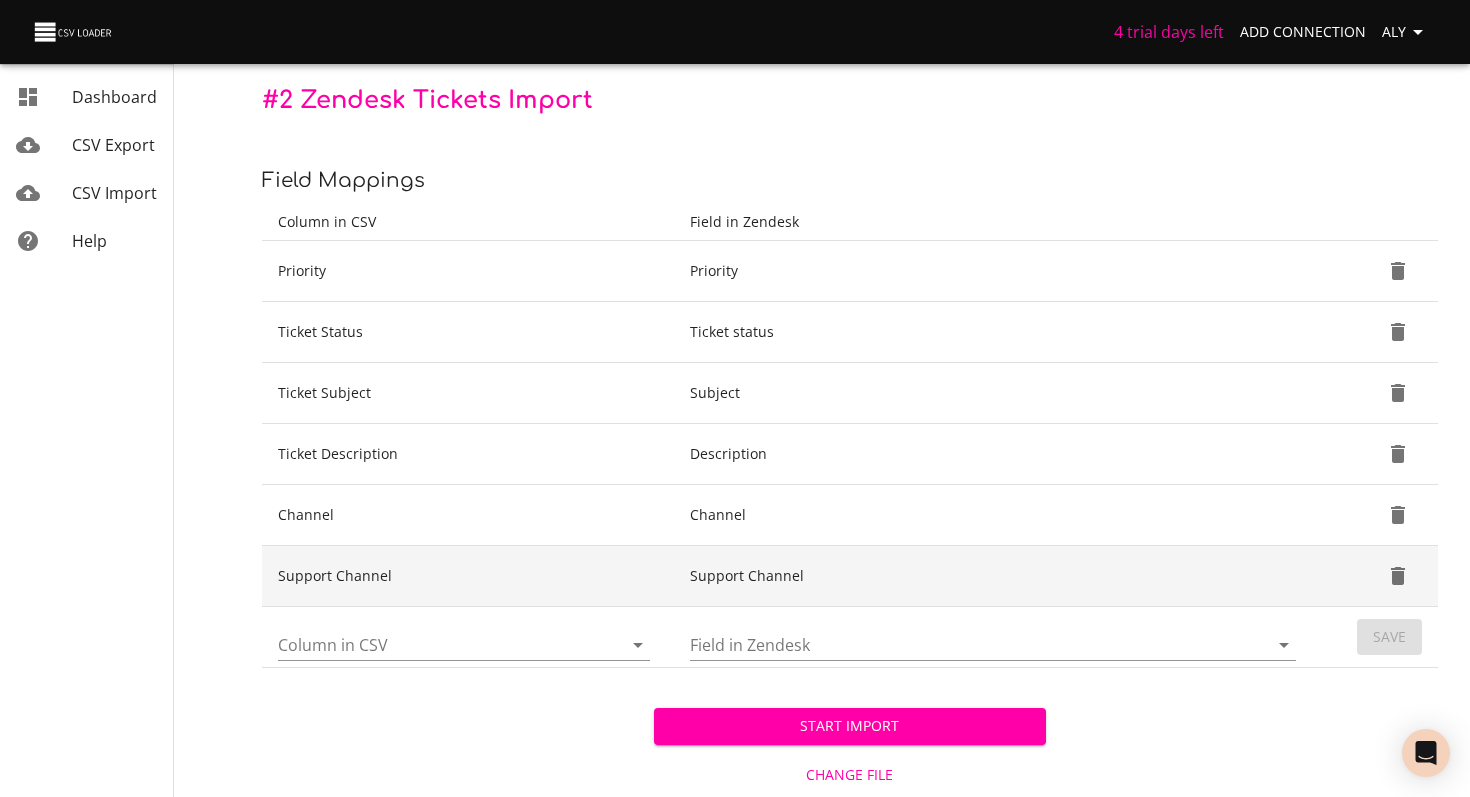 scroll, scrollTop: 188, scrollLeft: 0, axis: vertical 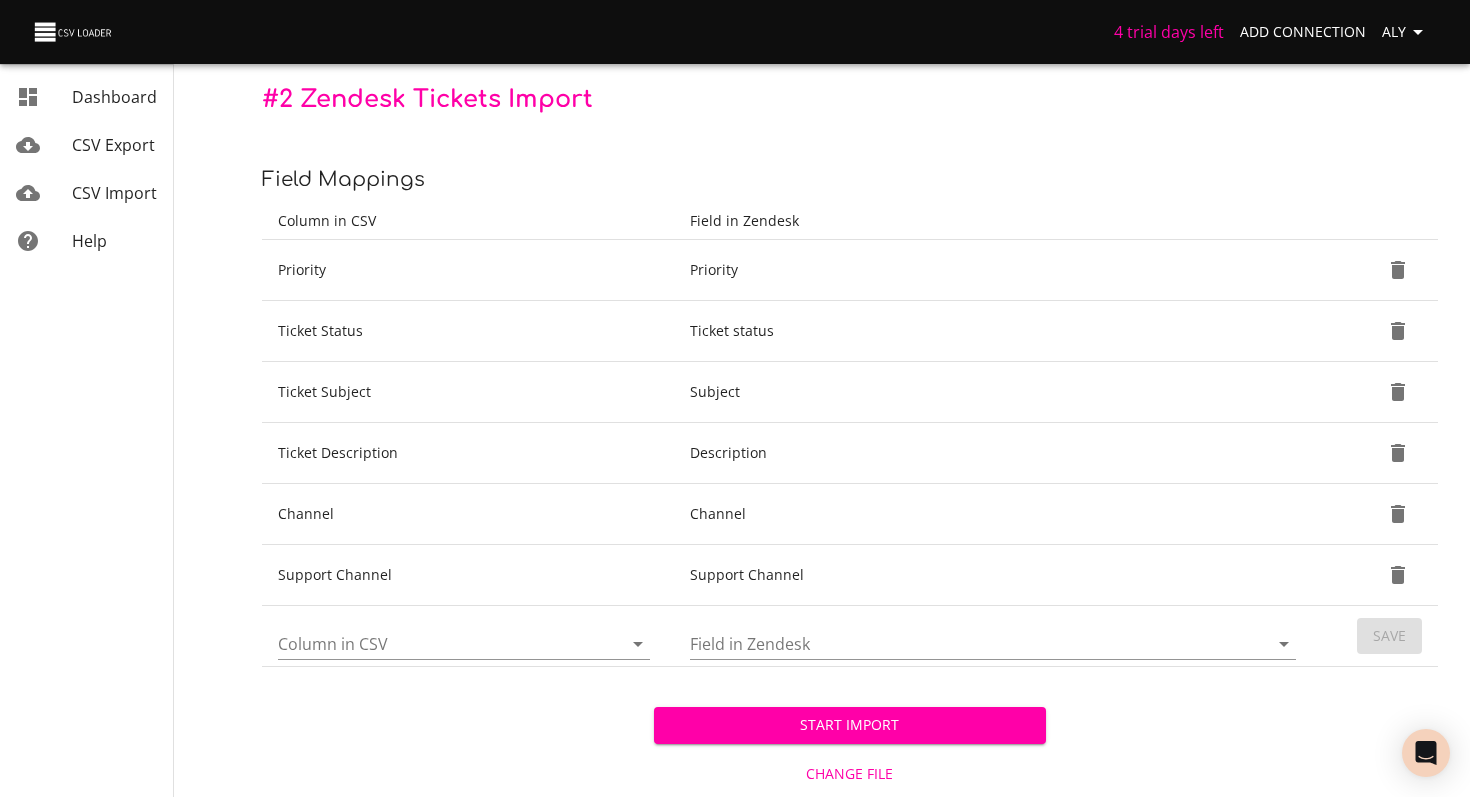 click on "Column in CSV" at bounding box center [433, 643] 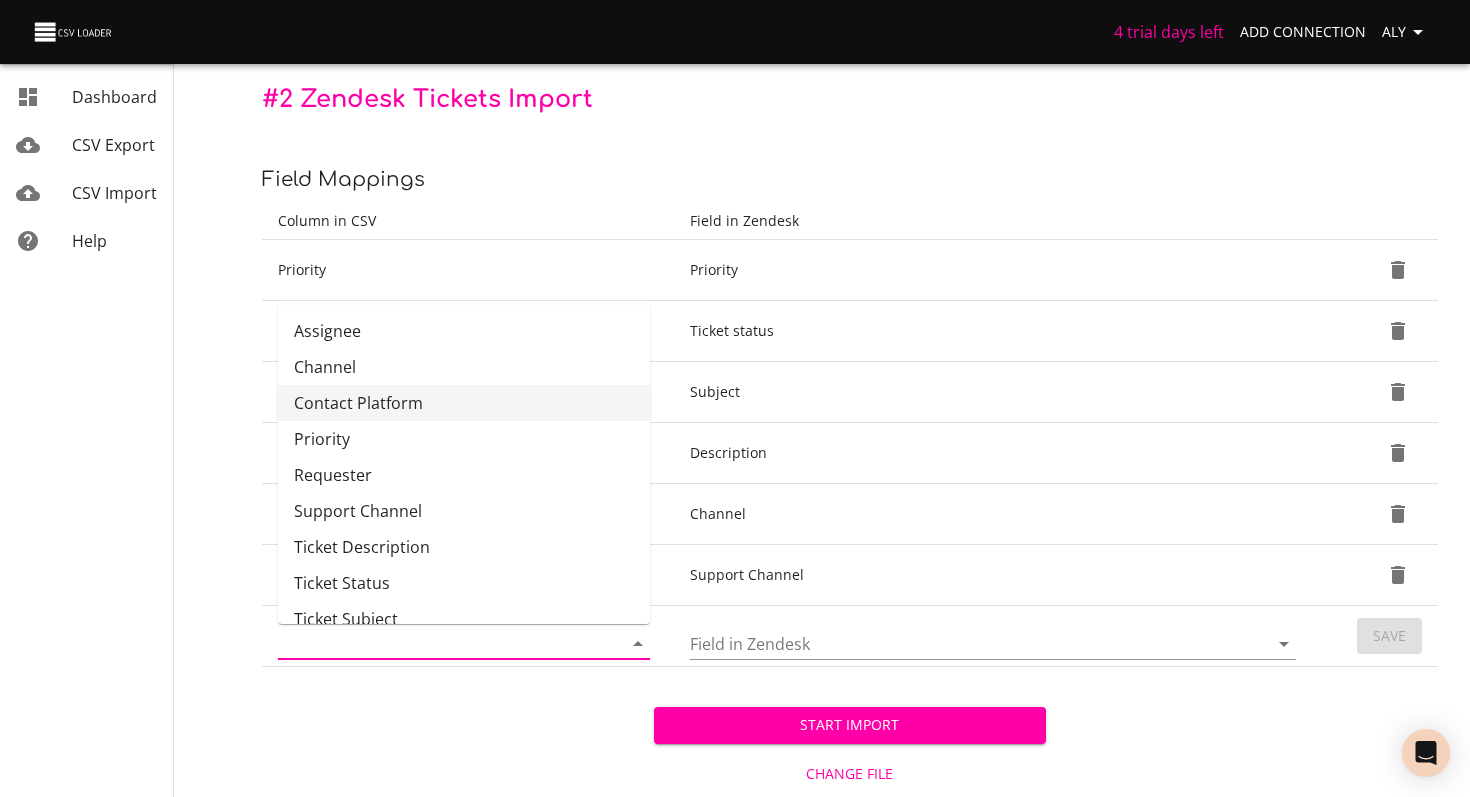 click on "Contact Platform" at bounding box center (464, 403) 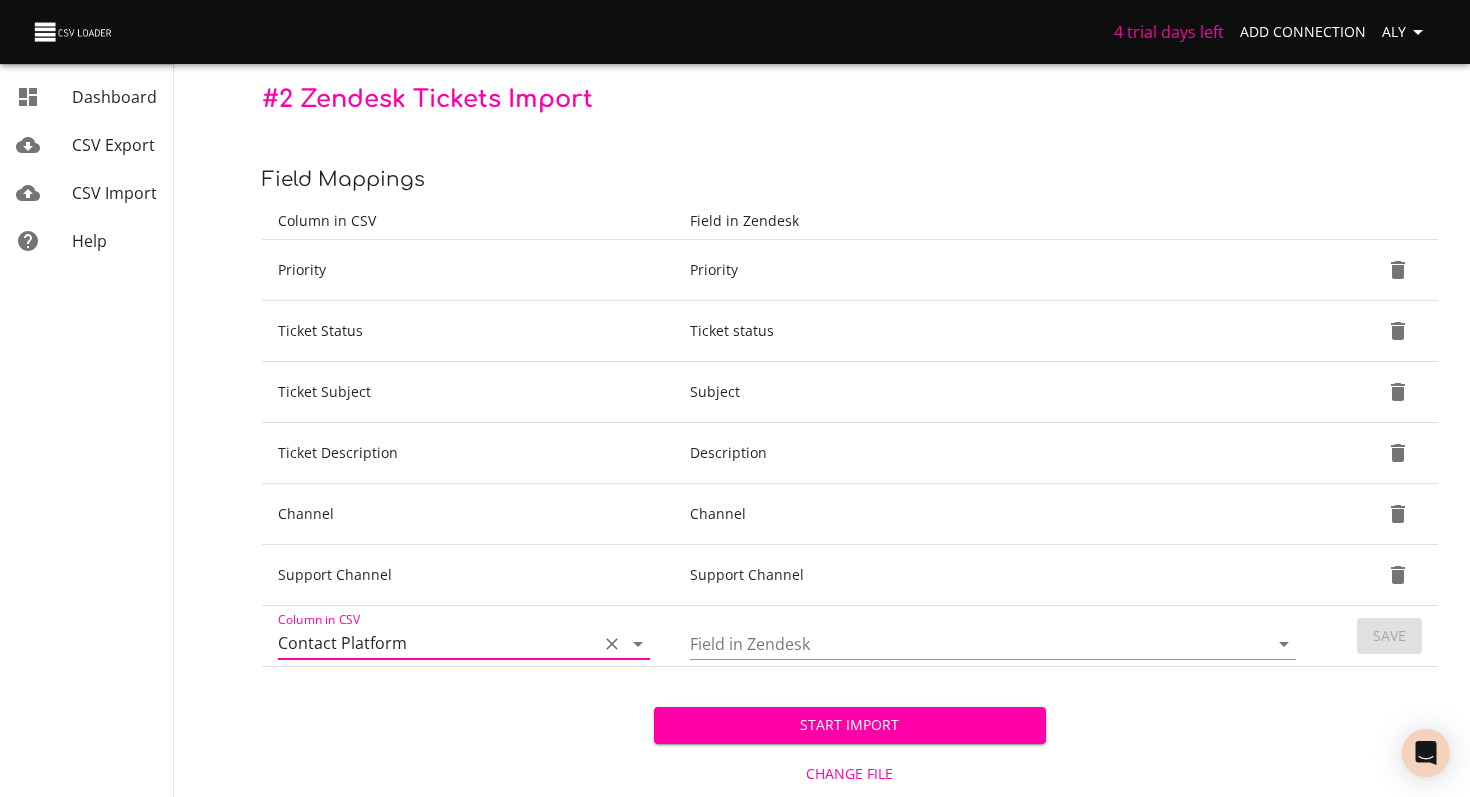 click on "Field in Zendesk" at bounding box center [962, 643] 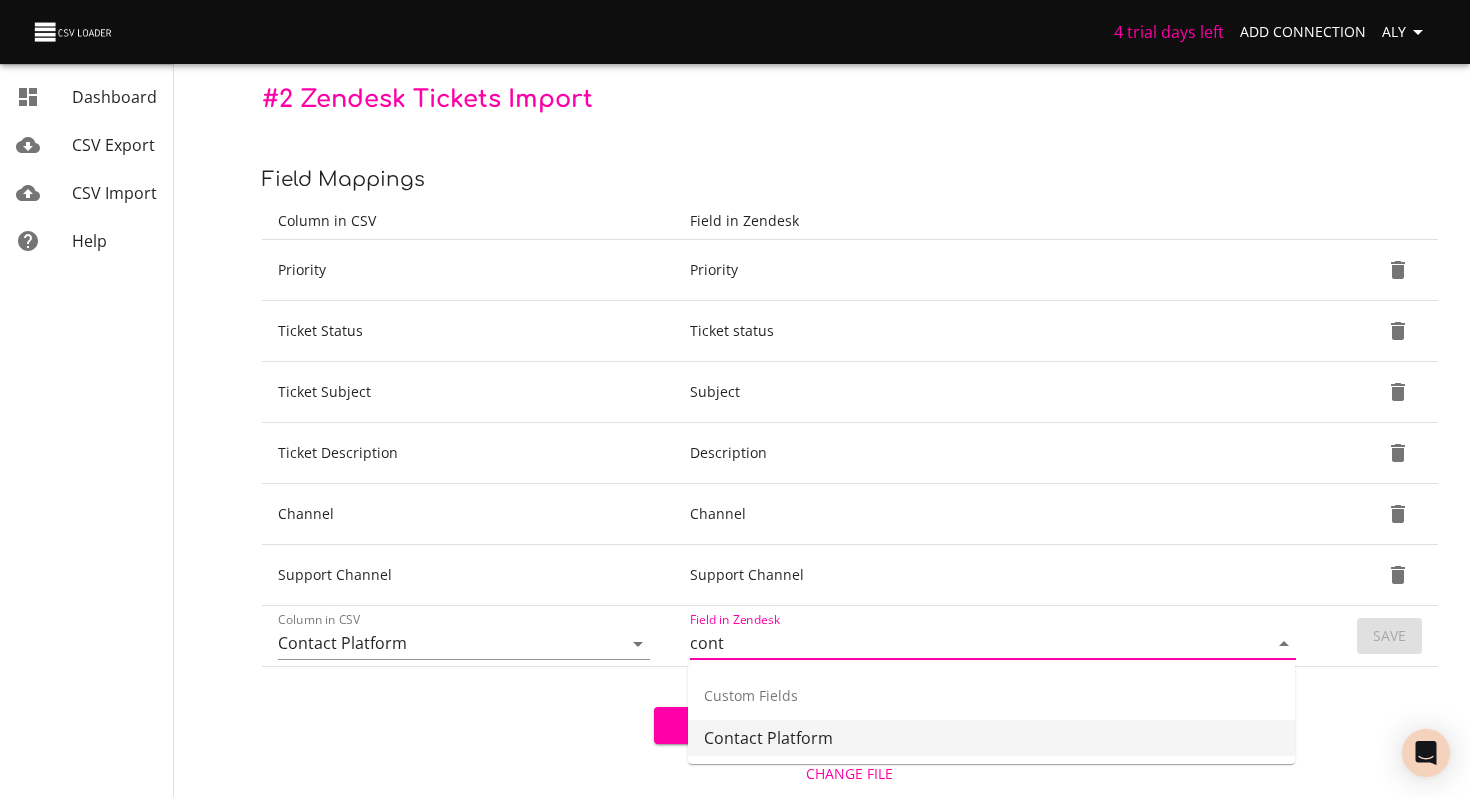 click on "Contact Platform" at bounding box center (991, 738) 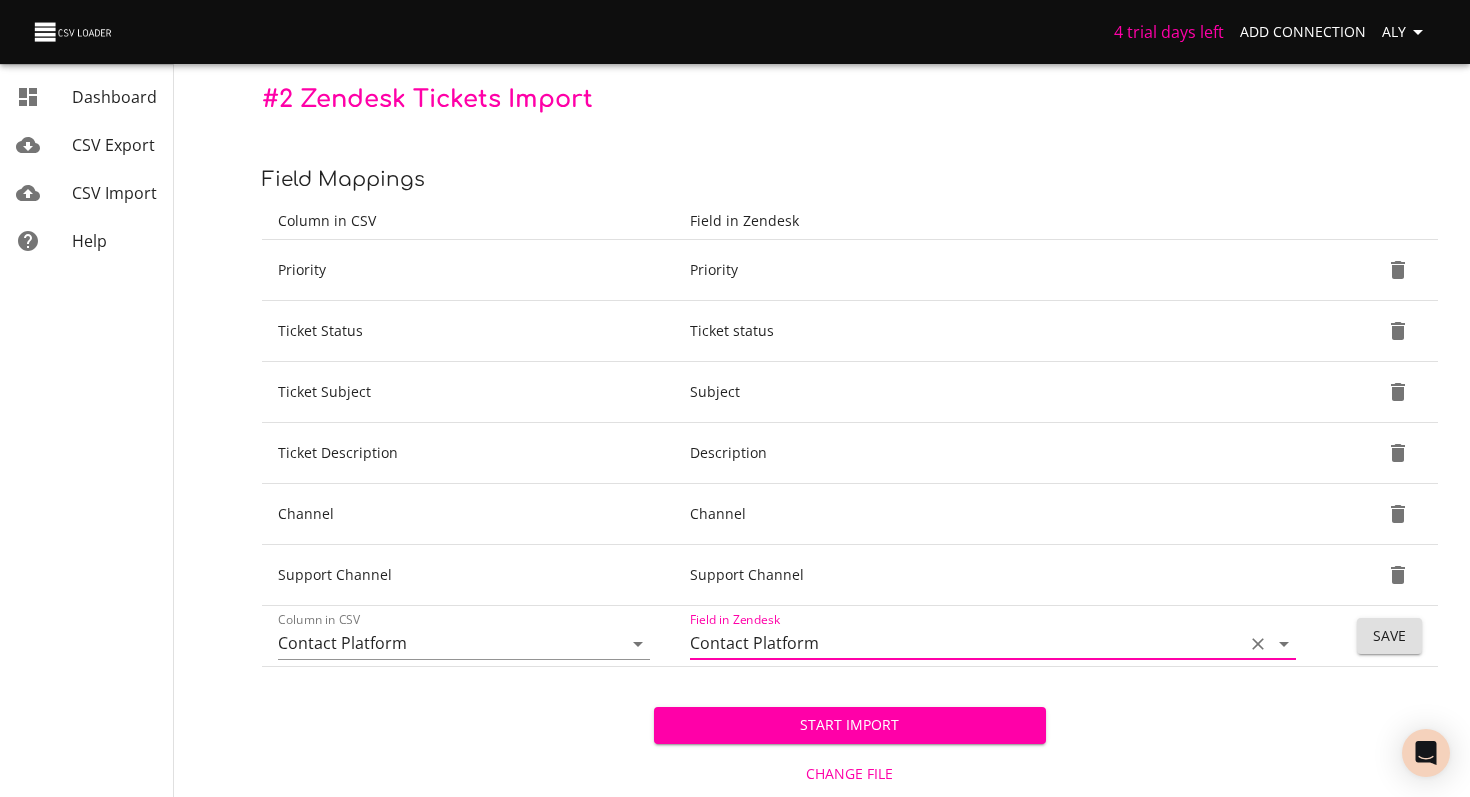 type on "Contact Platform" 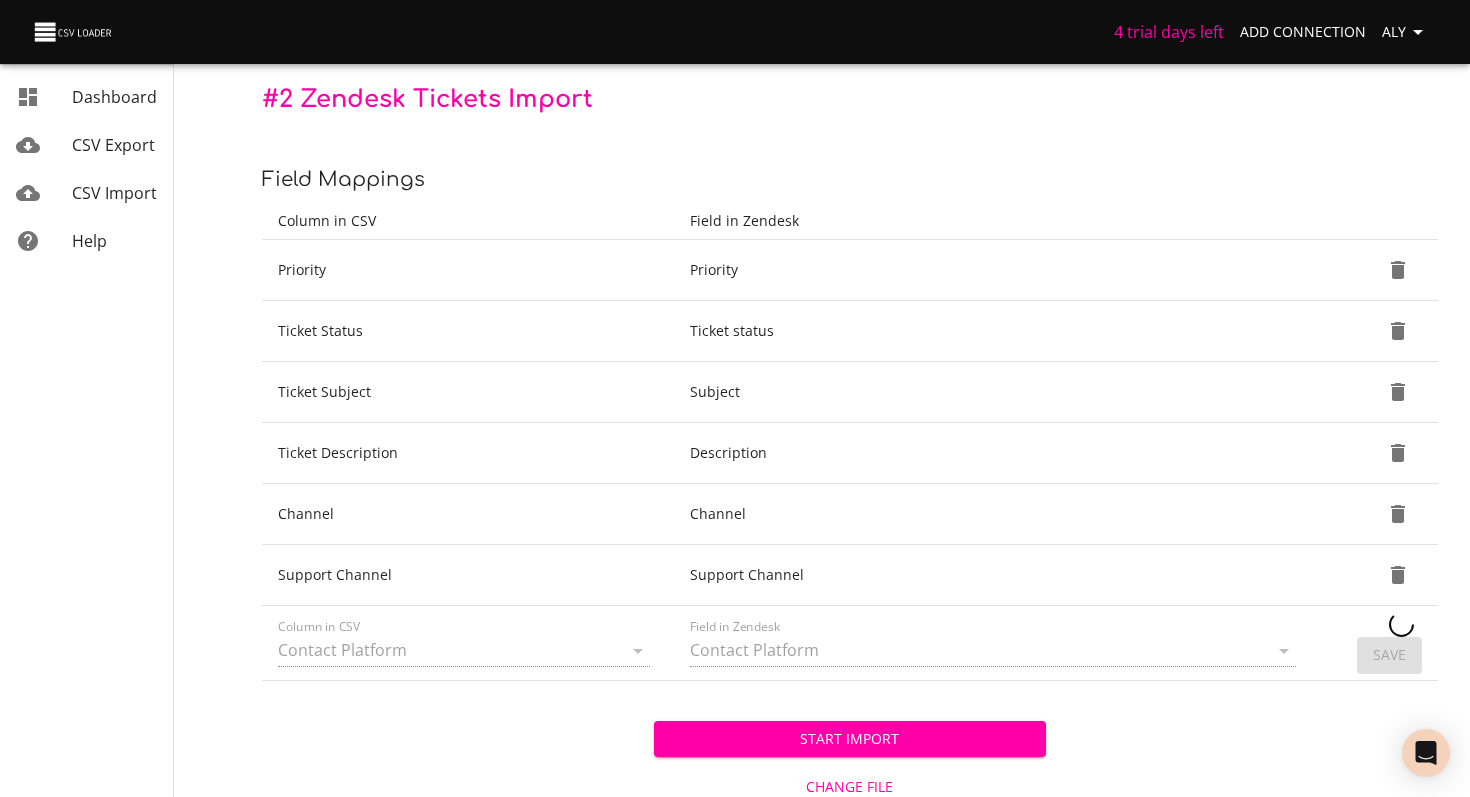 type 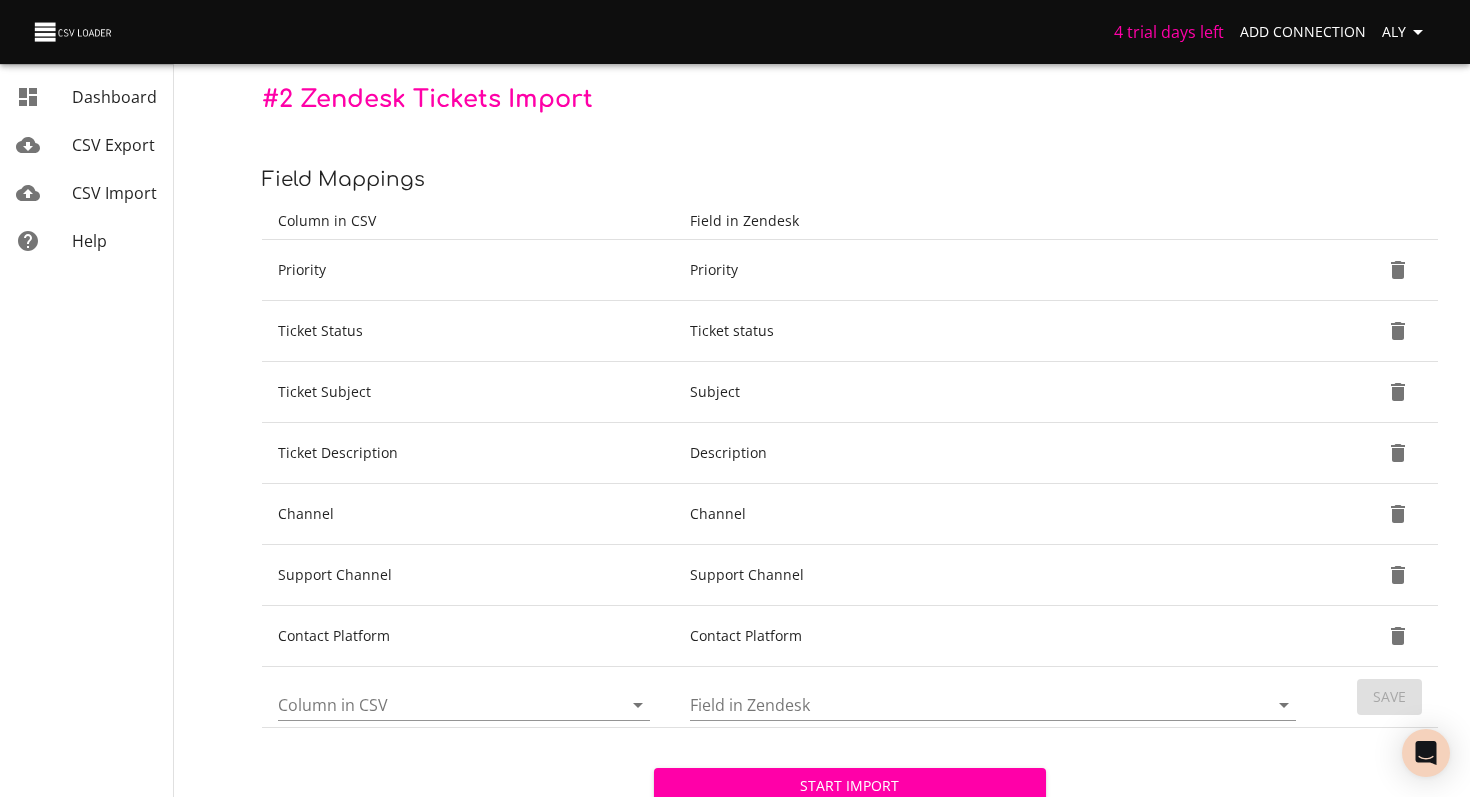 scroll, scrollTop: 296, scrollLeft: 0, axis: vertical 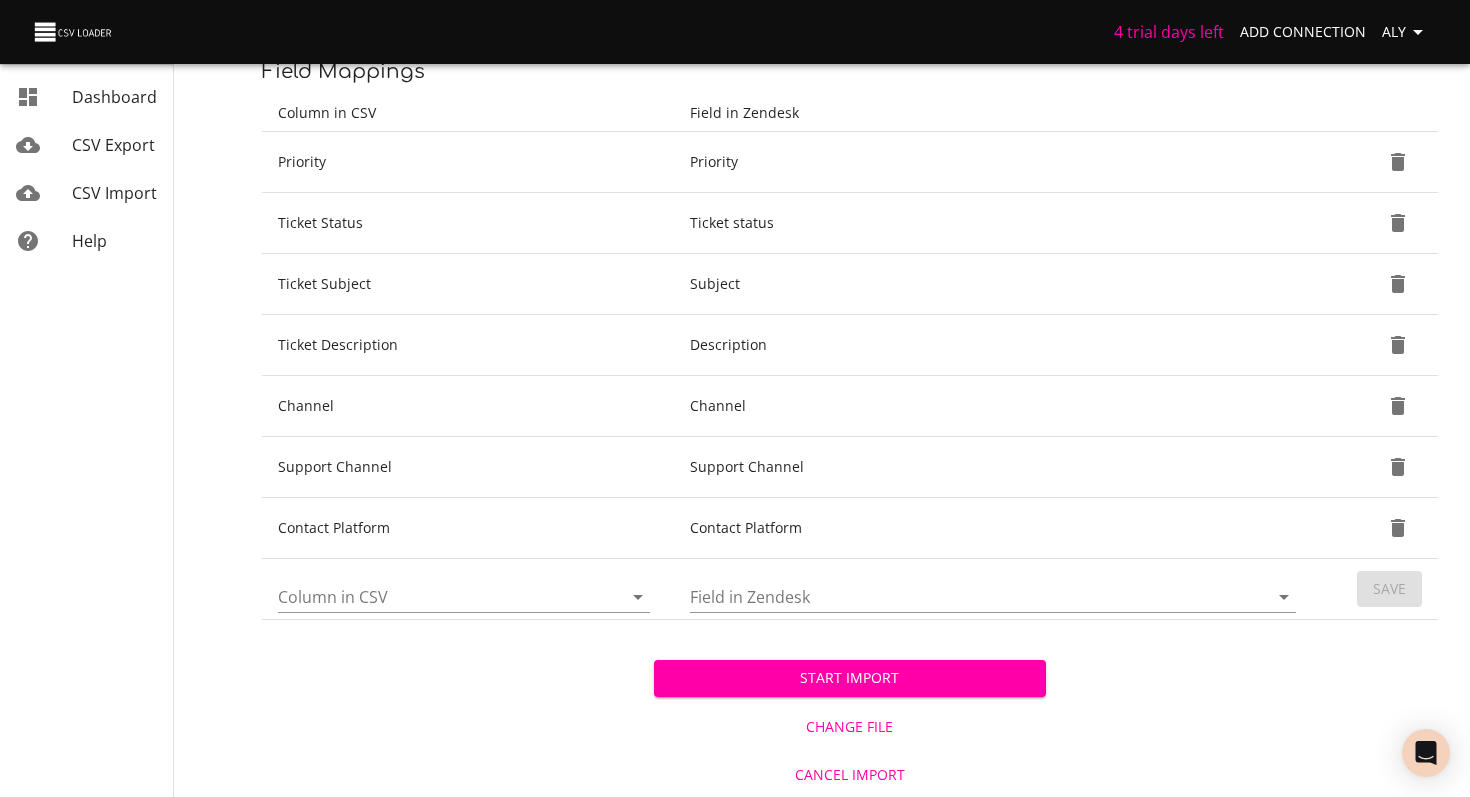 click on "Start Import" at bounding box center [850, 678] 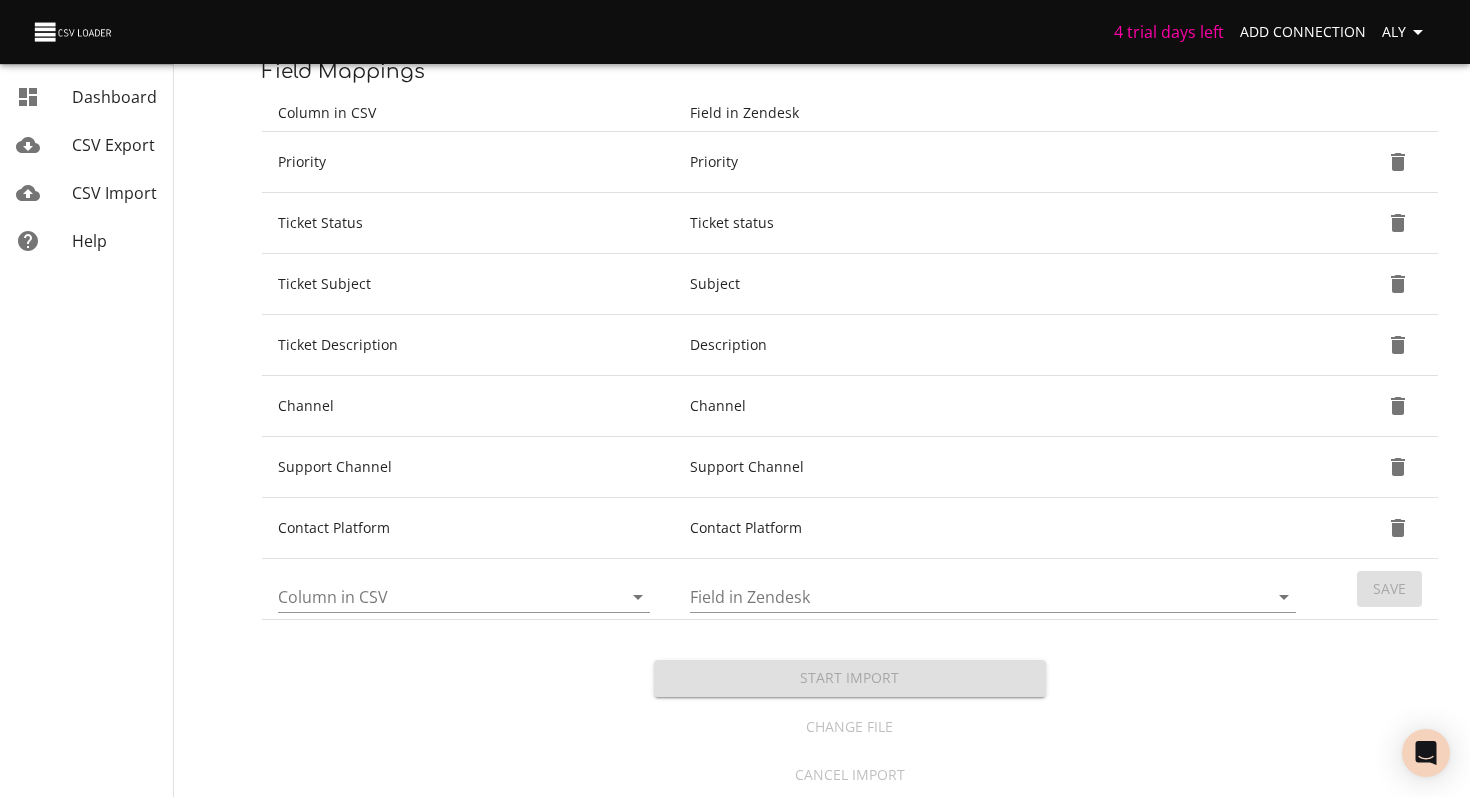 scroll, scrollTop: 0, scrollLeft: 0, axis: both 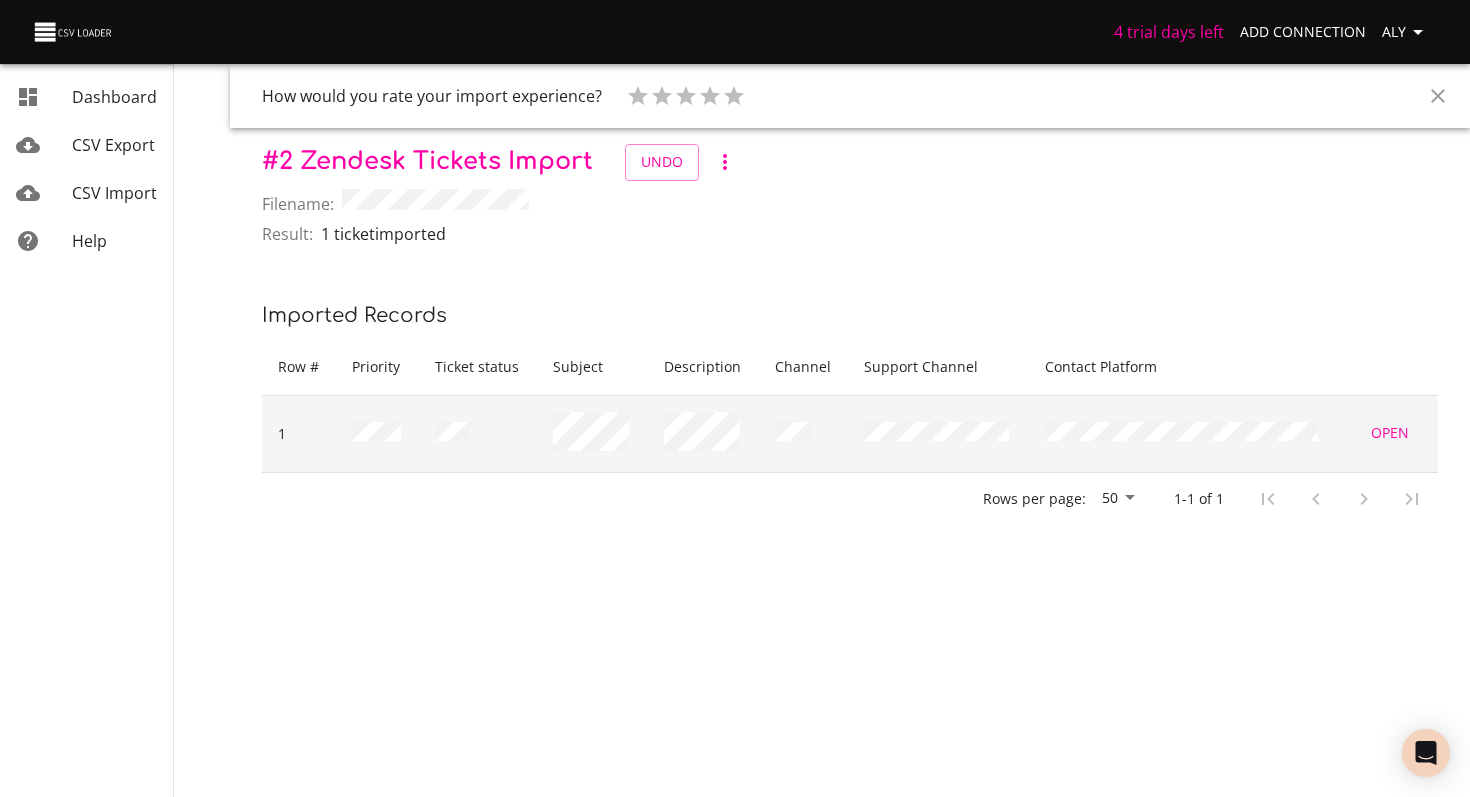 drag, startPoint x: 587, startPoint y: 460, endPoint x: 519, endPoint y: 467, distance: 68.359344 